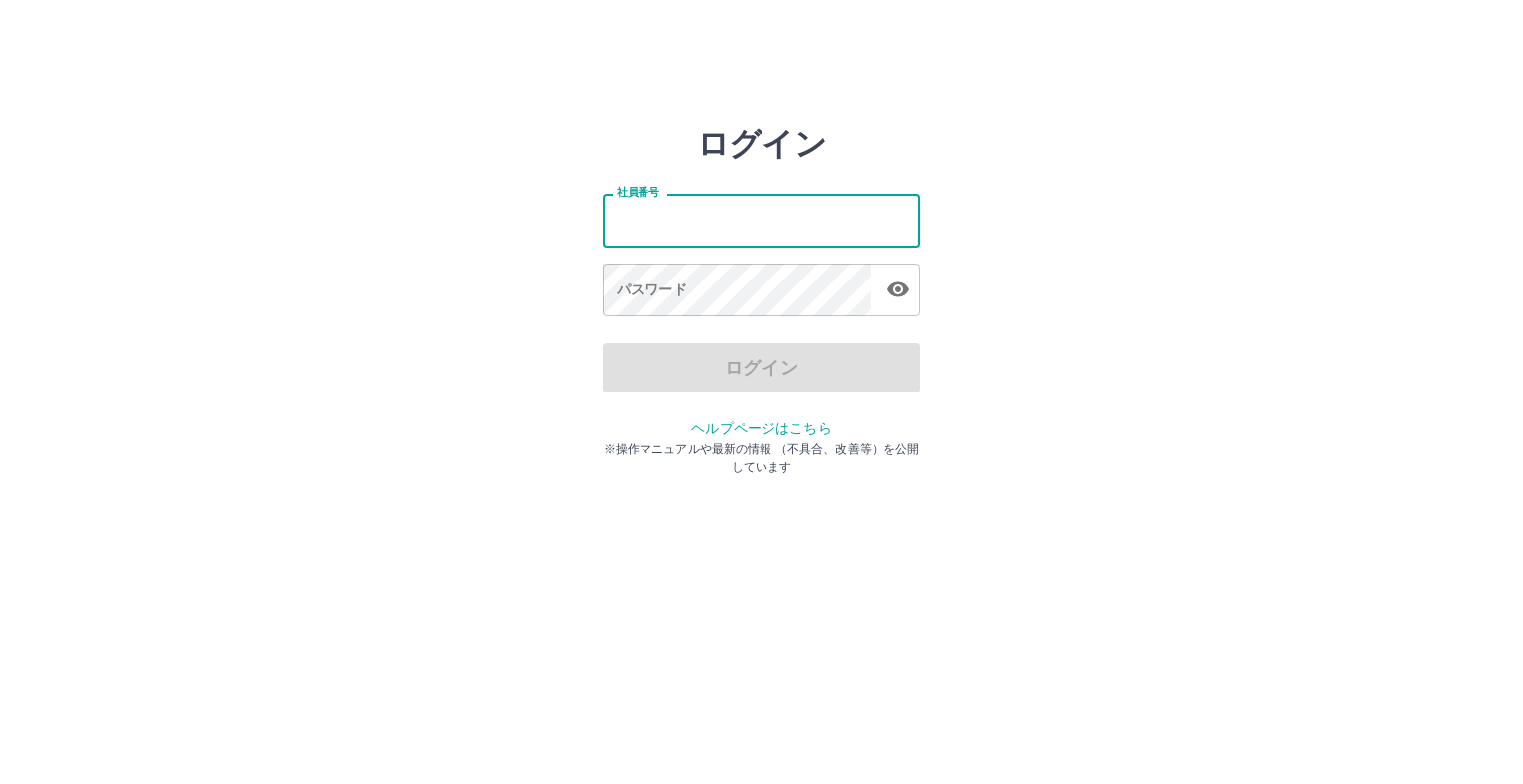 scroll, scrollTop: 0, scrollLeft: 0, axis: both 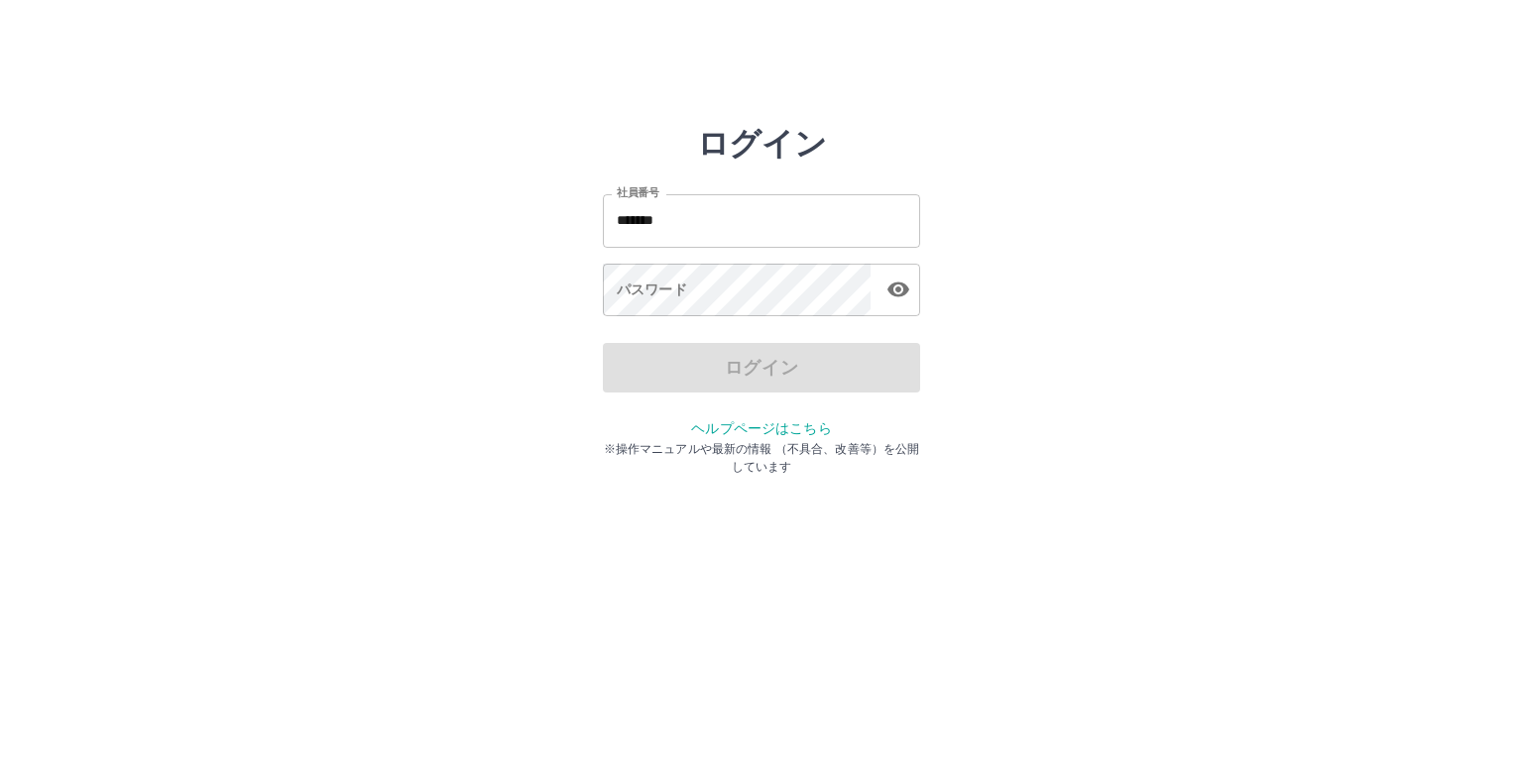 click on "社員番号 ******* 社員番号 パスワード パスワード" at bounding box center (762, 252) 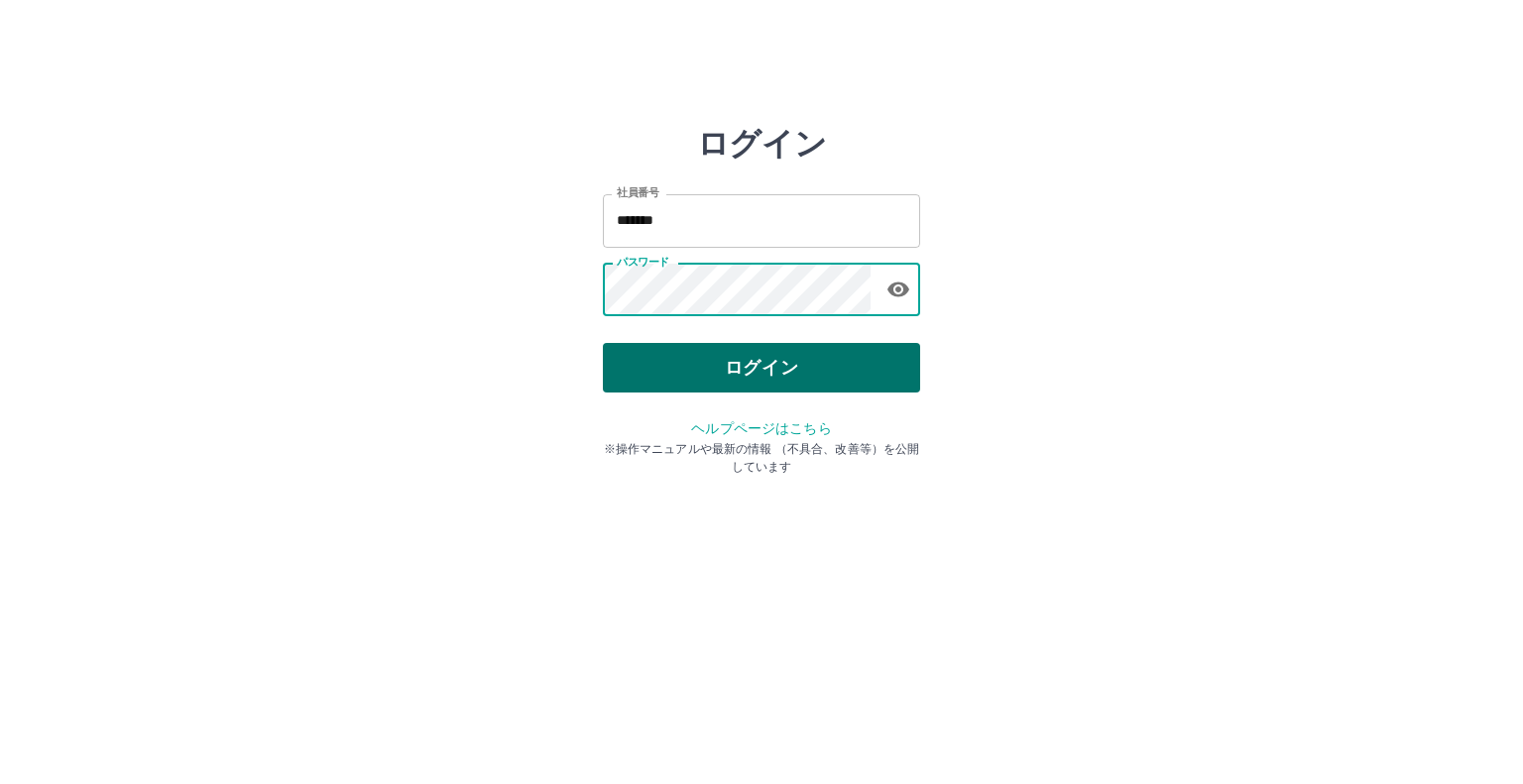 click on "ログイン" at bounding box center (762, 368) 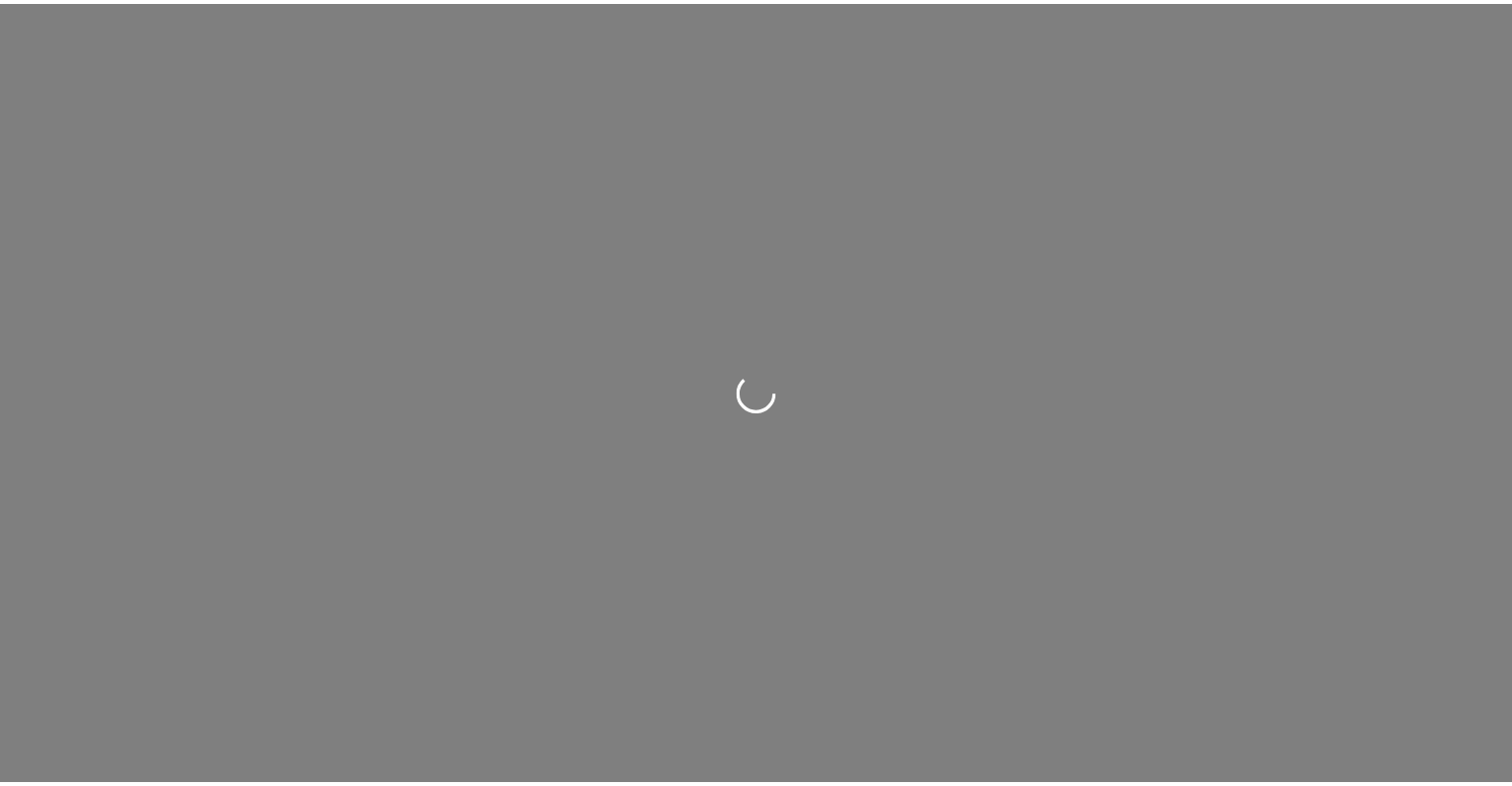 scroll, scrollTop: 0, scrollLeft: 0, axis: both 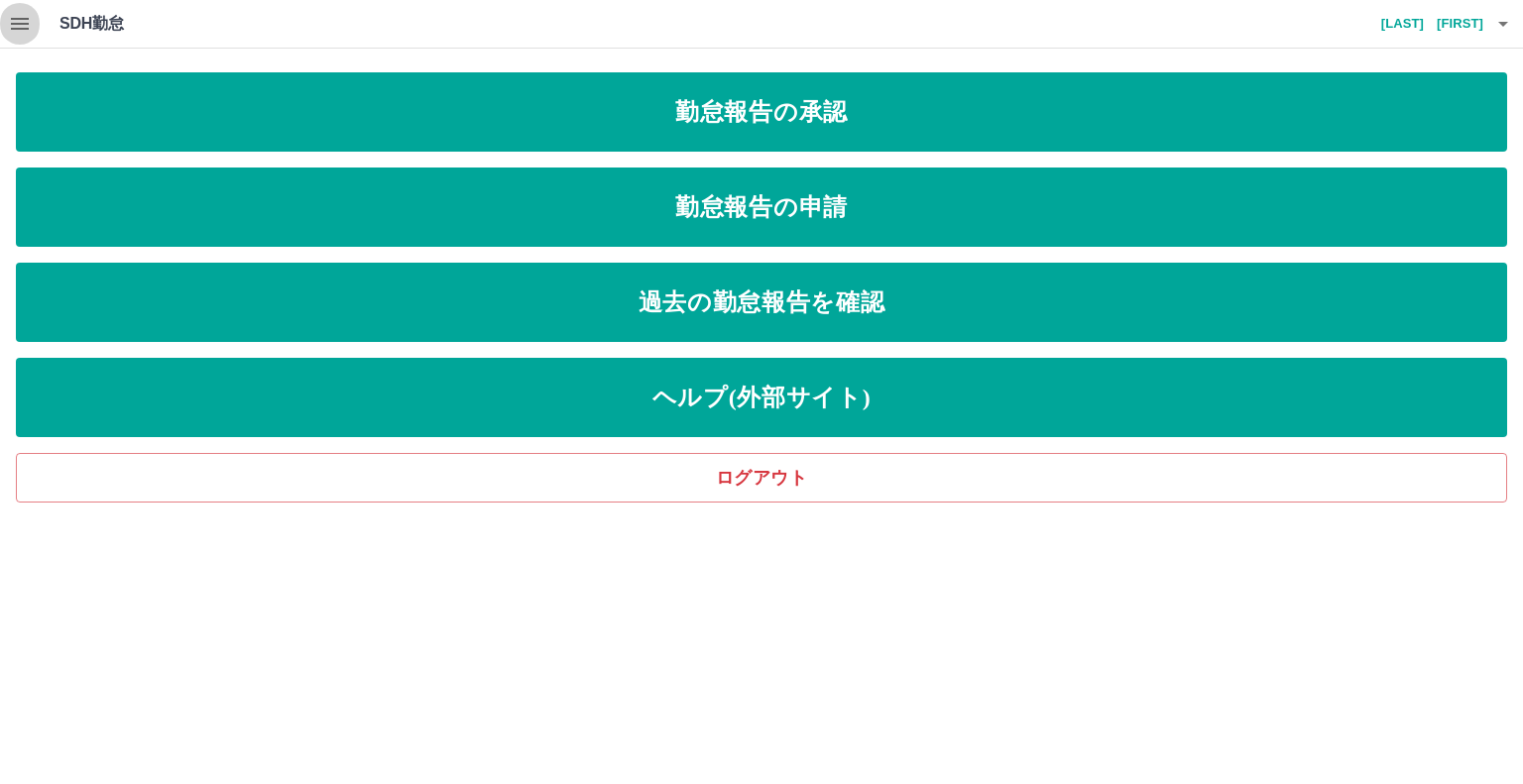 click at bounding box center [20, 24] 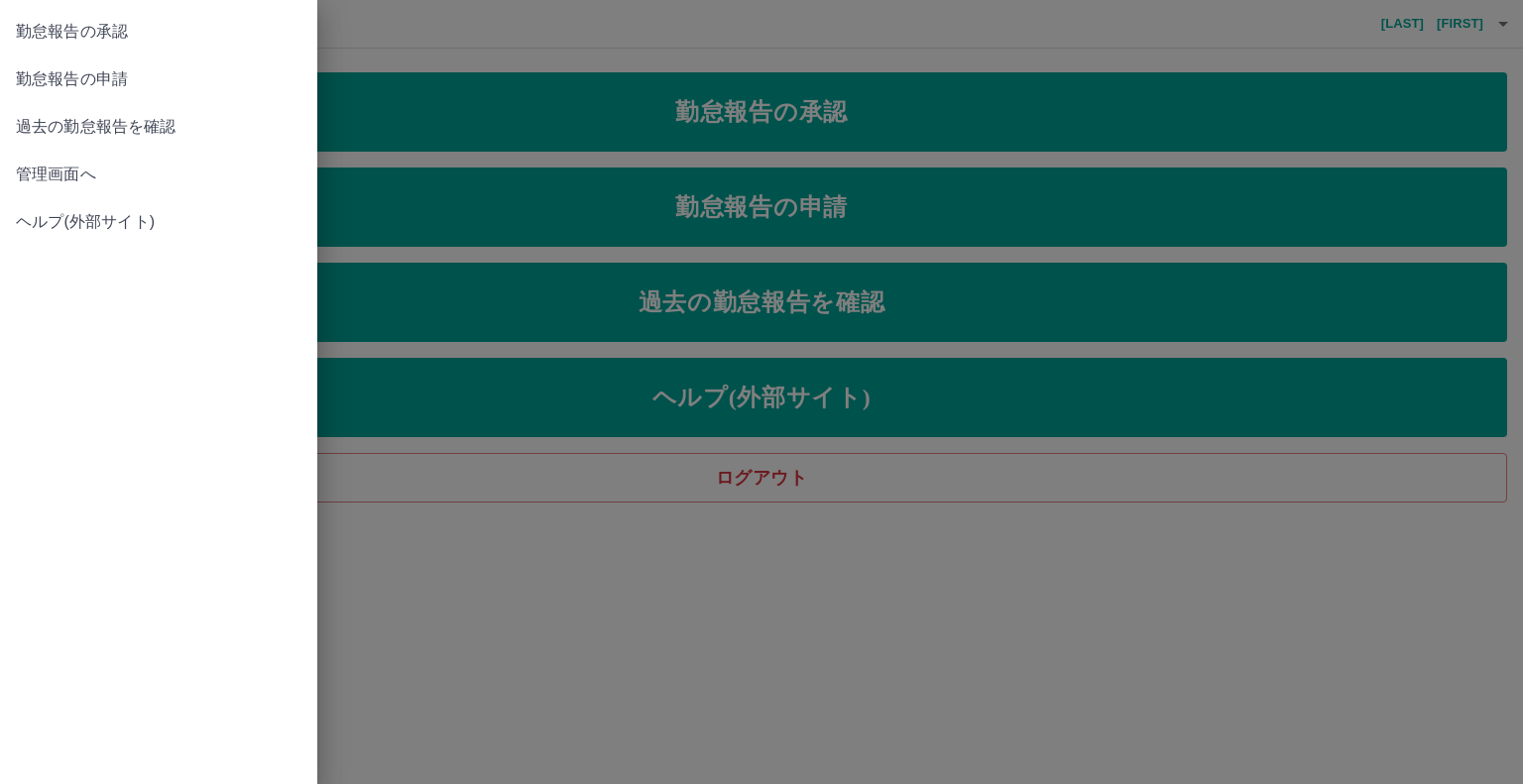 click on "管理画面へ" at bounding box center [159, 174] 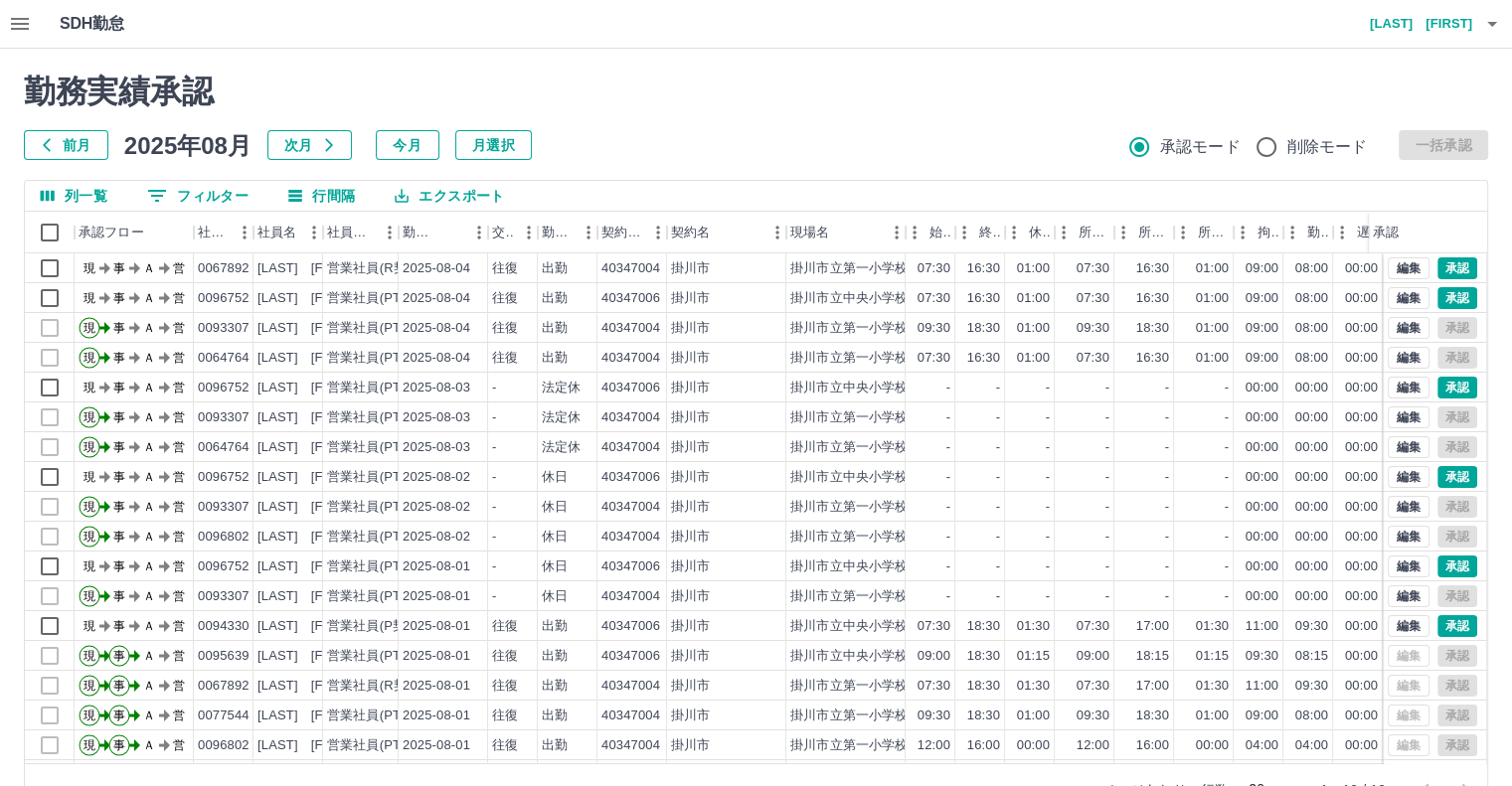 click on "前月" at bounding box center (66, 145) 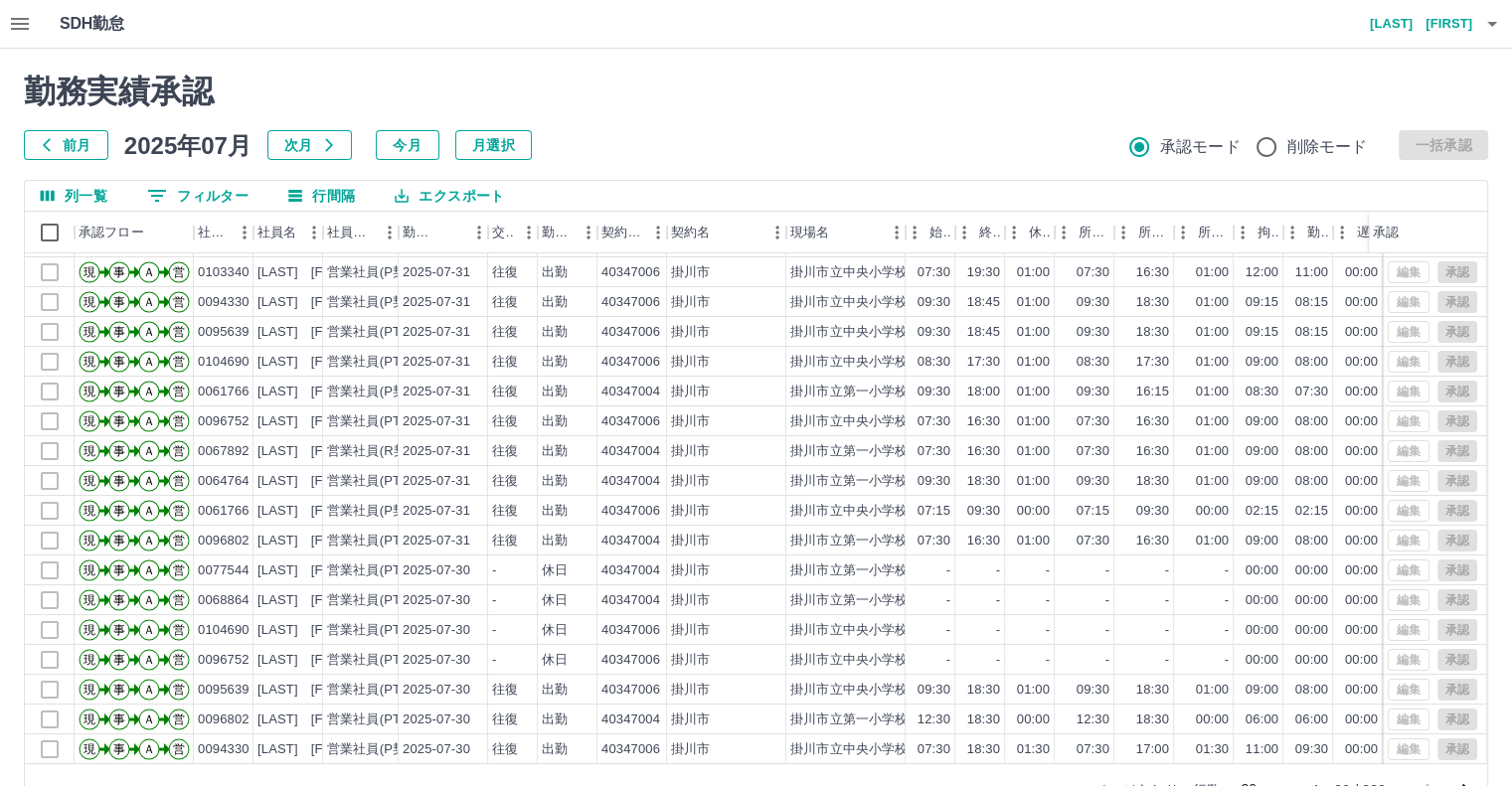scroll, scrollTop: 100, scrollLeft: 0, axis: vertical 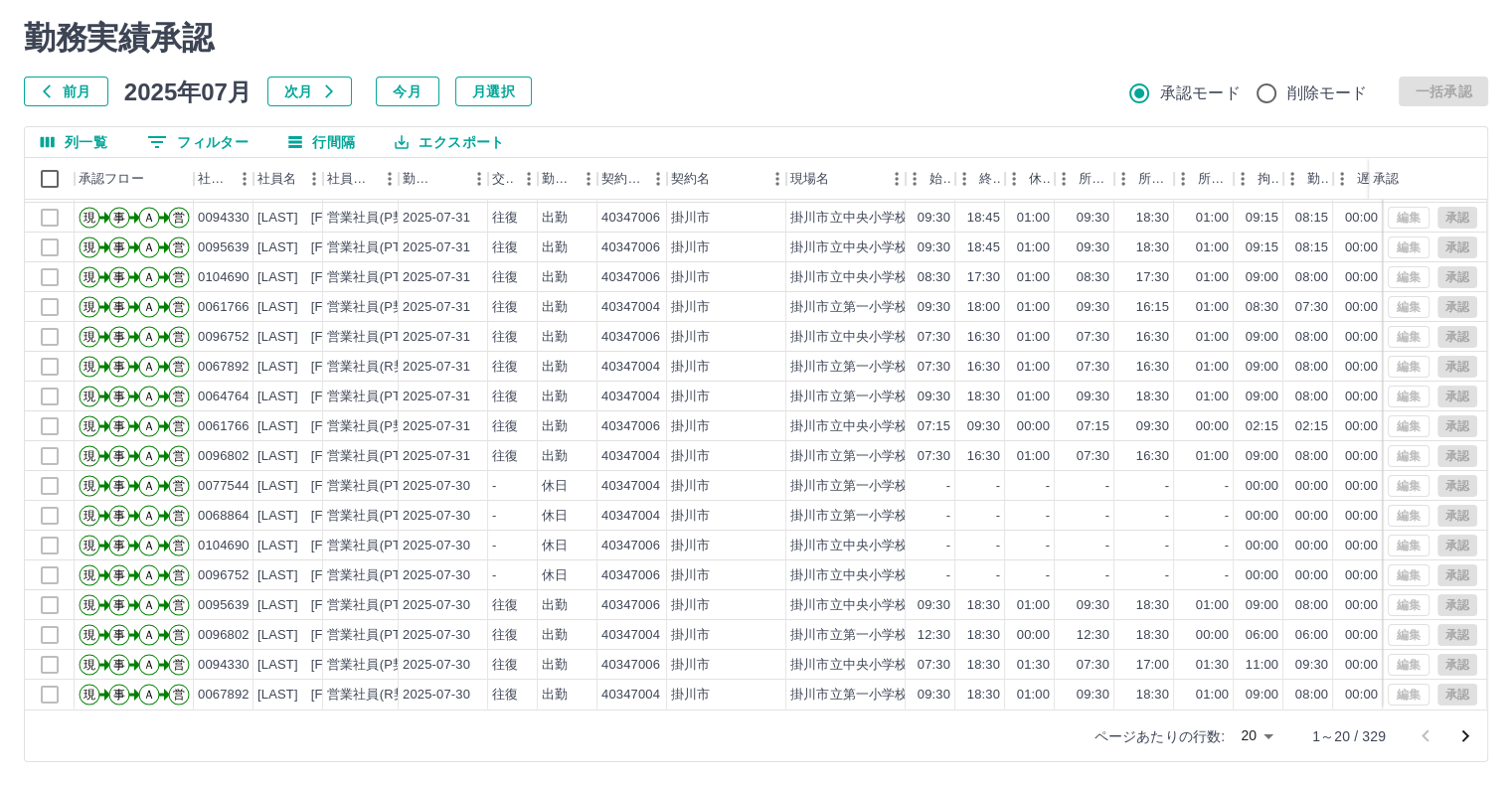 click on "SDH勤怠 [LAST]　[FIRST] 勤務実績承認 前月 [DATE] 次月 今月 月選択 承認モード 削除モード 一括承認 列一覧 [NUMBER] フィルター 行間隔 エクスポート 承認フロー 社員番号 社員名 社員区分 勤務日 交通費 勤務区分 契約コード 契約名 現場名 始業 終業 休憩 所定開始 所定終業 所定休憩 拘束 勤務 遅刻等 コメント ステータス 承認 現 事 Ａ 営 [ID] [LAST]　[FIRST] 営業社員(PT契約) [DATE] 往復 出勤 [ID] [CITY] [CITY] [ID] [TIME] [TIME] [TIME] [TIME] [TIME] [TIME] [TIME] [TIME] [TIME] 全承認済 現 事 Ａ 営 [ID] [LAST]　[FIRST] 営業社員(P契約) [DATE] 往復 出勤 [ID] [CITY] [CITY] [ID] [TIME] [TIME] [TIME] [TIME] [TIME] [TIME] [TIME] [TIME] [TIME] 全承認済 現 事 Ａ 営 [ID] [LAST]　[FIRST] 営業社員(P契約) [DATE] 往復 出勤 [ID]" at bounding box center (756, 366) 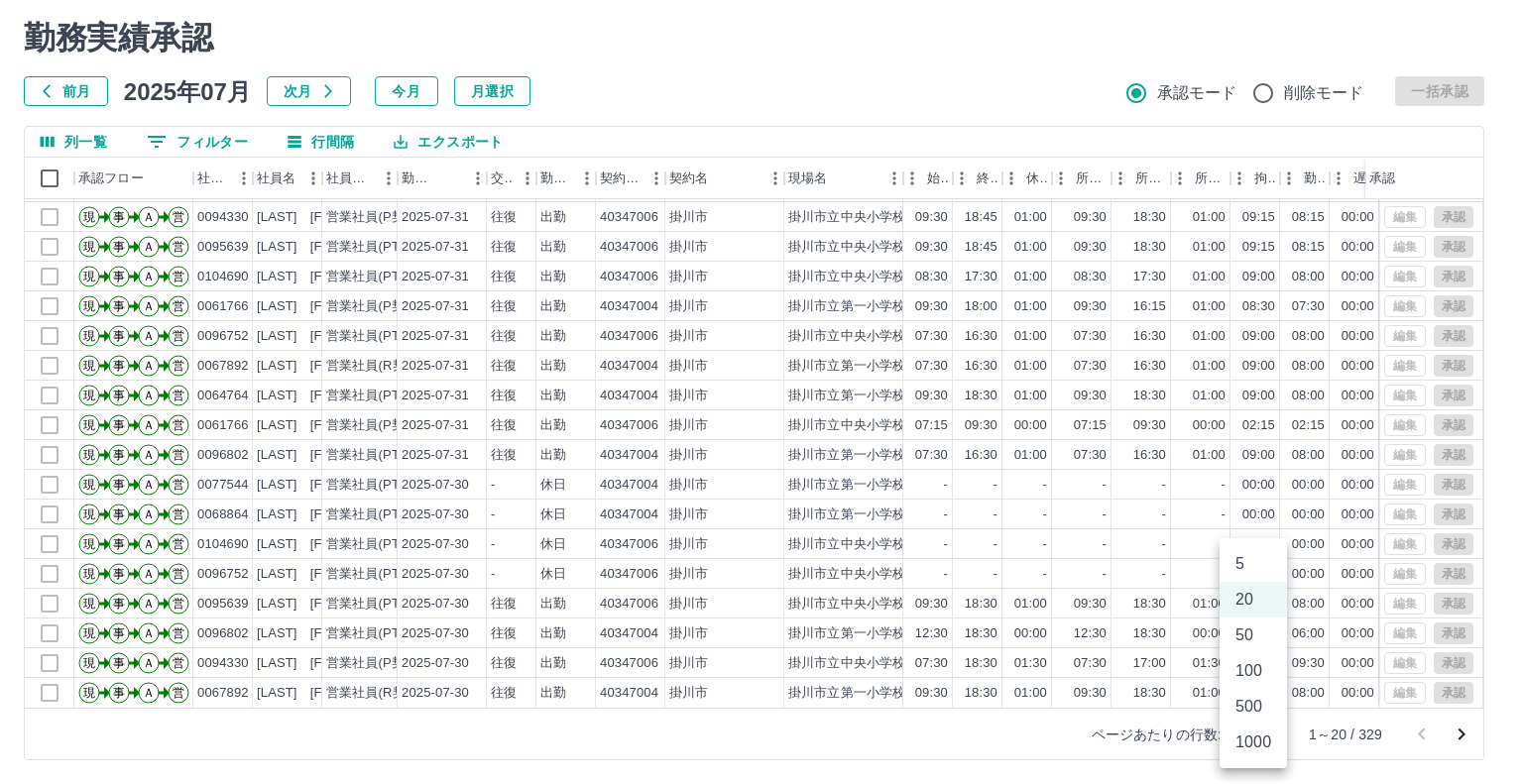 click on "500" at bounding box center [1253, 707] 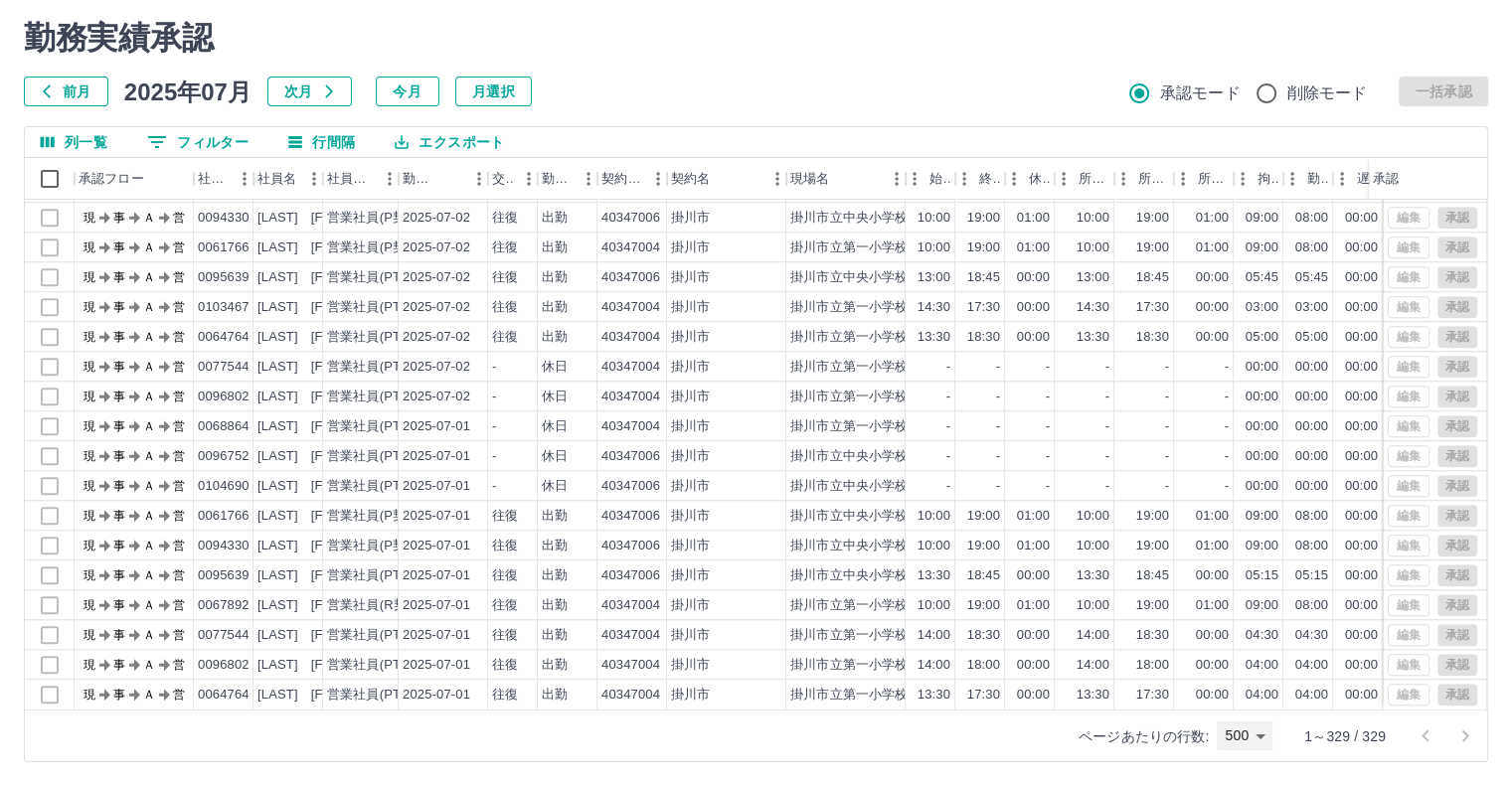 scroll, scrollTop: 8716, scrollLeft: 0, axis: vertical 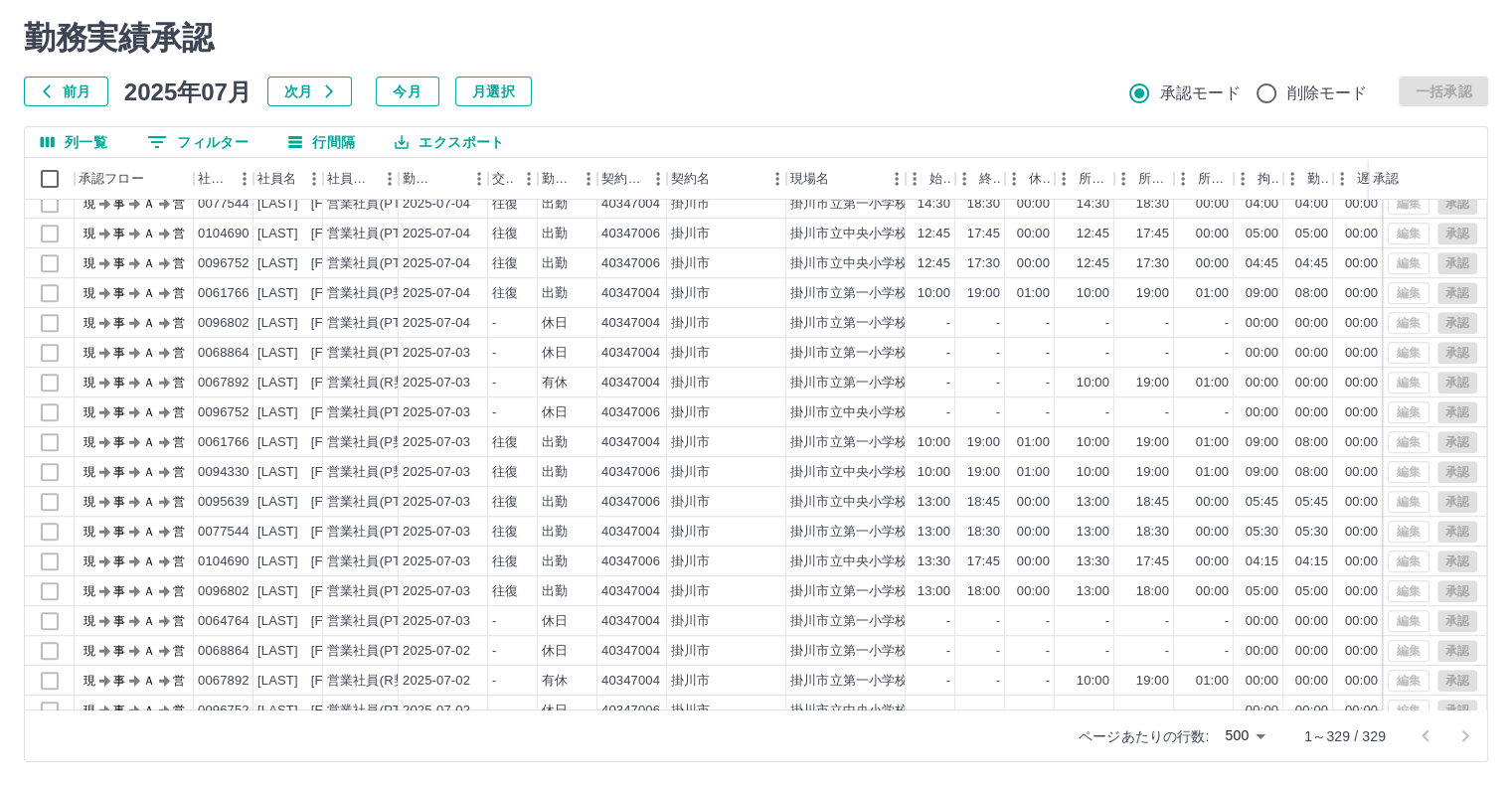 click on "今月" at bounding box center (408, 91) 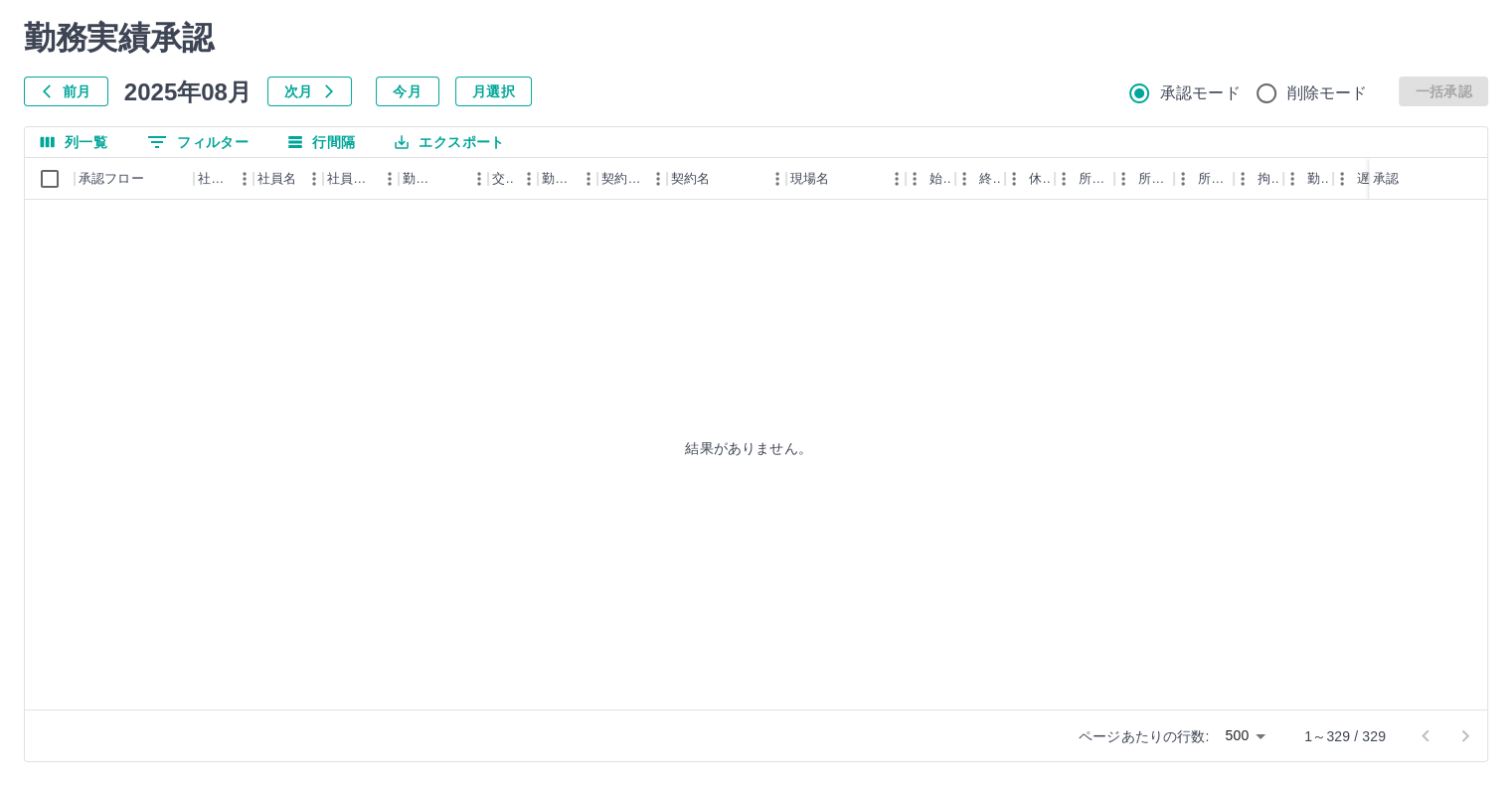 scroll, scrollTop: 0, scrollLeft: 0, axis: both 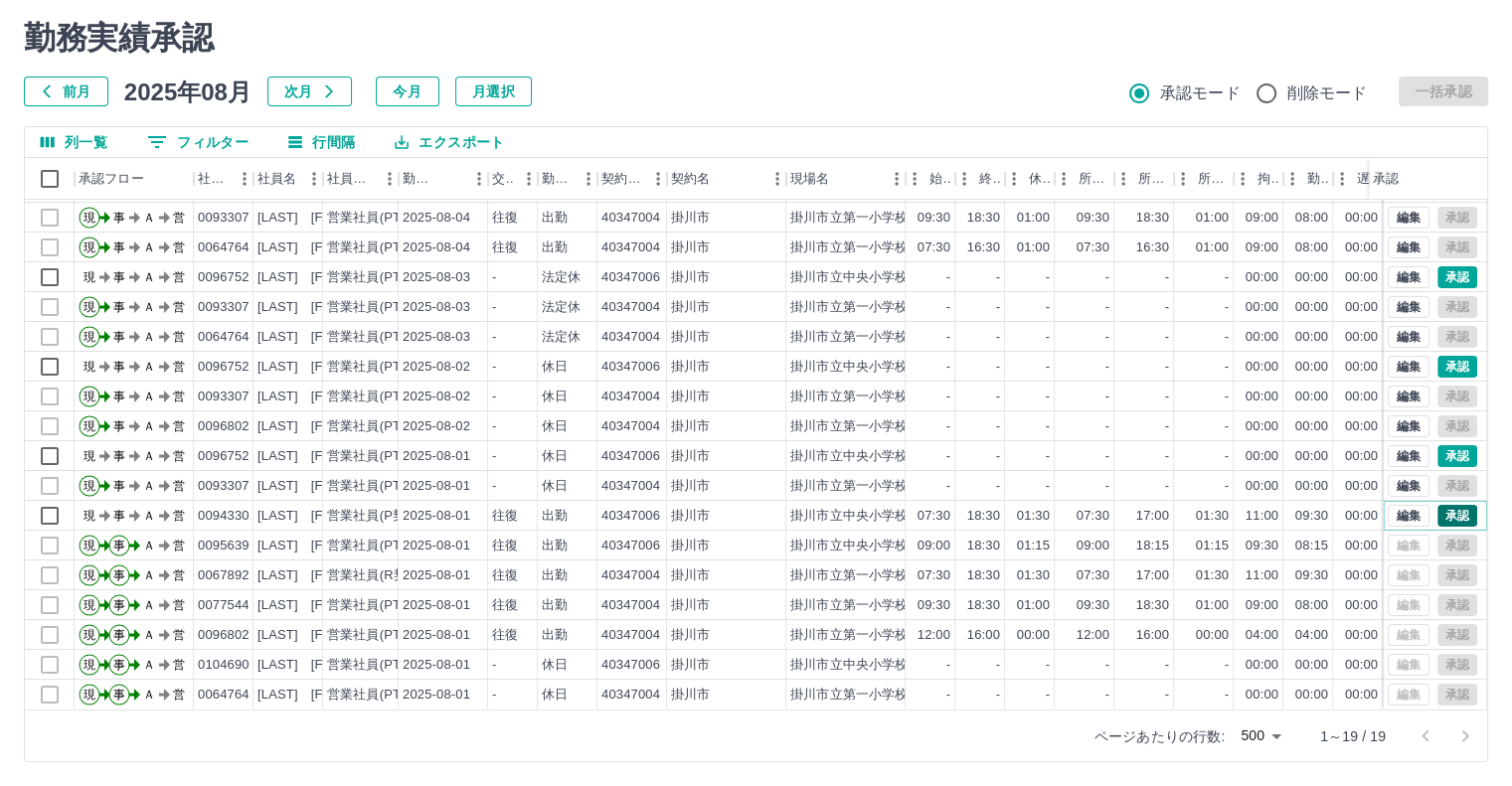 click on "承認" at bounding box center [1457, 516] 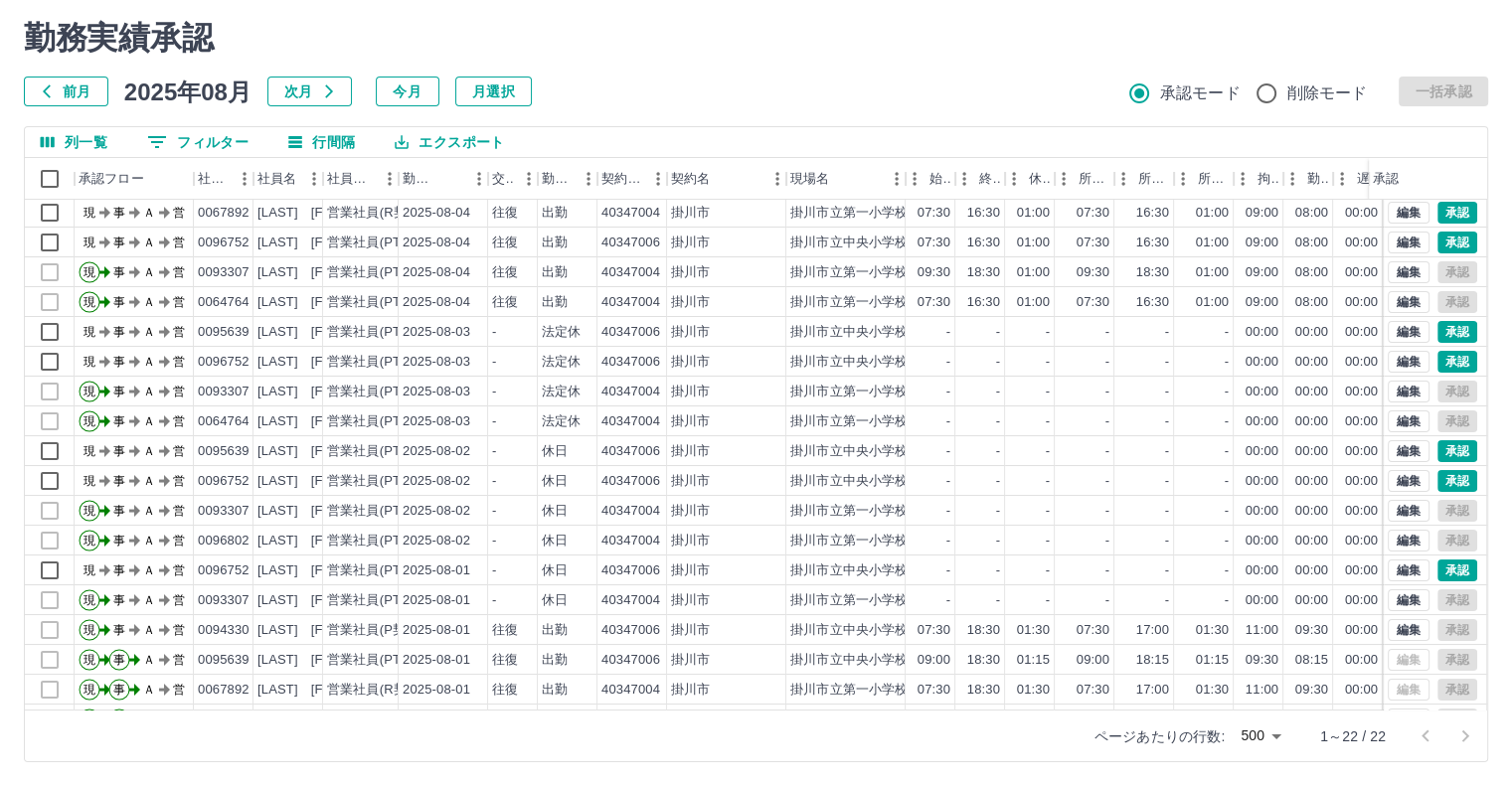 scroll, scrollTop: 0, scrollLeft: 0, axis: both 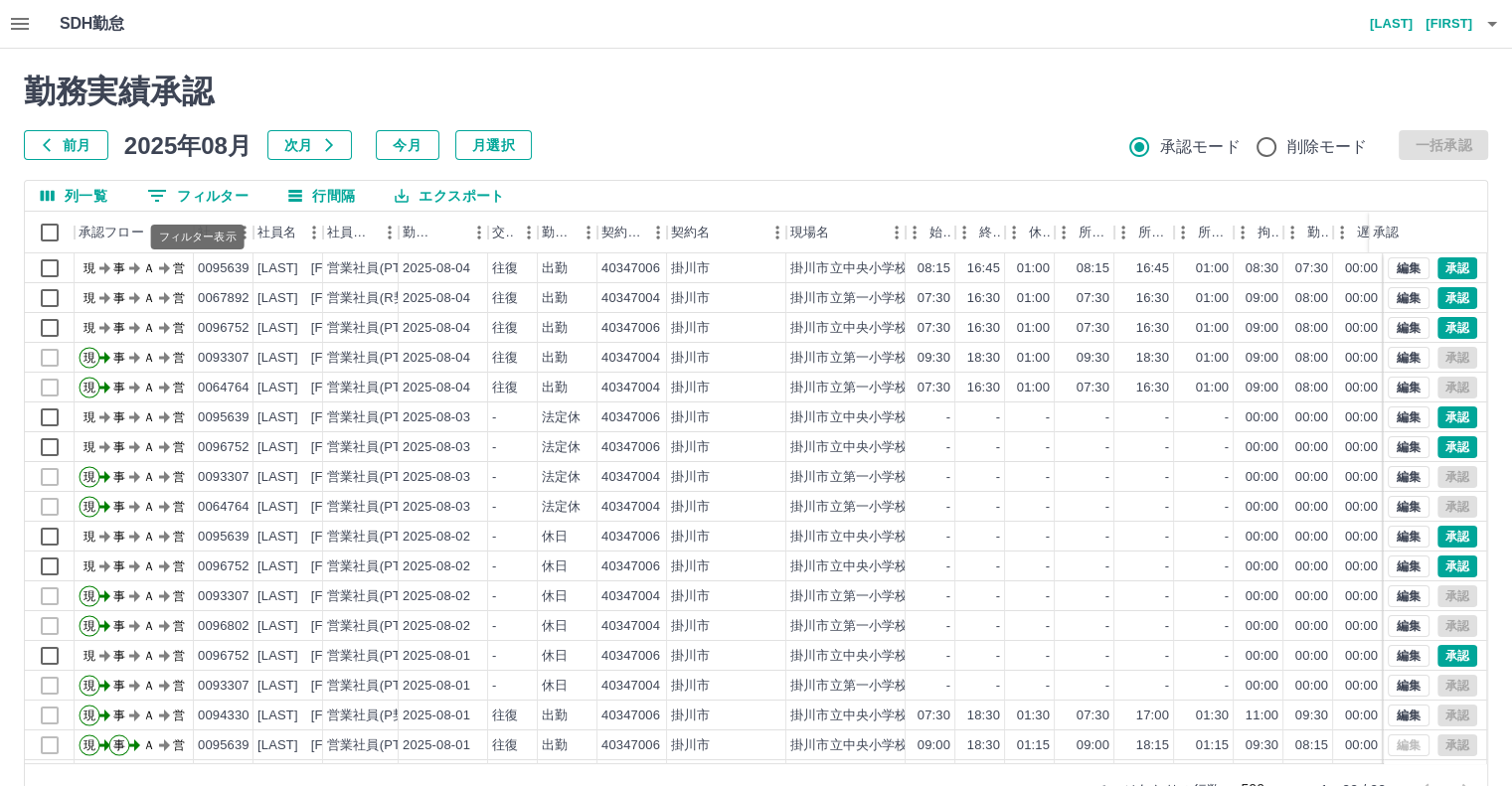 click on "0 フィルター" at bounding box center (198, 196) 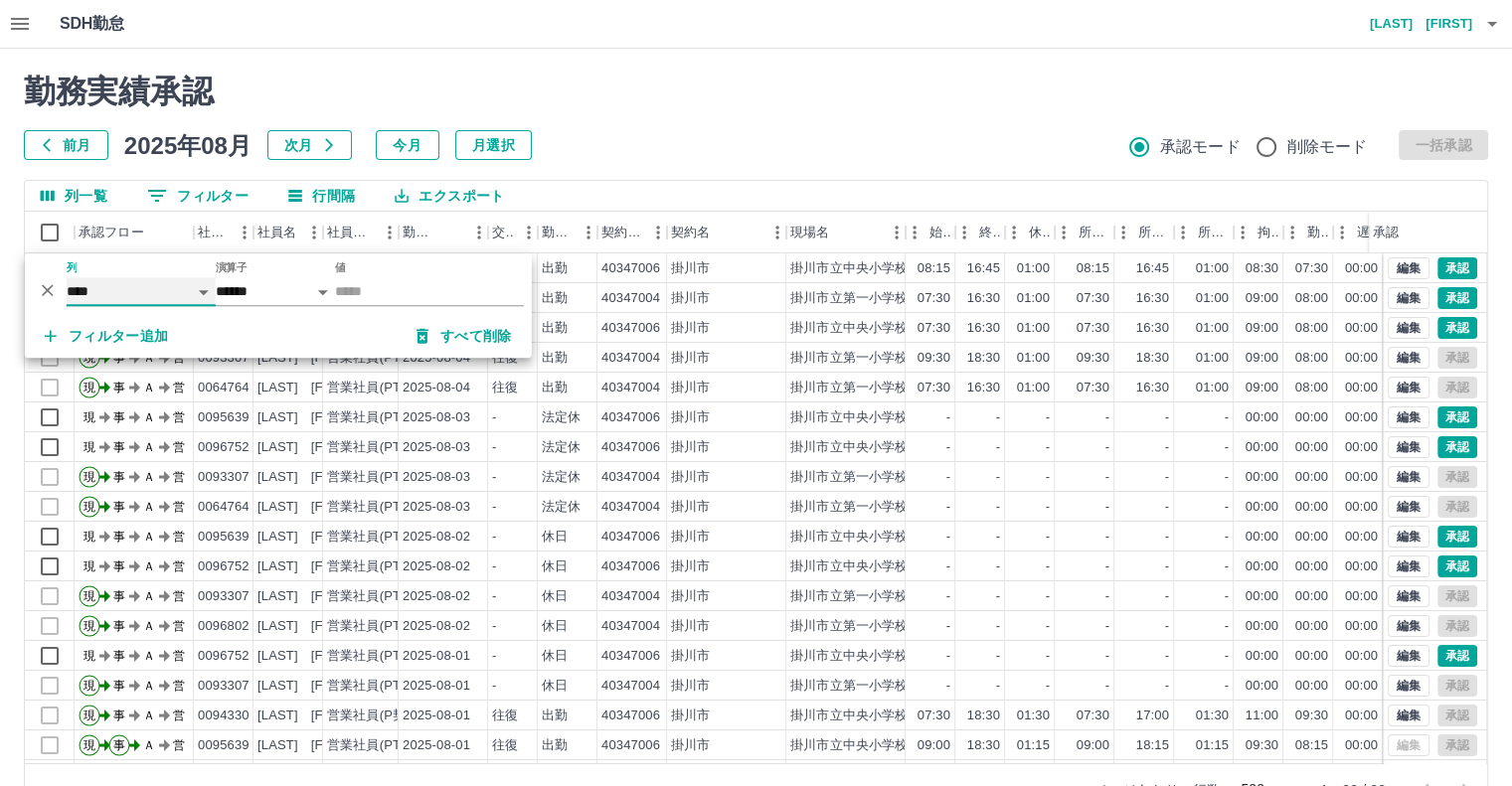 click on "**** *** **** *** *** **** ***** *** *** ** ** ** **** **** **** ** ** *** **** *****" at bounding box center [141, 291] 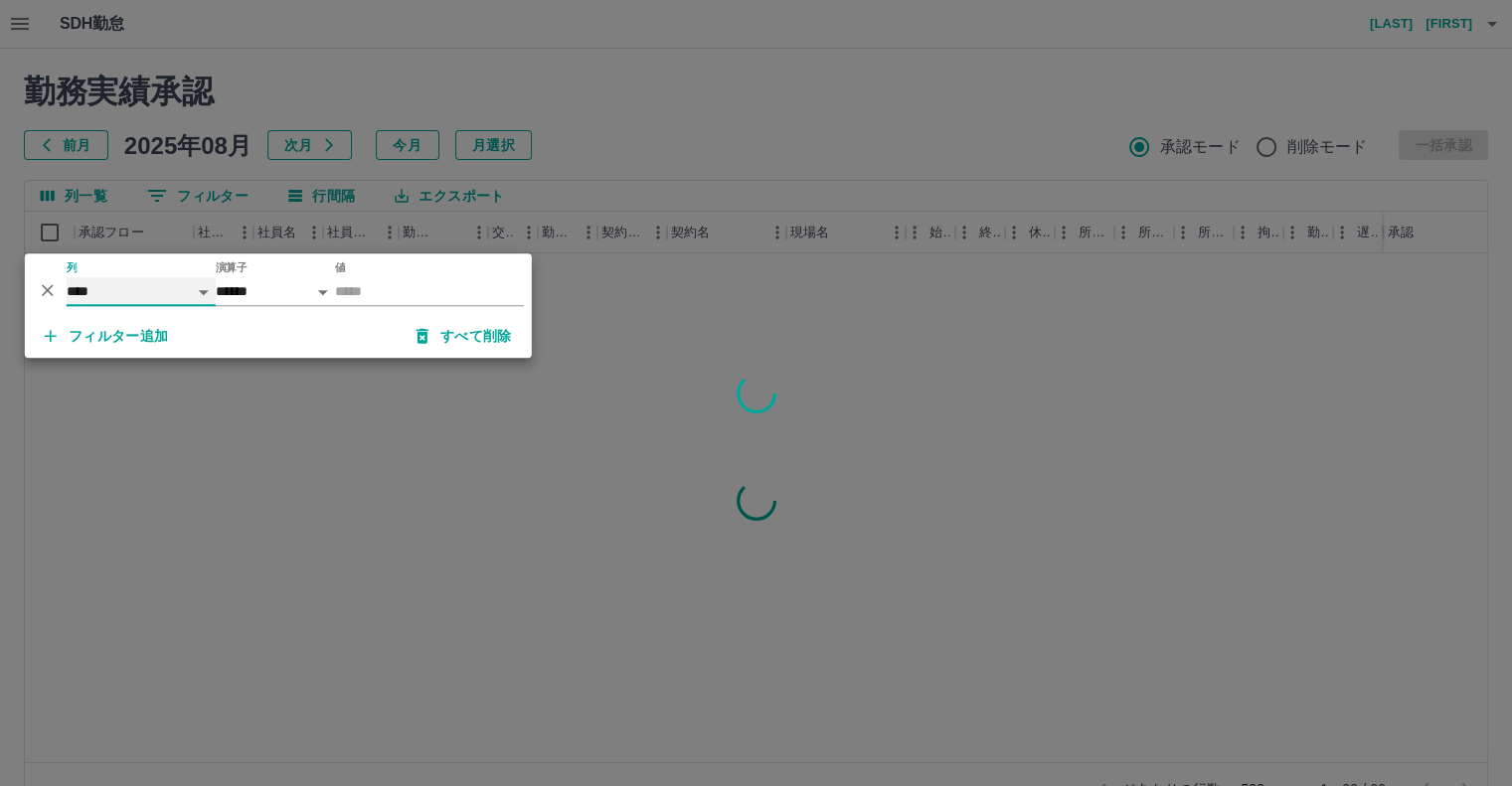 click on "**** *** **** *** *** **** ***** *** *** ** ** ** **** **** **** ** ** *** **** *****" at bounding box center [141, 291] 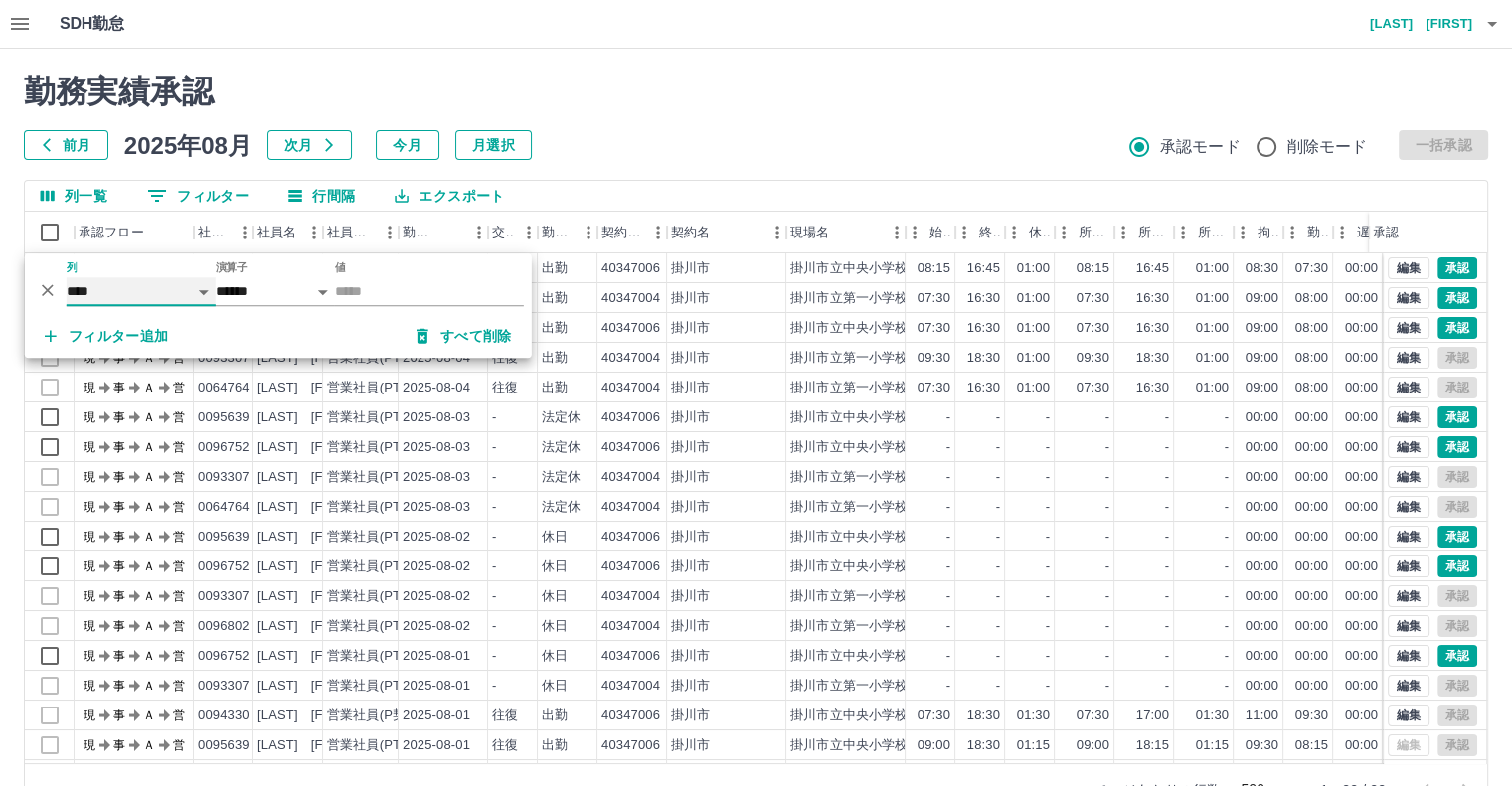 click on "**** *** **** *** *** **** ***** *** *** ** ** ** **** **** **** ** ** *** **** *****" at bounding box center [141, 291] 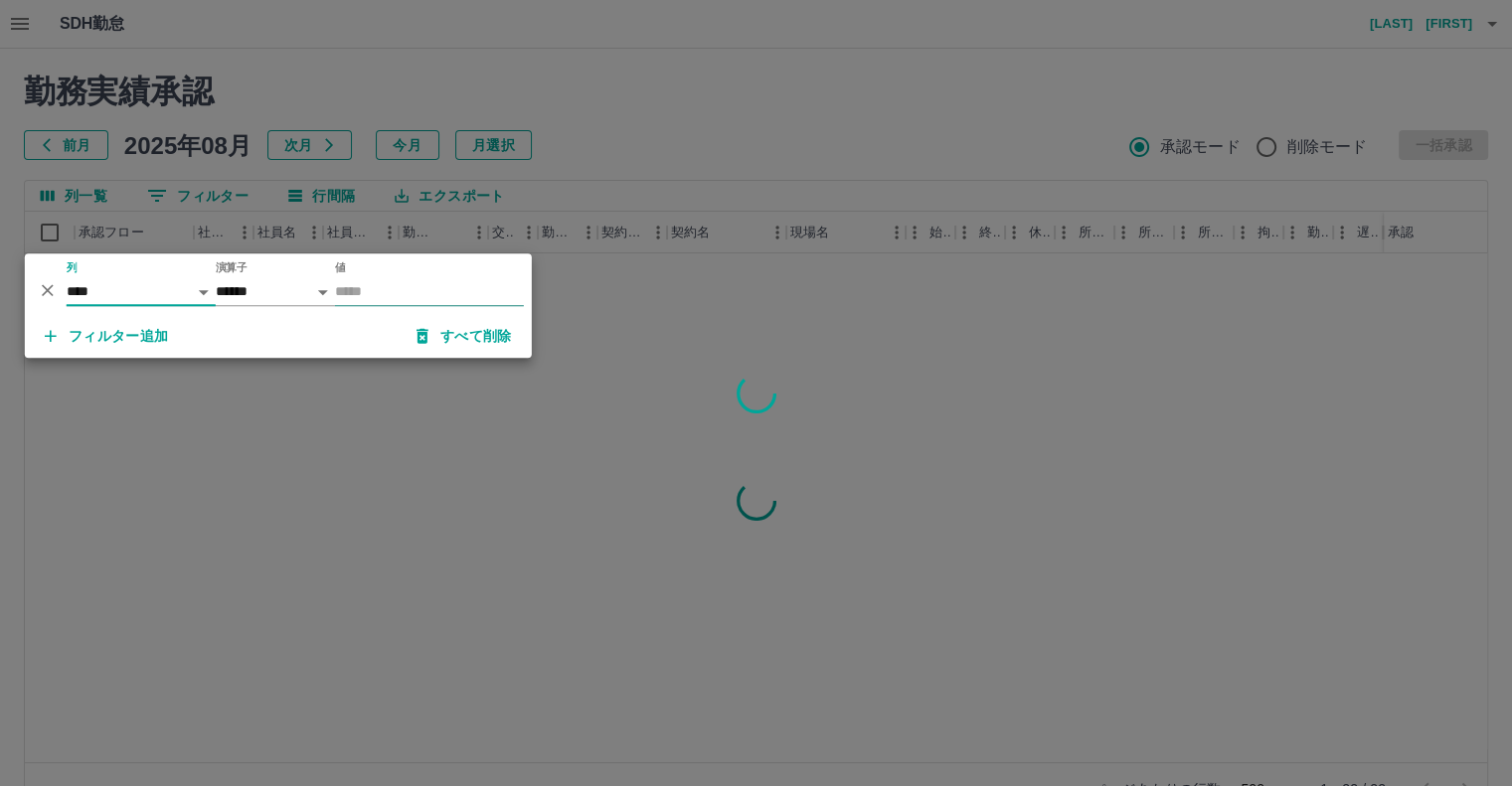 click on "値" at bounding box center (429, 291) 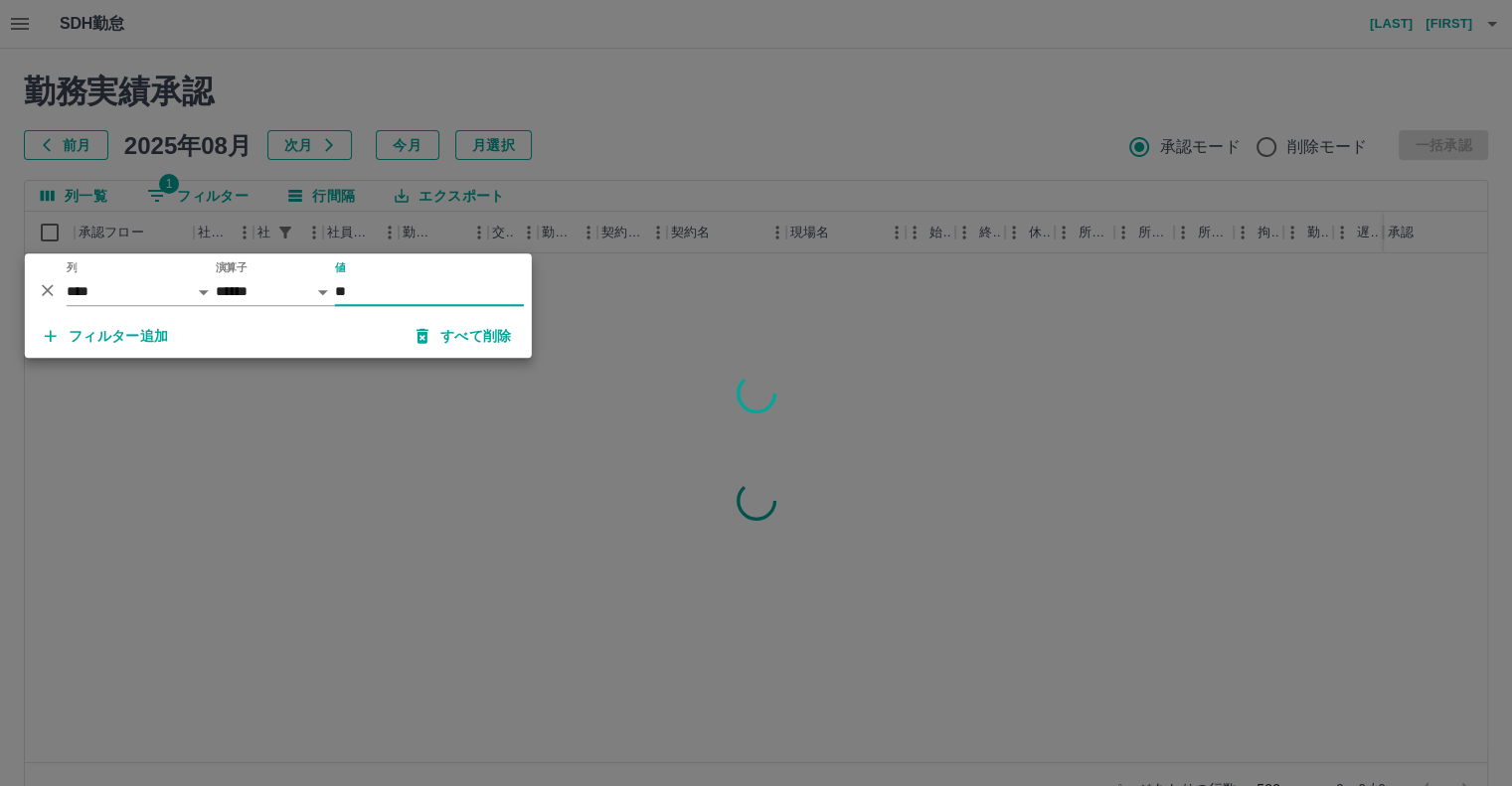 type on "*" 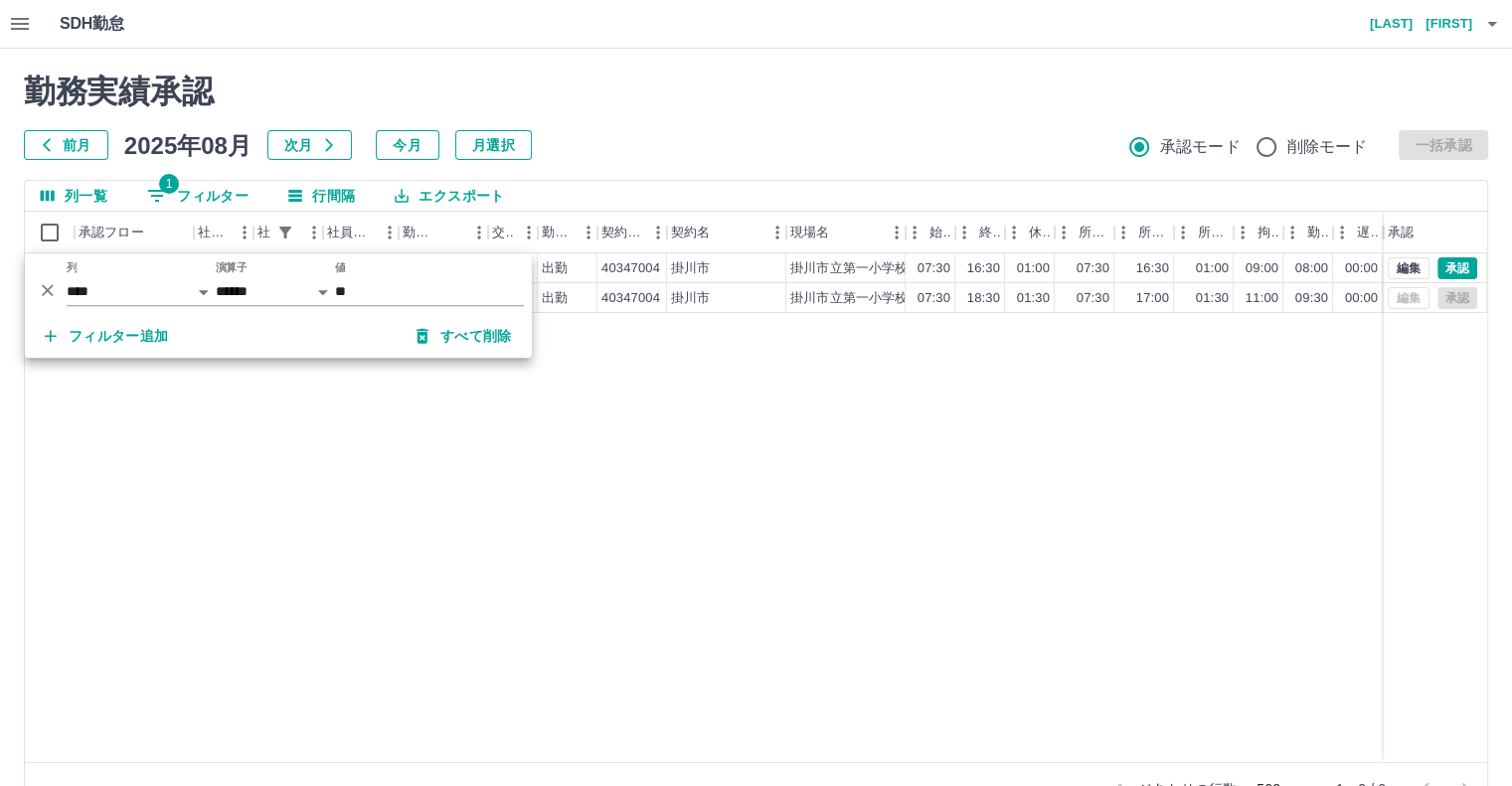 click on "勤務実績承認 前月 [DATE] 次月 今月 月選択 承認モード 削除モード 一括承認 列一覧 [NUMBER] フィルター 行間隔 エクスポート 承認フロー 社員番号 社員名 社員区分 勤務日 交通費 勤務区分 契約コード 契約名 現場名 始業 終業 休憩 所定開始 所定終業 所定休憩 拘束 勤務 遅刻等 コメント ステータス 承認 現 事 Ａ 営 [ID] [LAST]　[FIRST] 営業社員(R契約) [DATE] 往復 出勤 [ID] [CITY] [CITY] [ID] [TIME] [TIME] [TIME] [TIME] [TIME] [TIME] [TIME] [TIME] [TIME] 現場責任者承認待 現 事 Ａ 営 [ID] [LAST]　[FIRST] 営業社員(R契約) [DATE] 往復 出勤 [ID] [CITY] [CITY] [ID] [TIME] [TIME] [TIME] [TIME] [TIME] [TIME] [TIME] [TIME] [TIME] AM承認待 編集 承認 編集 承認 ページあたりの行数: [NUMBER] *** [NUMBER]～[NUMBER] / [NUMBER]" at bounding box center [756, 444] 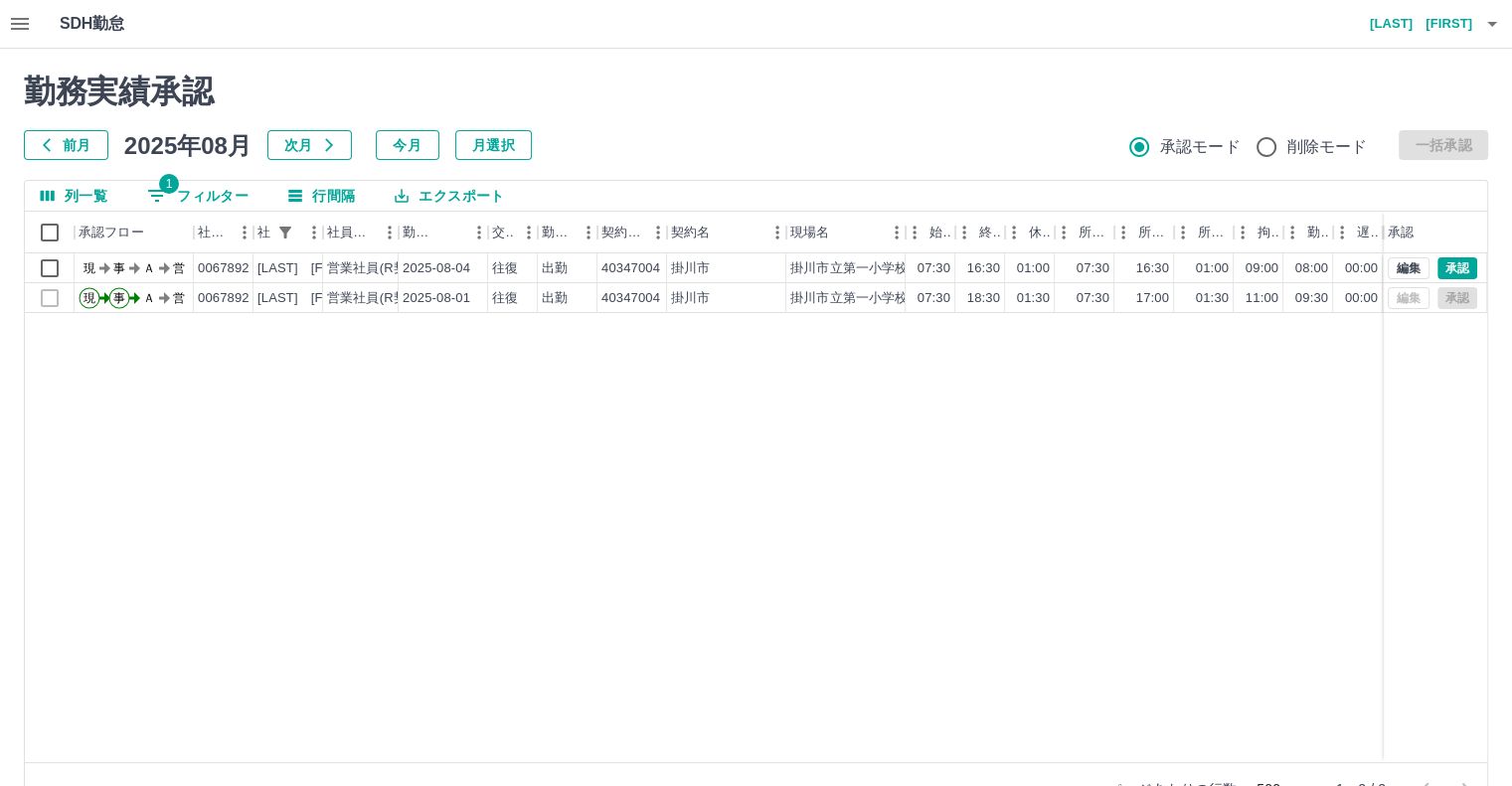 click on "1 フィルター" at bounding box center (198, 196) 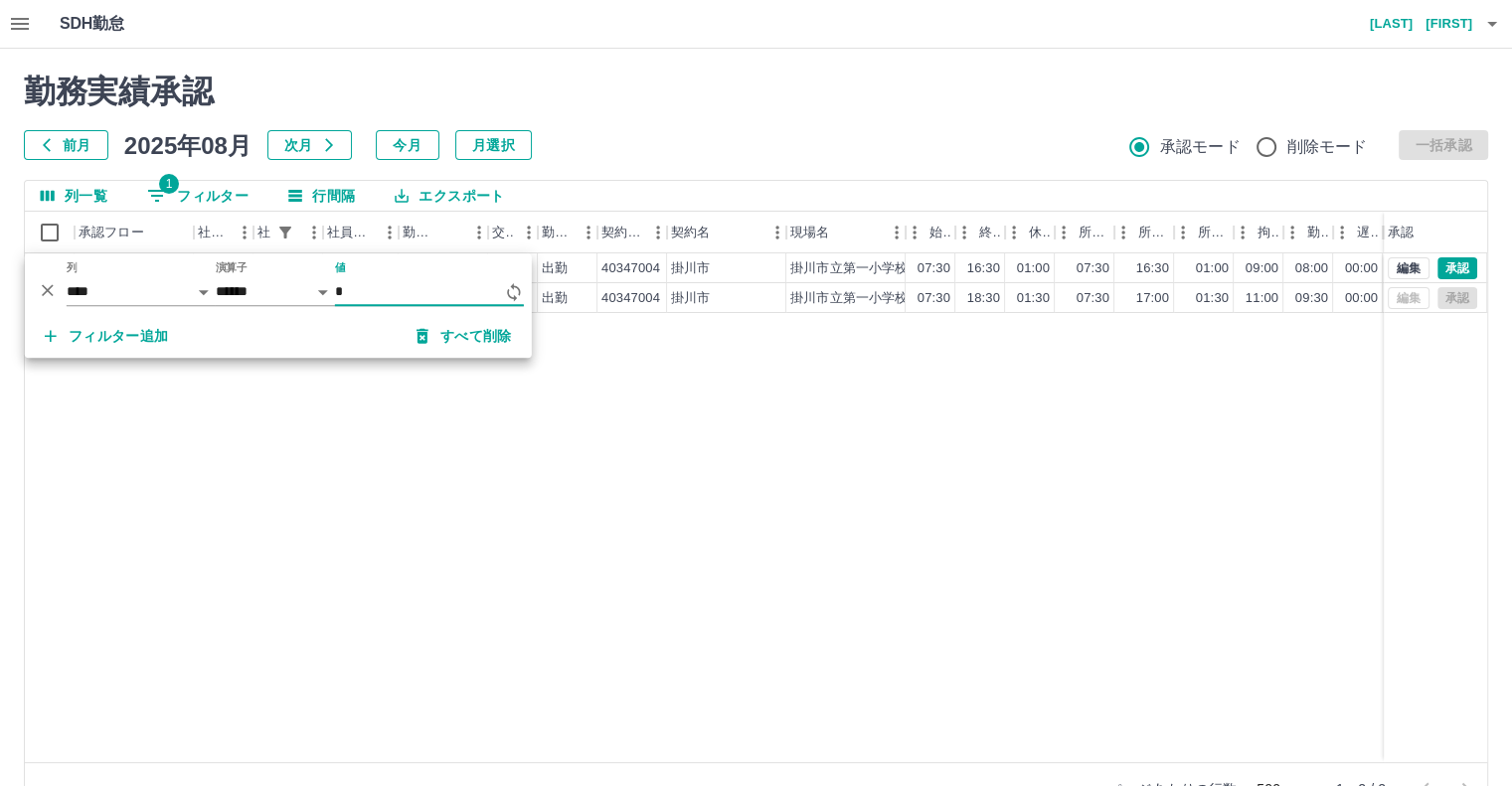 type on "*" 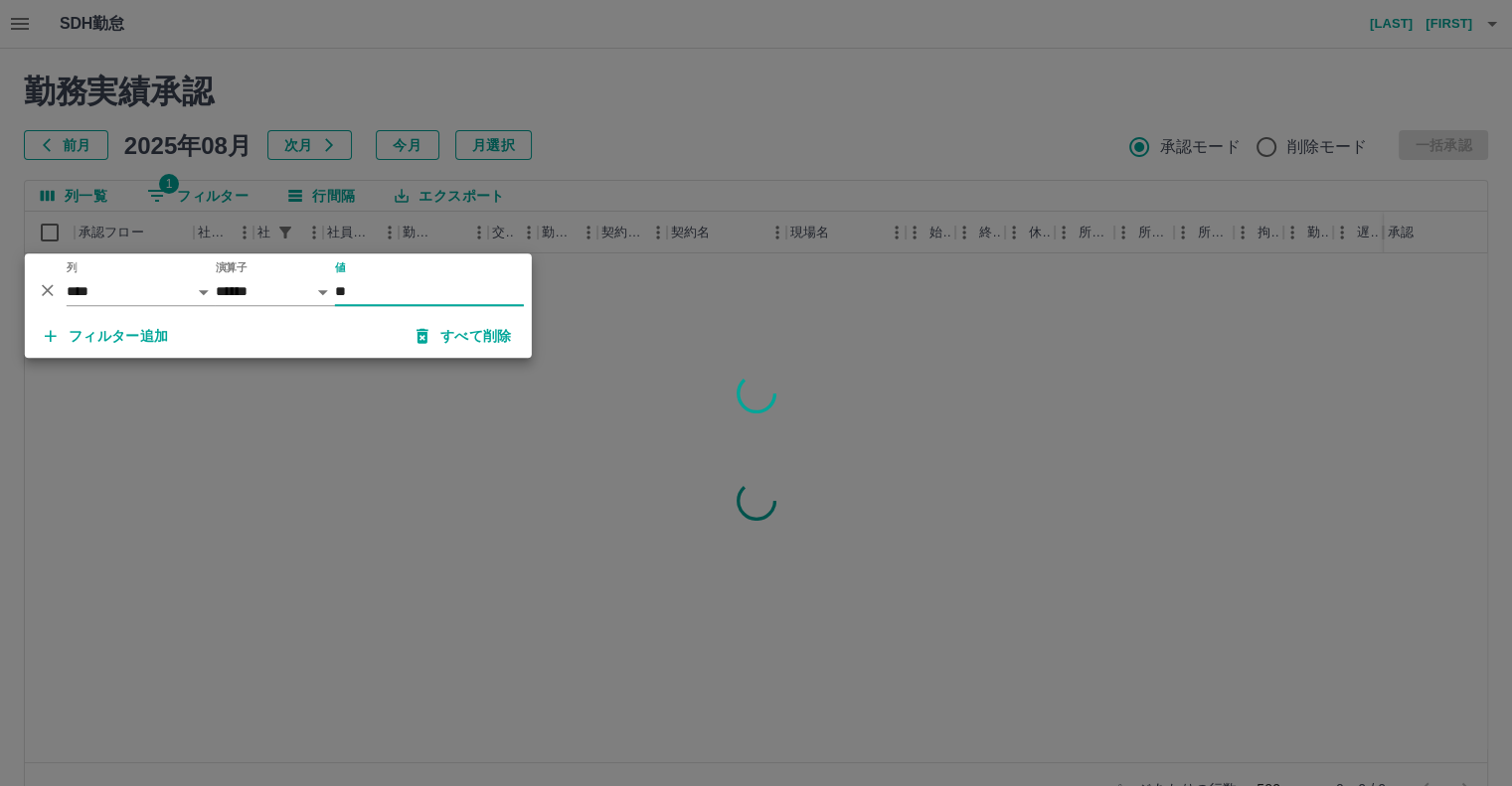 type on "**" 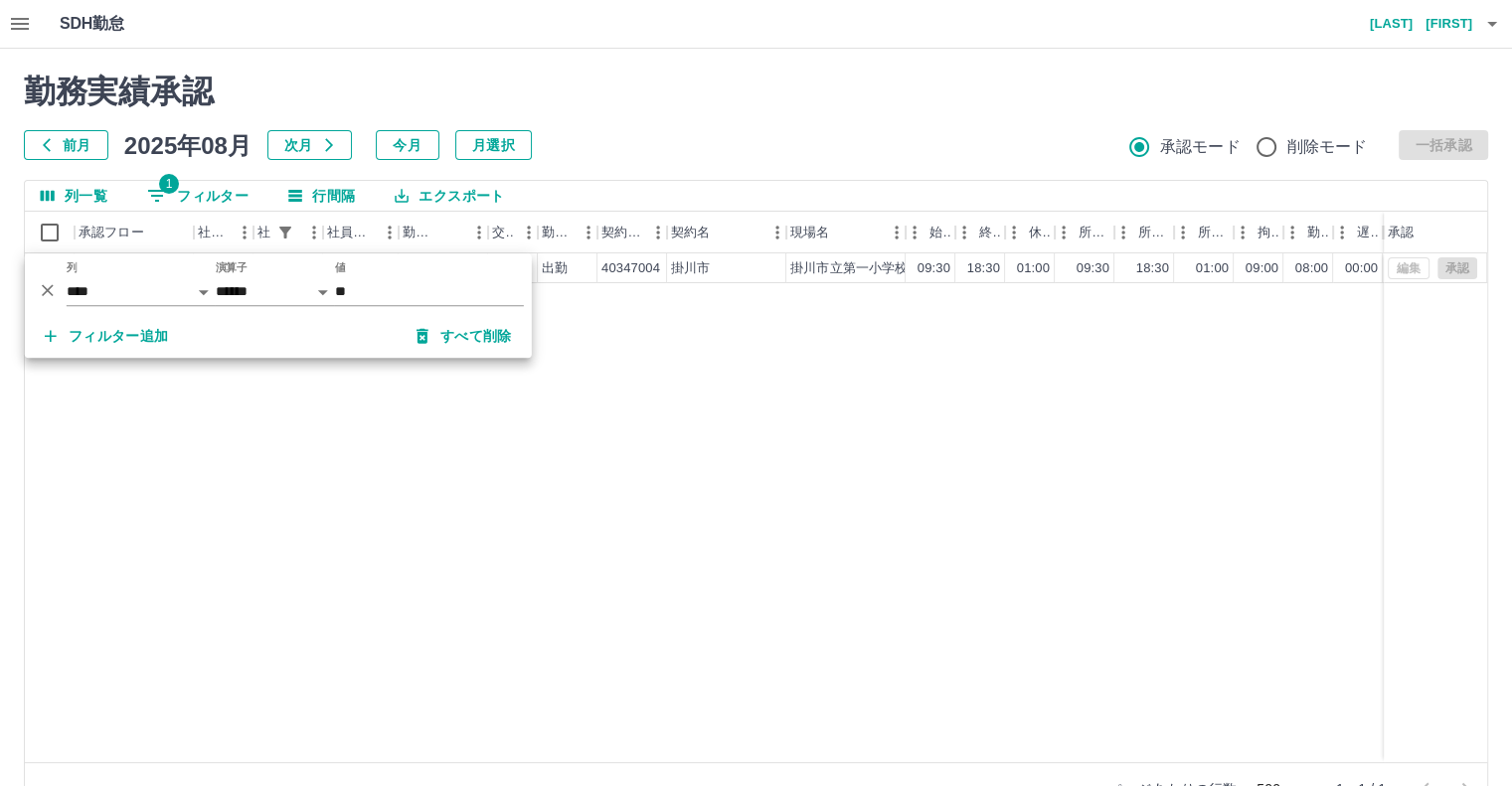 click on "現 事 Ａ 営 [ID] [LAST]　[FIRST] 営業社員(PT契約) [DATE] 往復 出勤 [ID] [CITY] [CITY] [ID] [TIME] [TIME] [TIME] [TIME] [TIME] [TIME] [TIME] [TIME] [TIME] AM承認待 編集 承認" at bounding box center (893, 508) 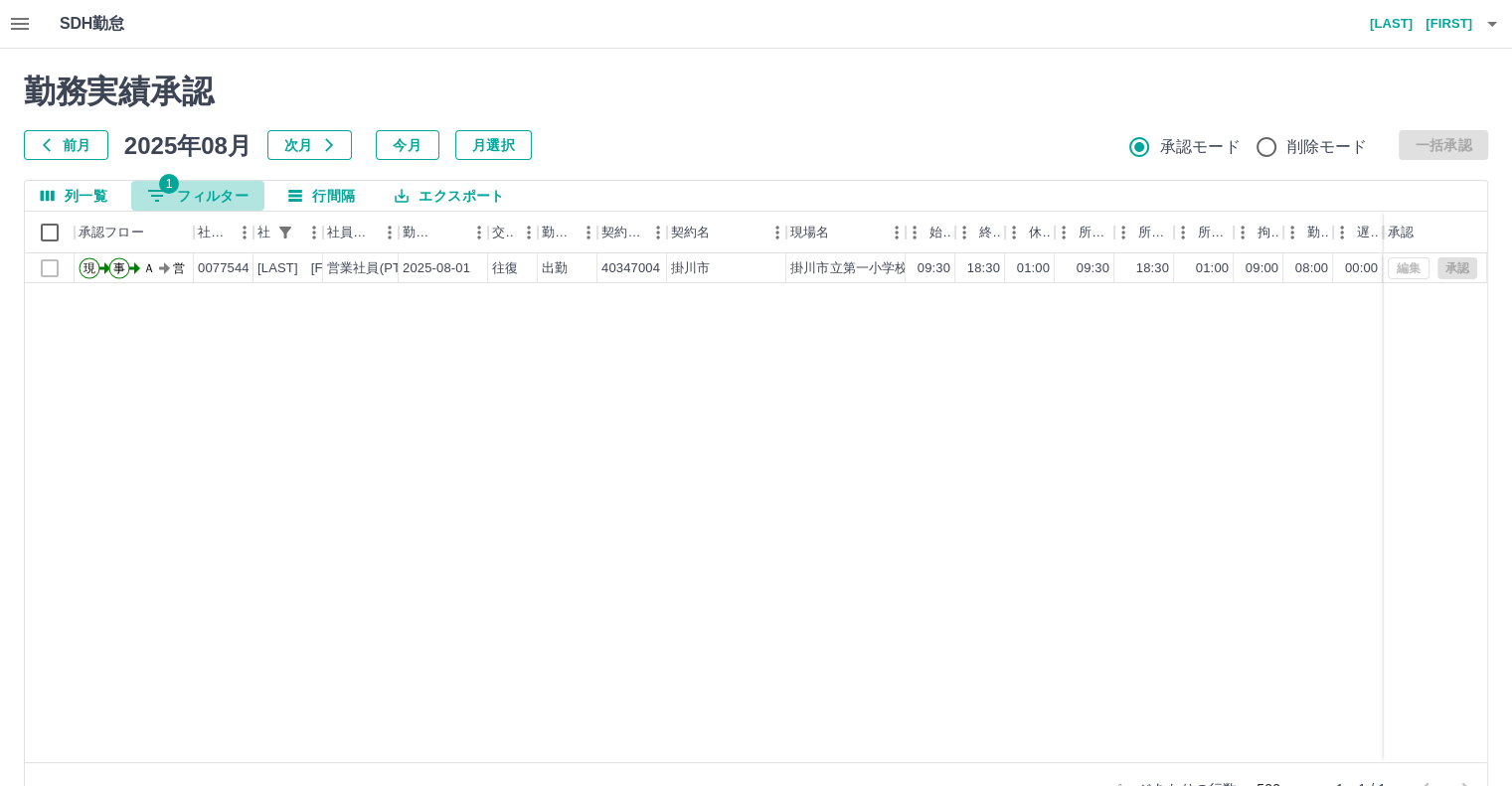 click on "1 フィルター" at bounding box center [198, 196] 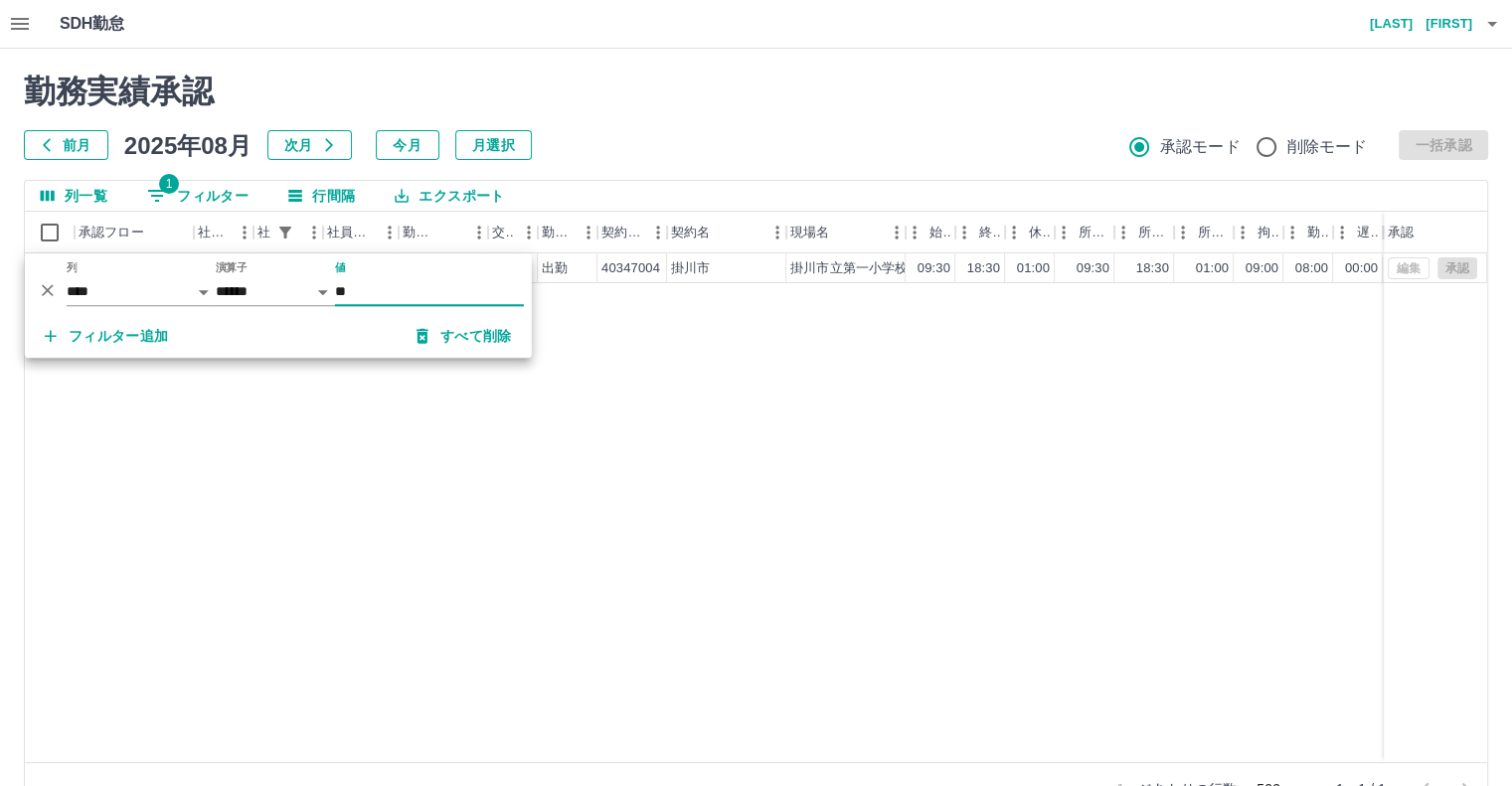 type on "*" 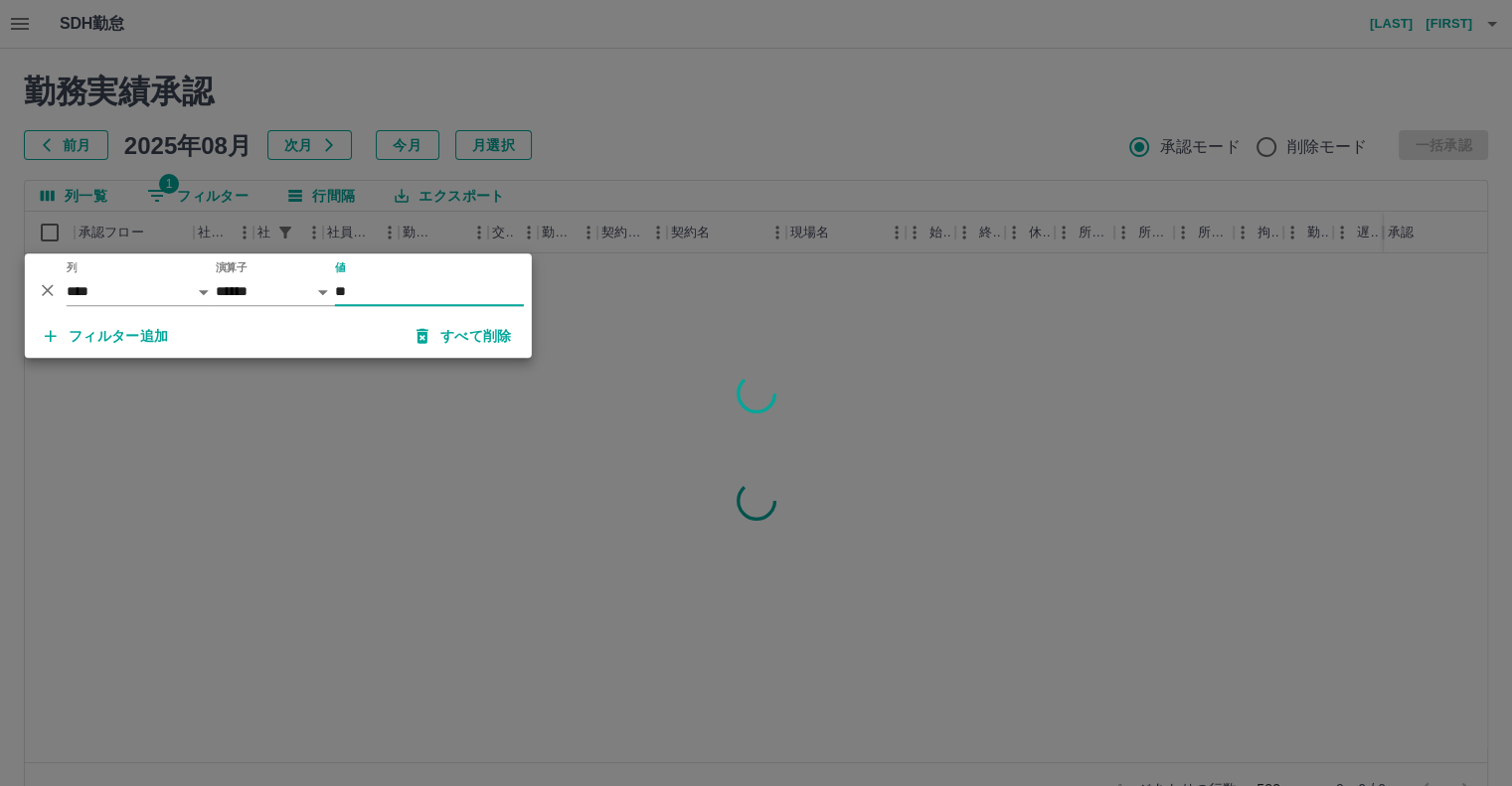 type on "**" 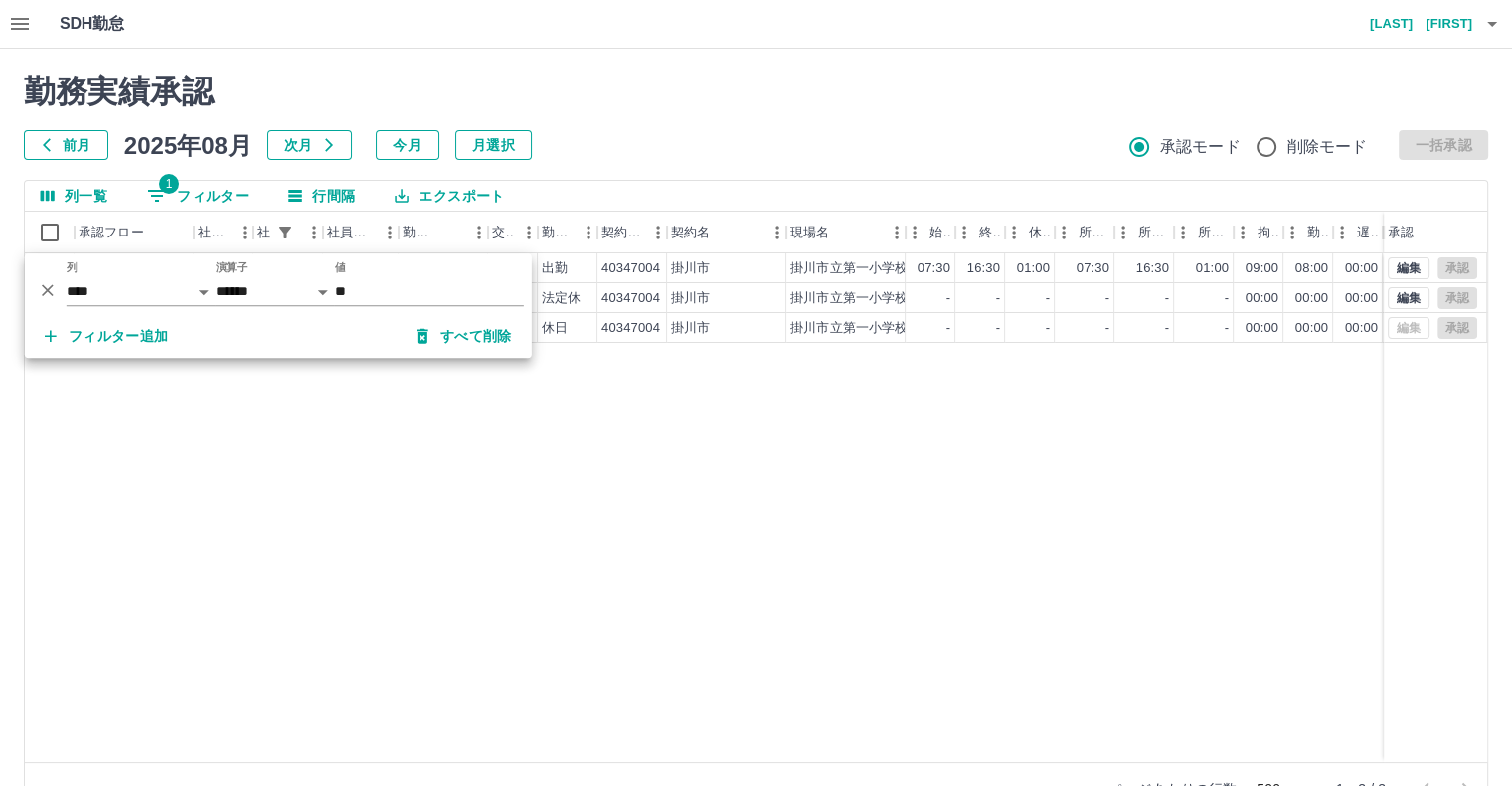drag, startPoint x: 1079, startPoint y: 414, endPoint x: 1066, endPoint y: 414, distance: 13 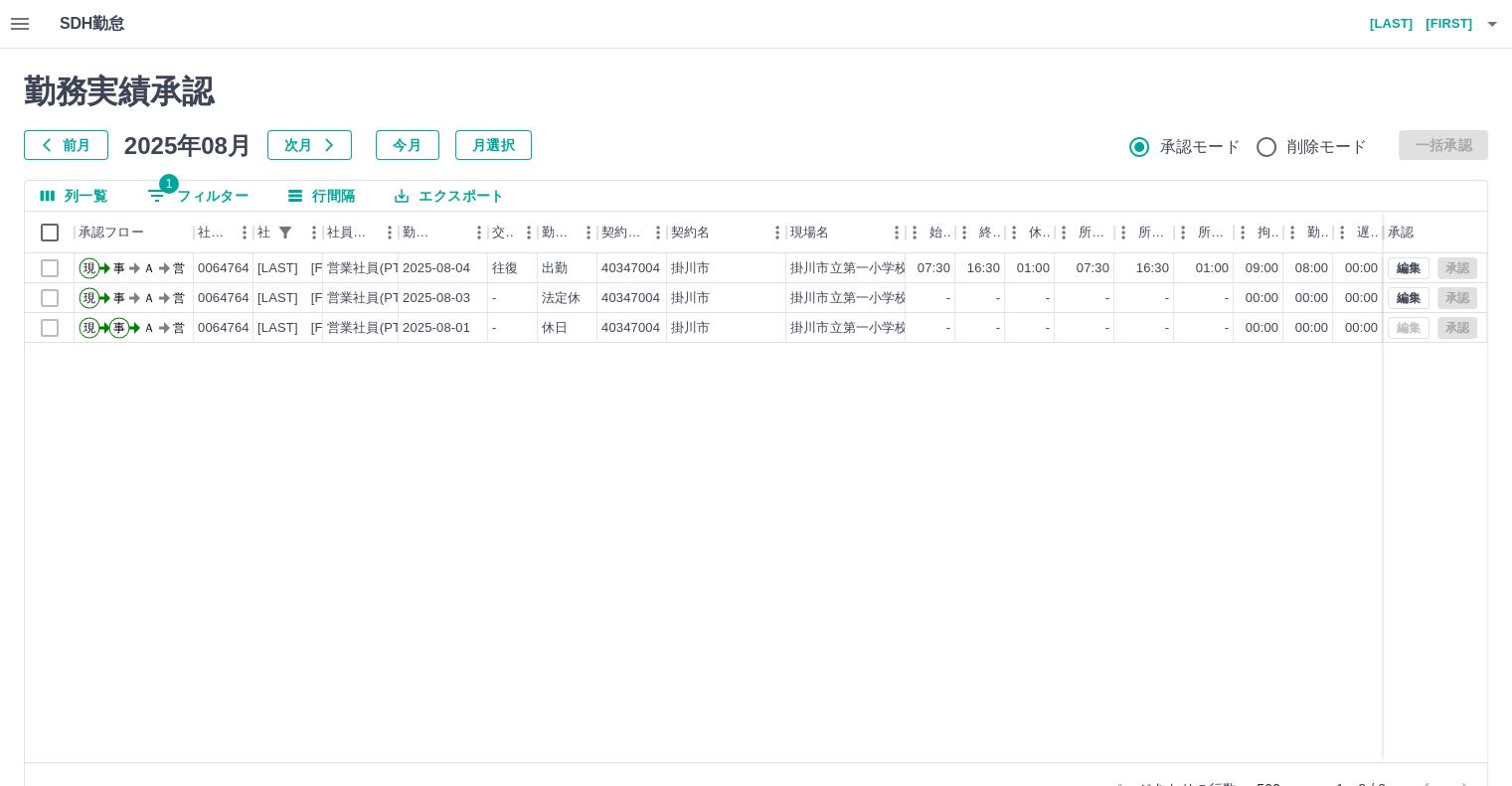 click on "1 フィルター" at bounding box center (198, 196) 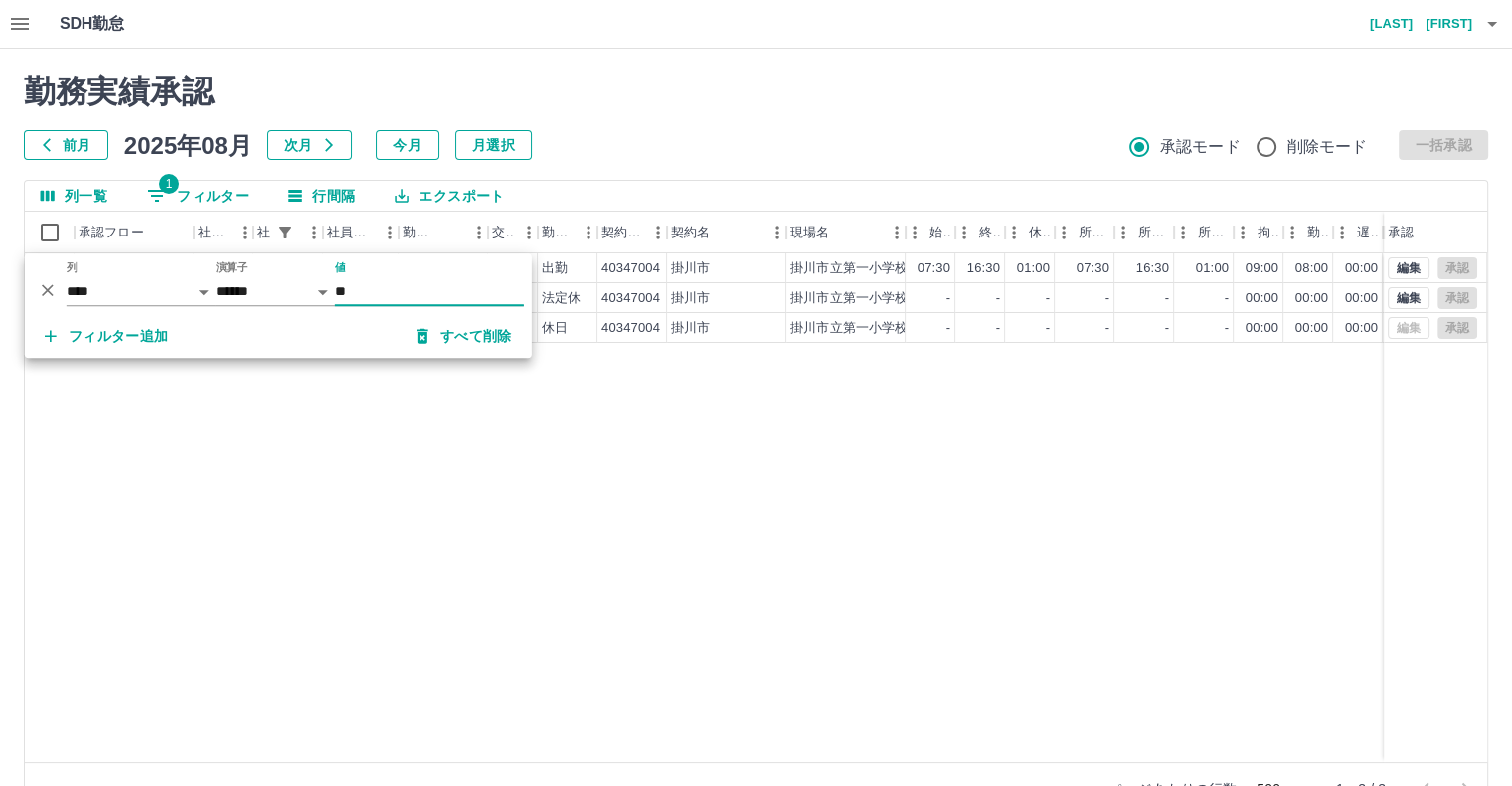 type on "*" 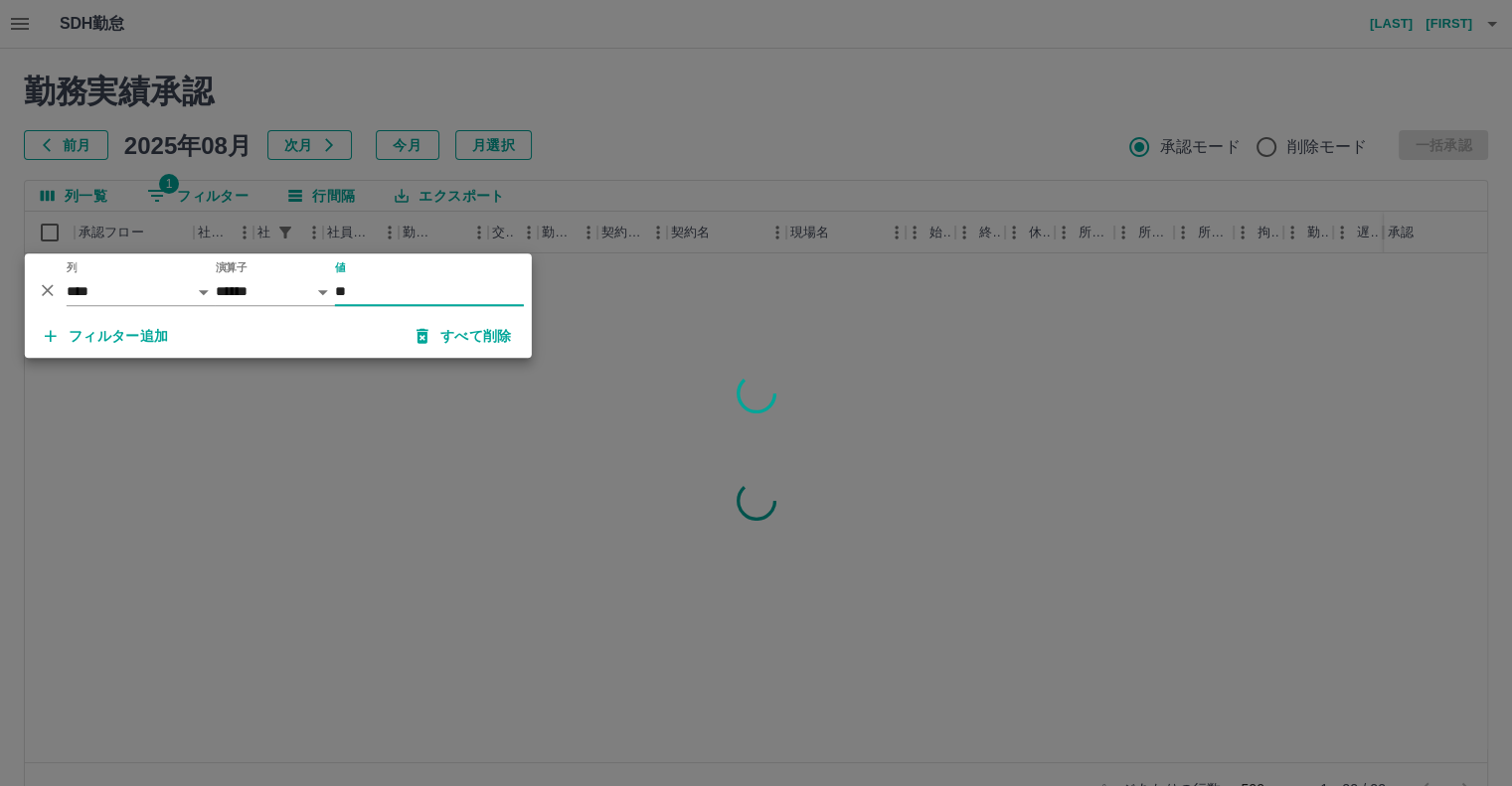 type on "**" 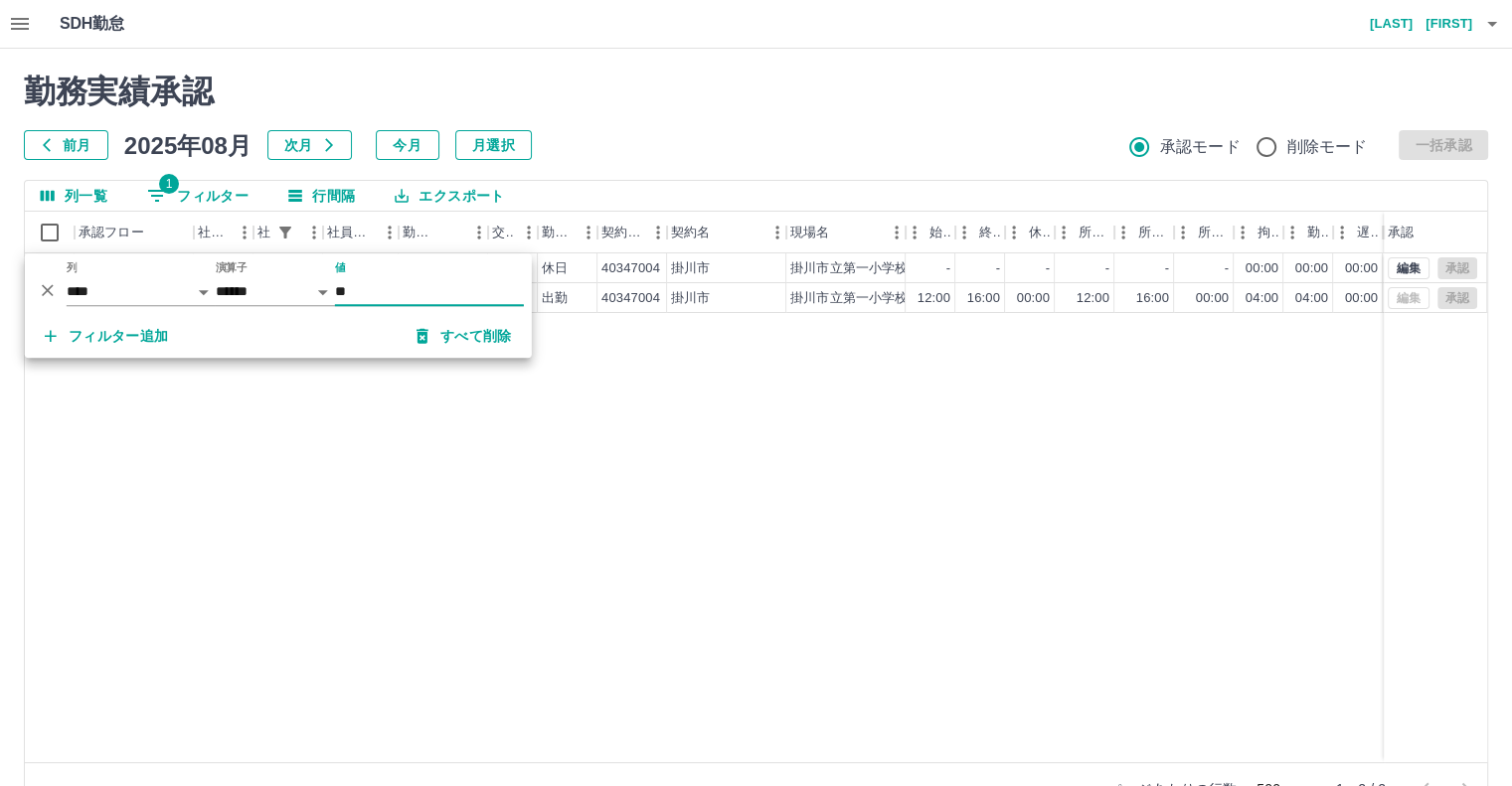 click on "現 事 Ａ 営 [ID] [LAST]　[FIRST] 営業社員(PT契約) [DATE]  -  休日 [ID] [CITY] [CITY] [ID] - - - - - - [TIME] [TIME] [TIME] 事務担当者承認待 現 事 Ａ 営 [ID] [LAST]　[FIRST] 営業社員(PT契約) [DATE] 往復 出勤 [ID] [CITY] [CITY] [ID] [TIME] [TIME] [TIME] [TIME] [TIME] [TIME] [TIME] [TIME] [TIME] AM承認待 編集 承認 編集 承認" at bounding box center (893, 508) 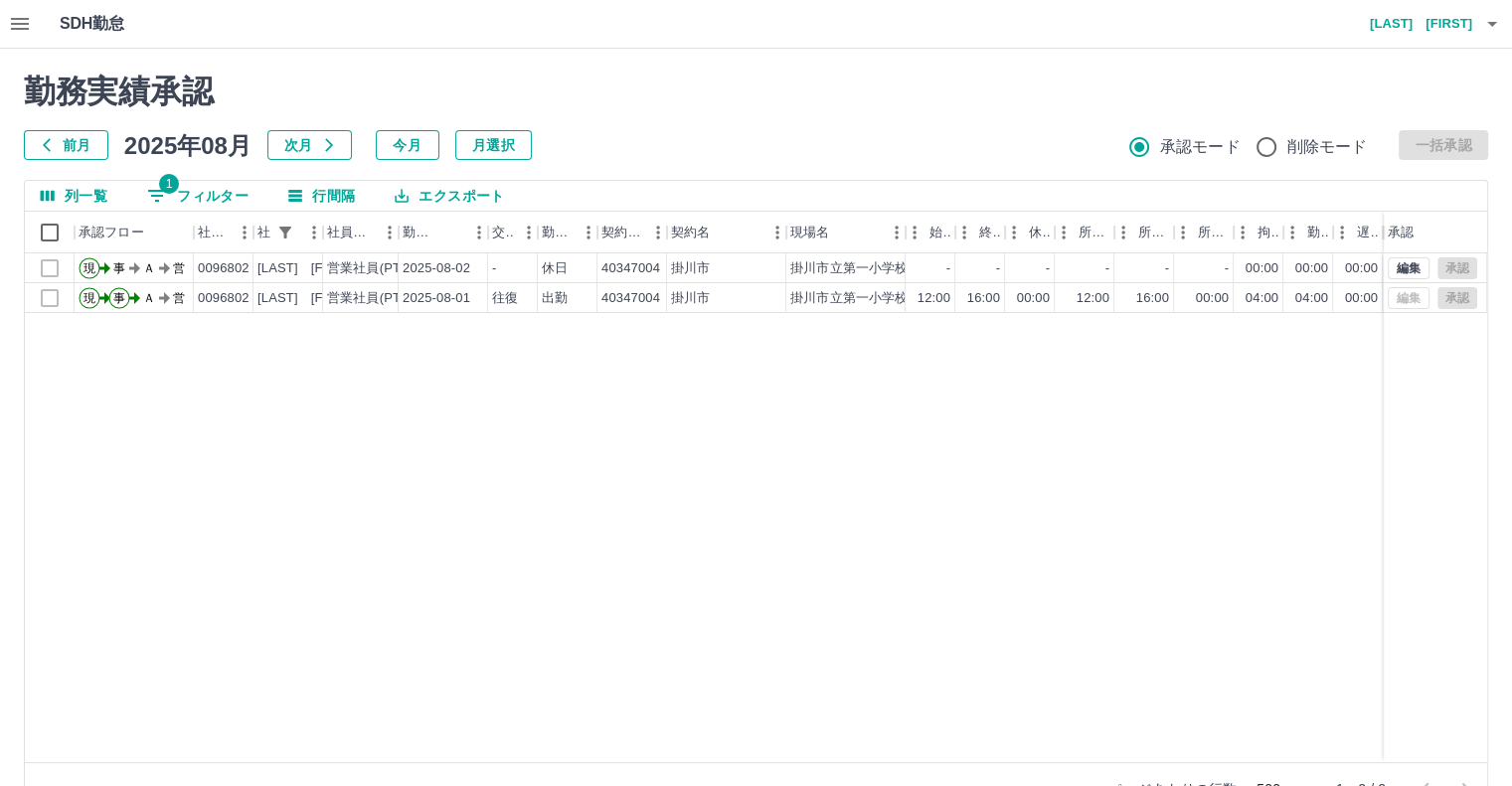 click on "1 フィルター" at bounding box center [198, 196] 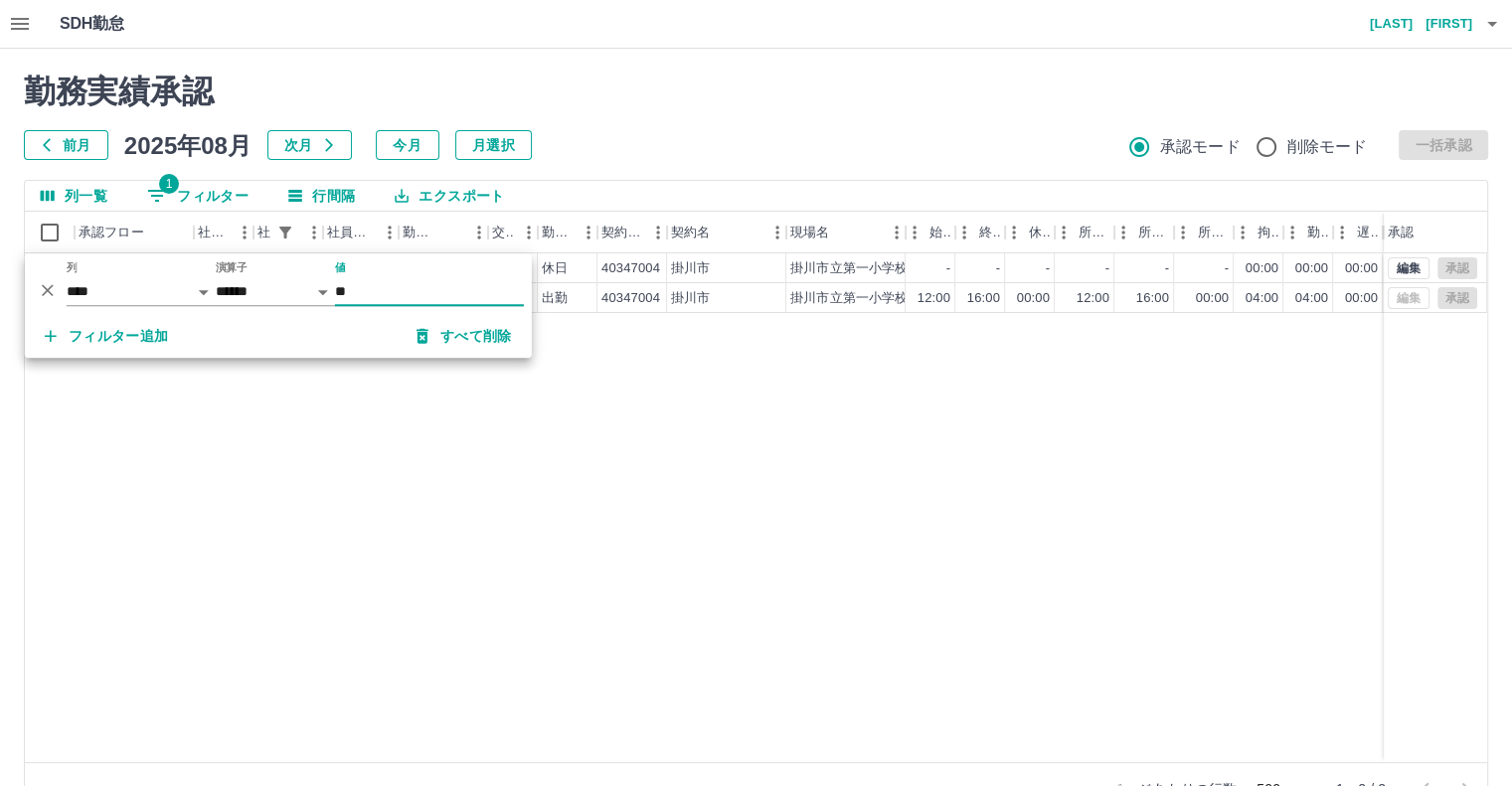 type on "*" 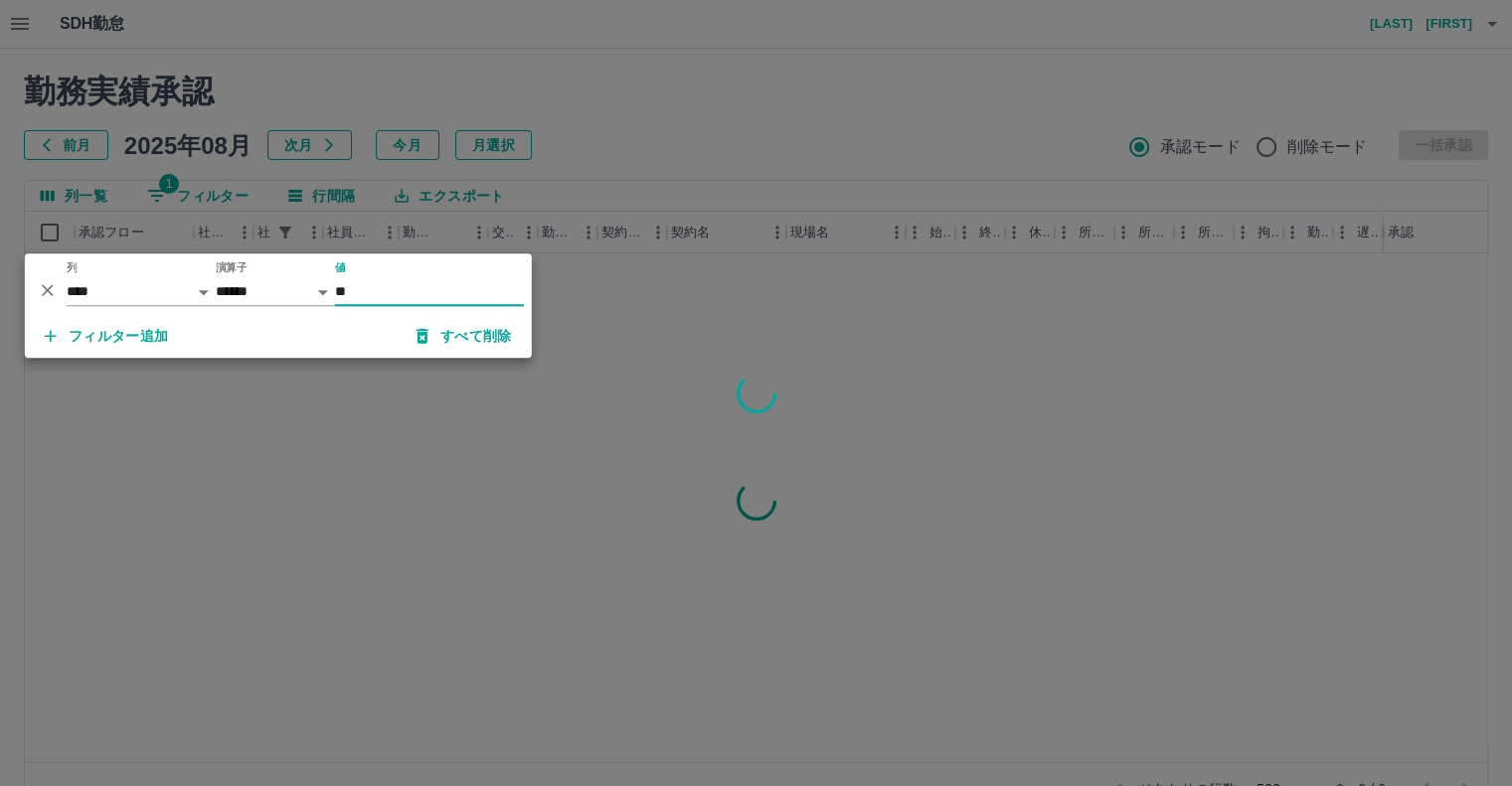 type on "**" 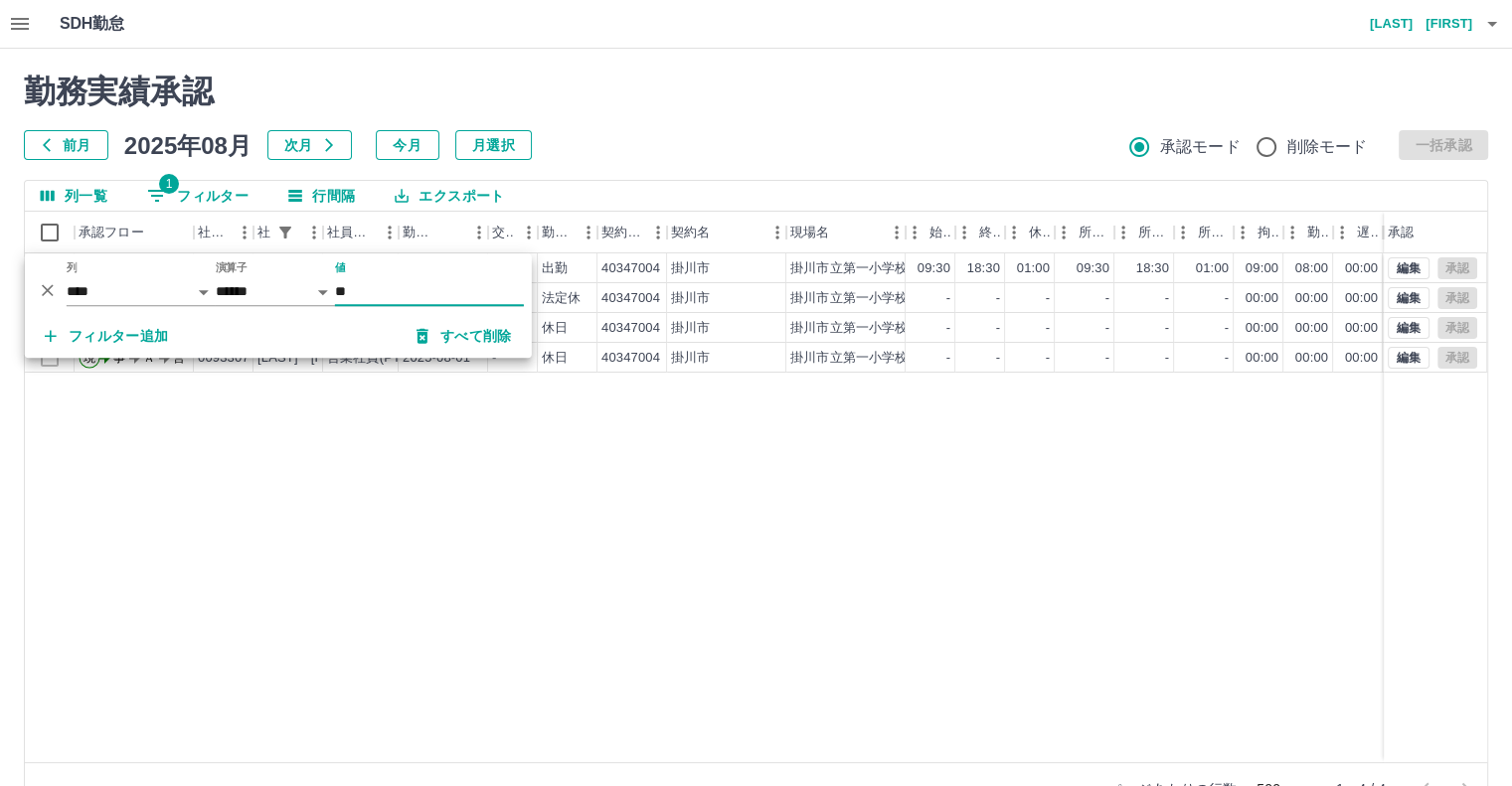 click on "現 事 Ａ 営 [ID] [LAST]　[FIRST] 営業社員(PT契約) [DATE] 往復 出勤 [ID] [CITY] [CITY] [ID] [TIME] [TIME] [TIME] [TIME] [TIME] [TIME] [TIME] [TIME] [TIME] 事務担当者承認待 現 事 Ａ 営 [ID] [LAST]　[FIRST] 営業社員(PT契約) [DATE]  -  法定休 [ID] [CITY] [CITY] [ID] - - - - - - [TIME] [TIME] [TIME] 事務担当者承認待 現 事 Ａ 営 [ID] [LAST]　[FIRST] 営業社員(PT契約) [DATE]  -  休日 [ID] [CITY] [CITY] [ID] - - - - - - [TIME] [TIME] [TIME] 事務担当者承認待 現 事 Ａ 営 [ID] [LAST]　[FIRST] 営業社員(PT契約) [DATE]  -  休日 [ID] [CITY] [CITY] [ID] - - - - - - [TIME] [TIME] [TIME] 事務担当者承認待 編集 承認 編集 承認 編集 承認 編集 承認" at bounding box center (893, 508) 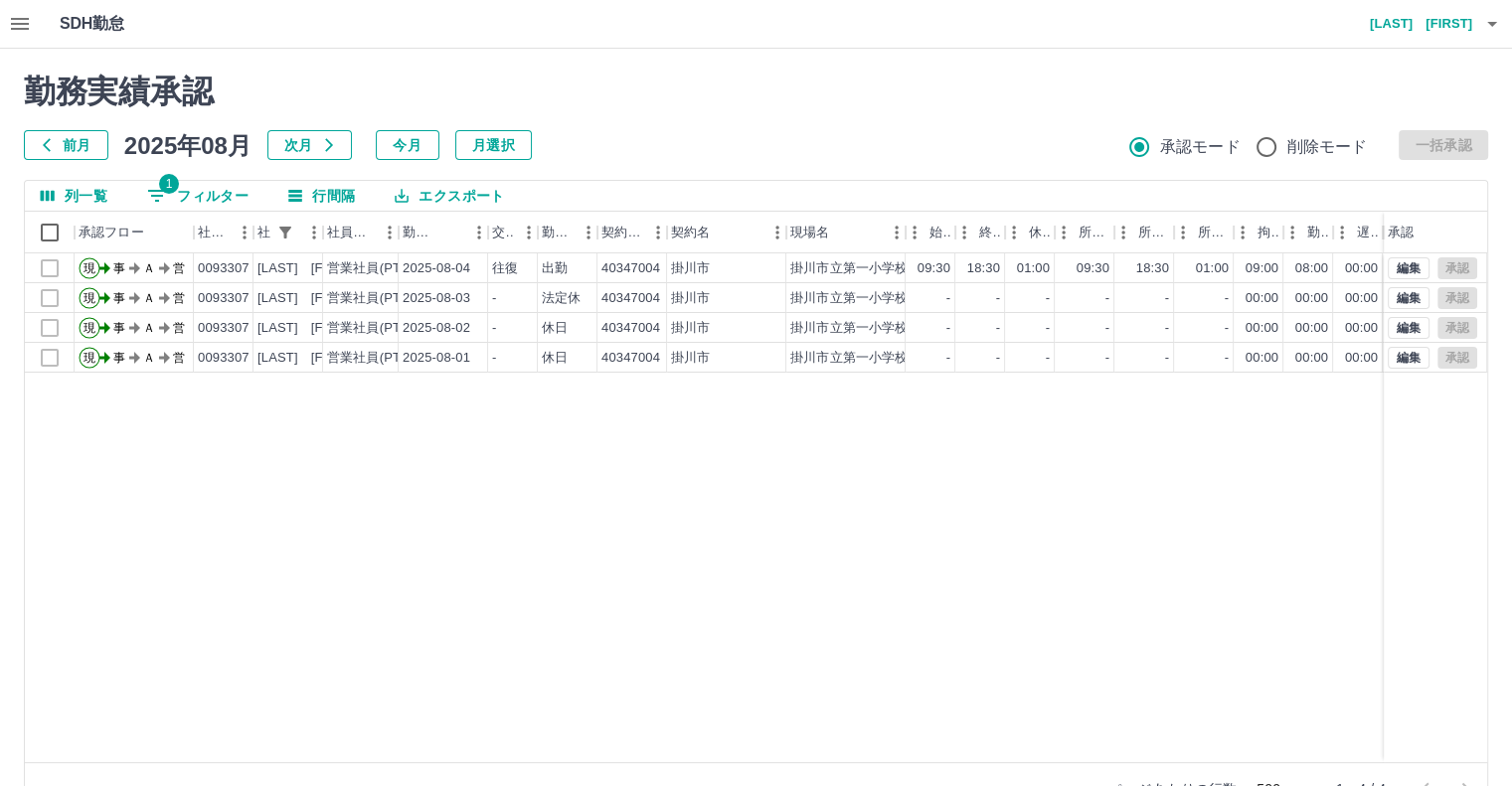 click on "1 フィルター" at bounding box center (198, 196) 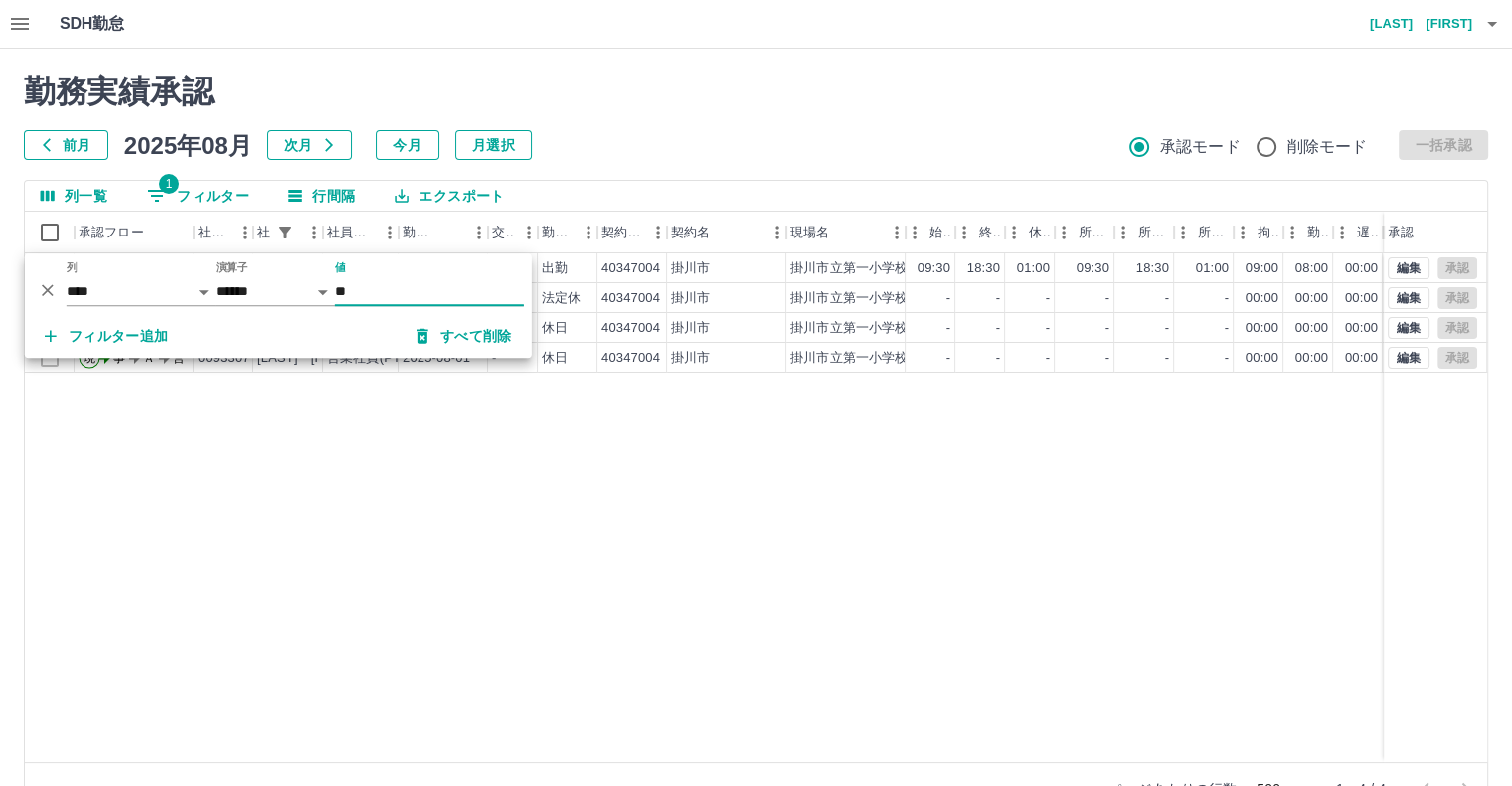 type on "*" 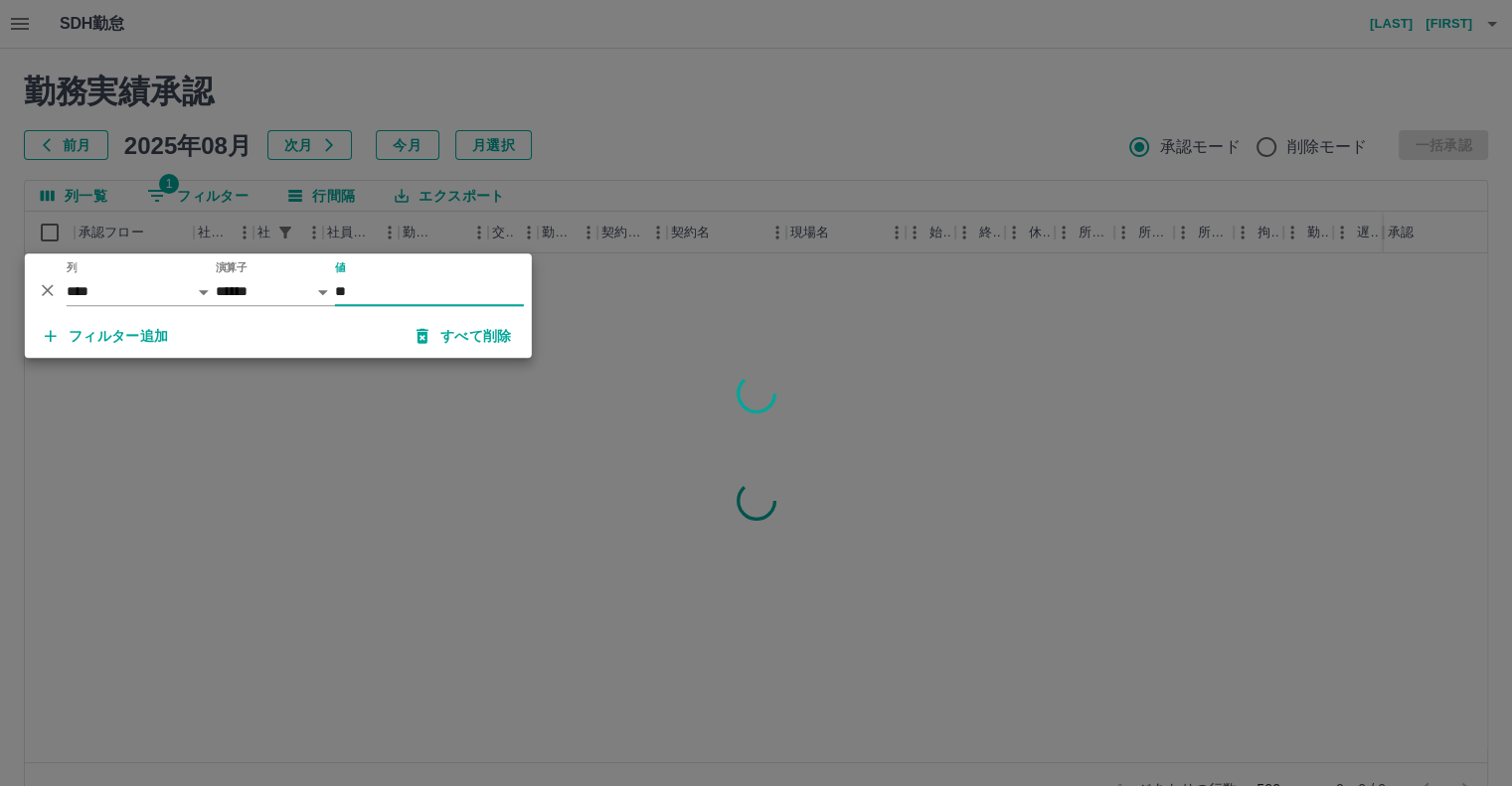 type on "**" 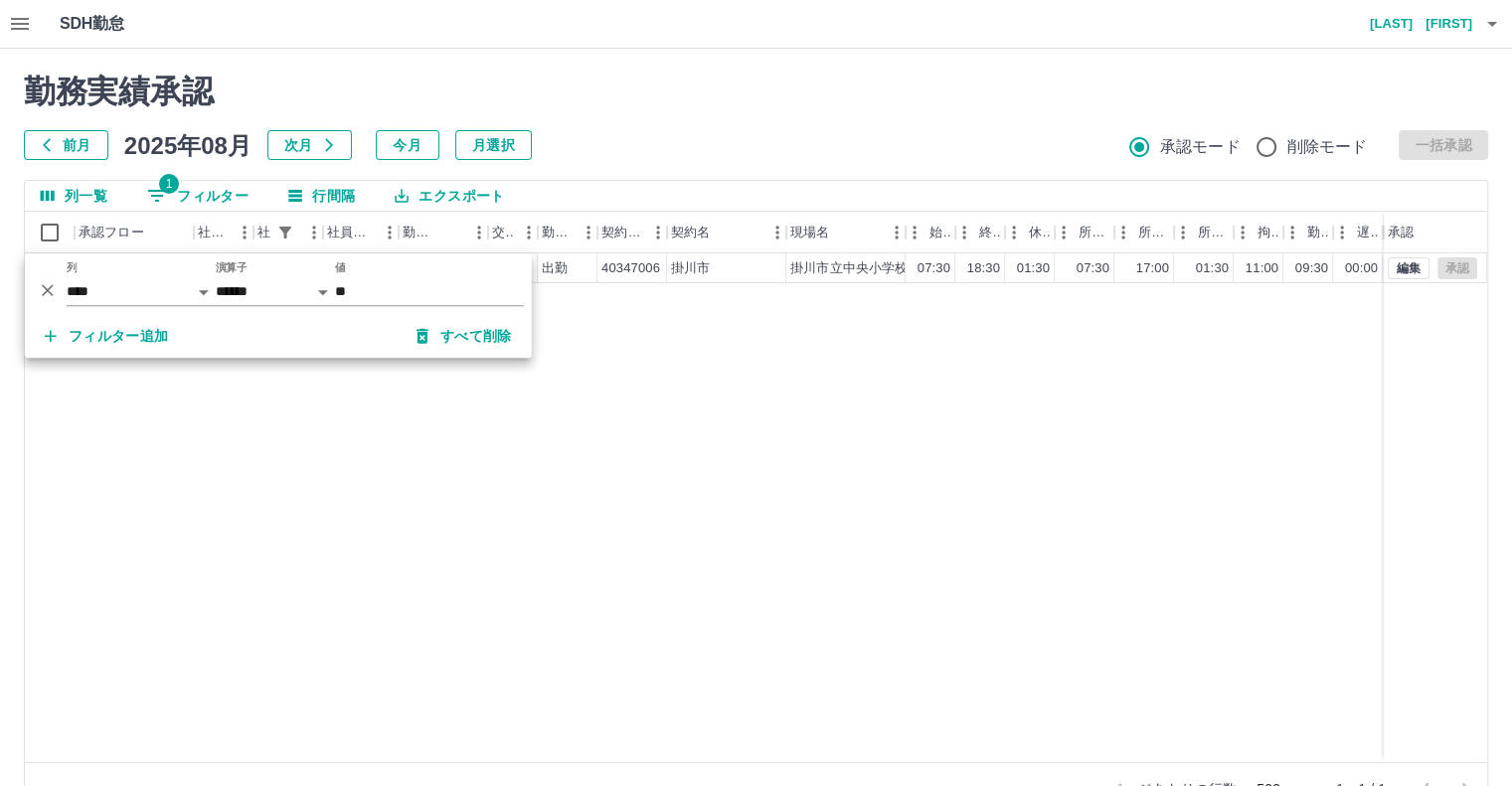 click on "現 事 Ａ 営 [ID] [LAST]　[FIRST] 営業社員(P契約) [DATE] 往復 出勤 [ID] [CITY] [CITY] [ID] [TIME] [TIME] [TIME] [TIME] [TIME] [TIME] [TIME] [TIME] [TIME] 事務担当者承認待 編集 承認" at bounding box center [893, 508] 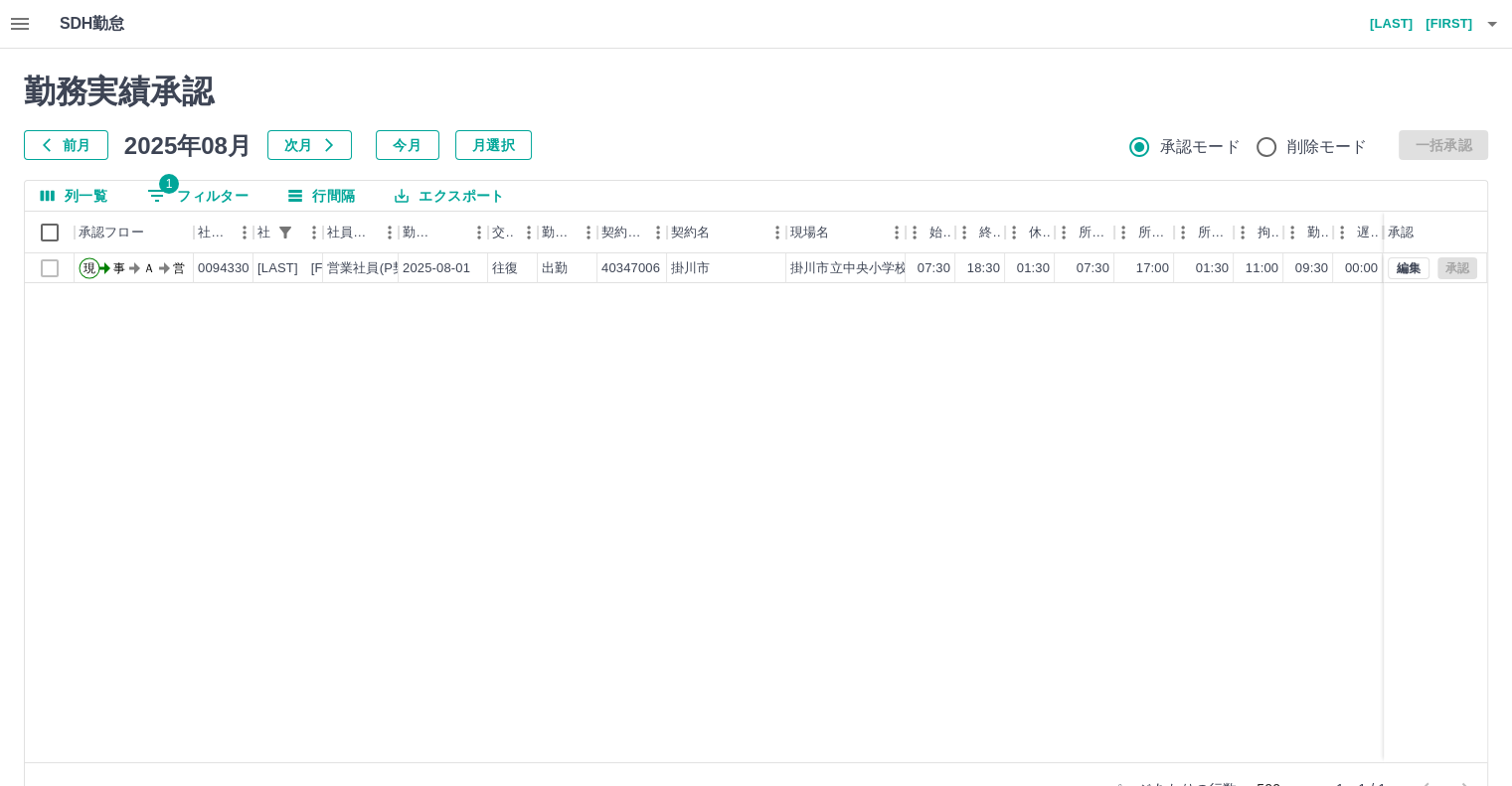 click on "1 フィルター" at bounding box center (198, 196) 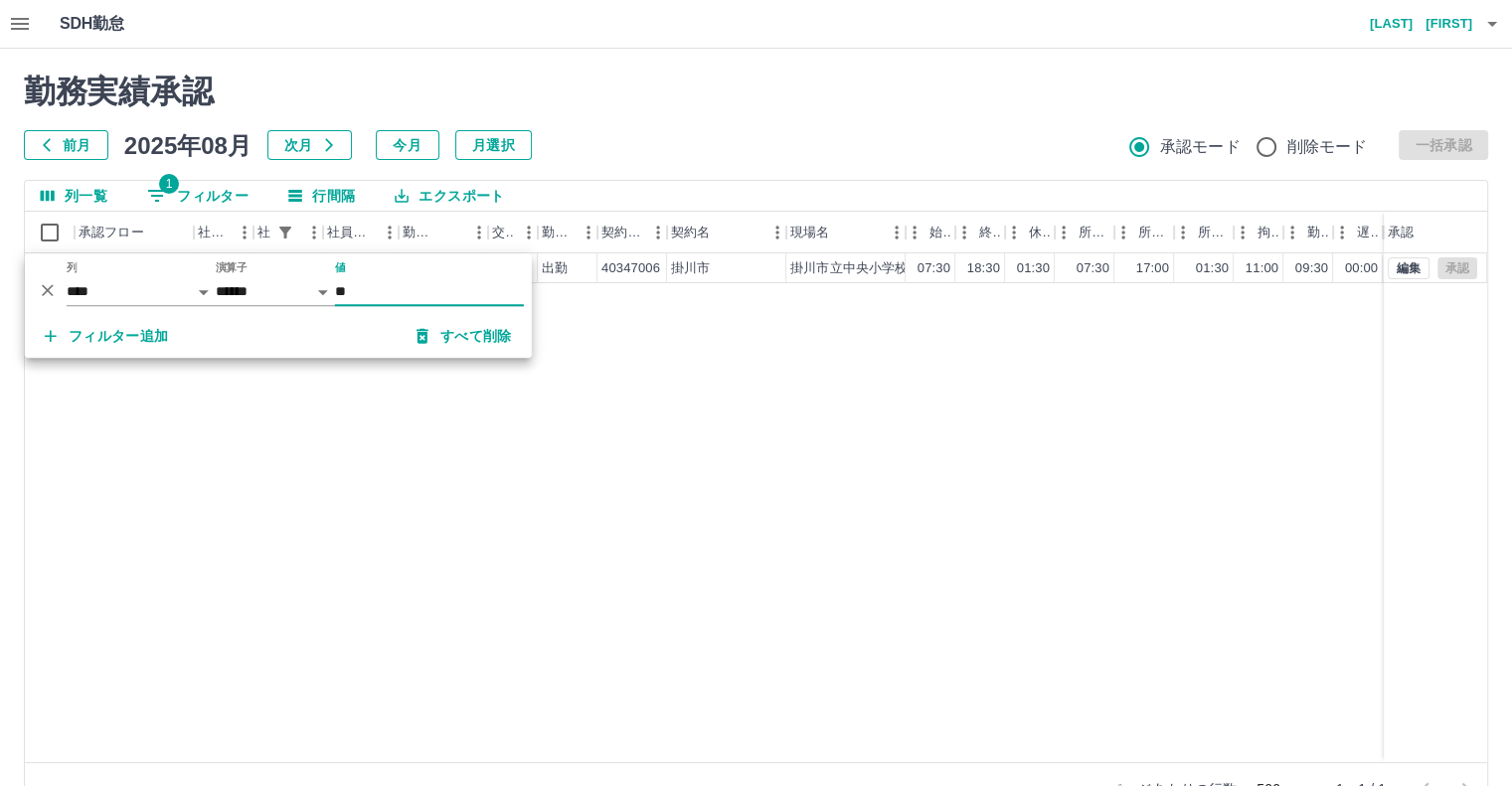 type on "*" 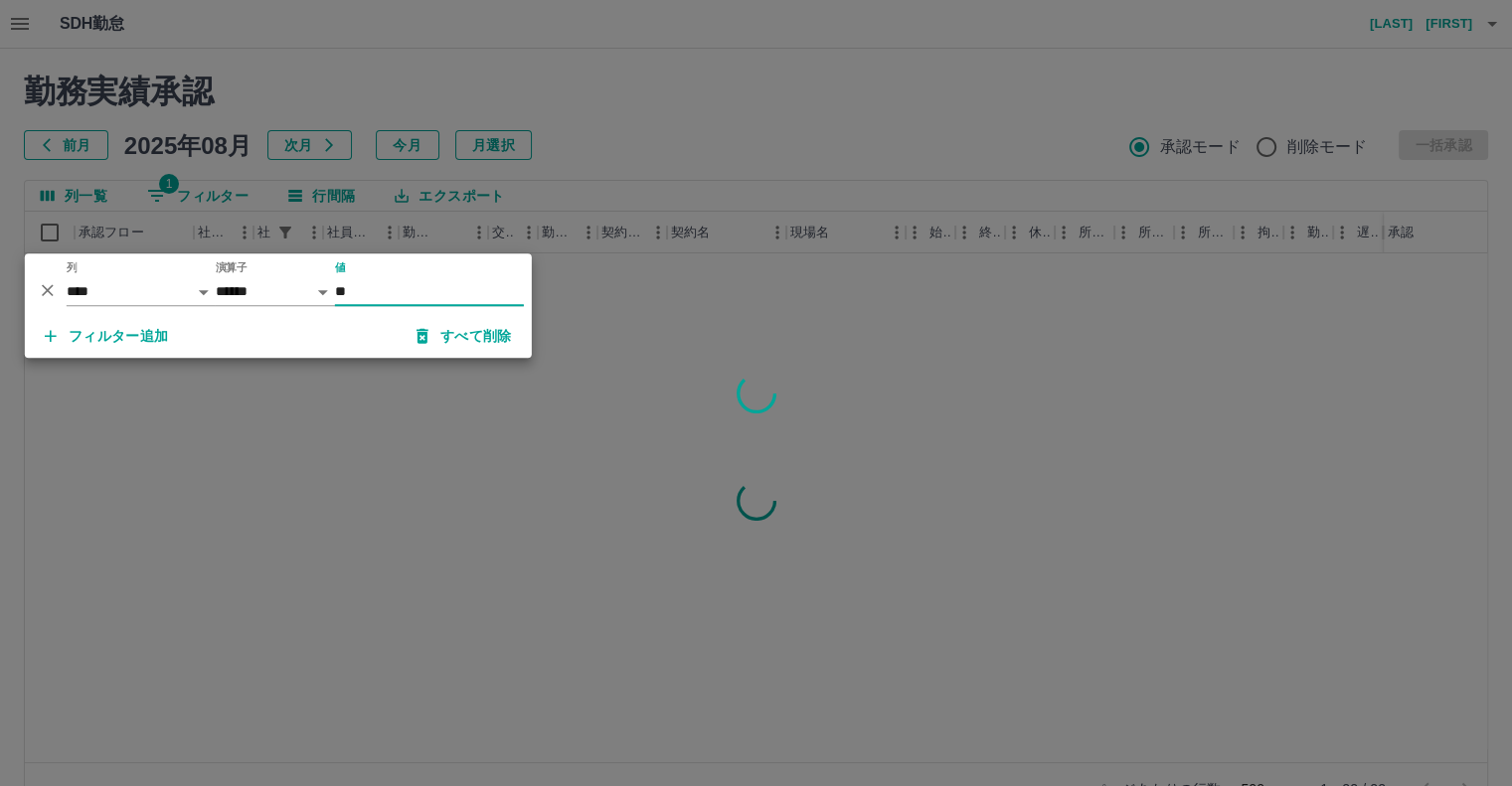 type on "**" 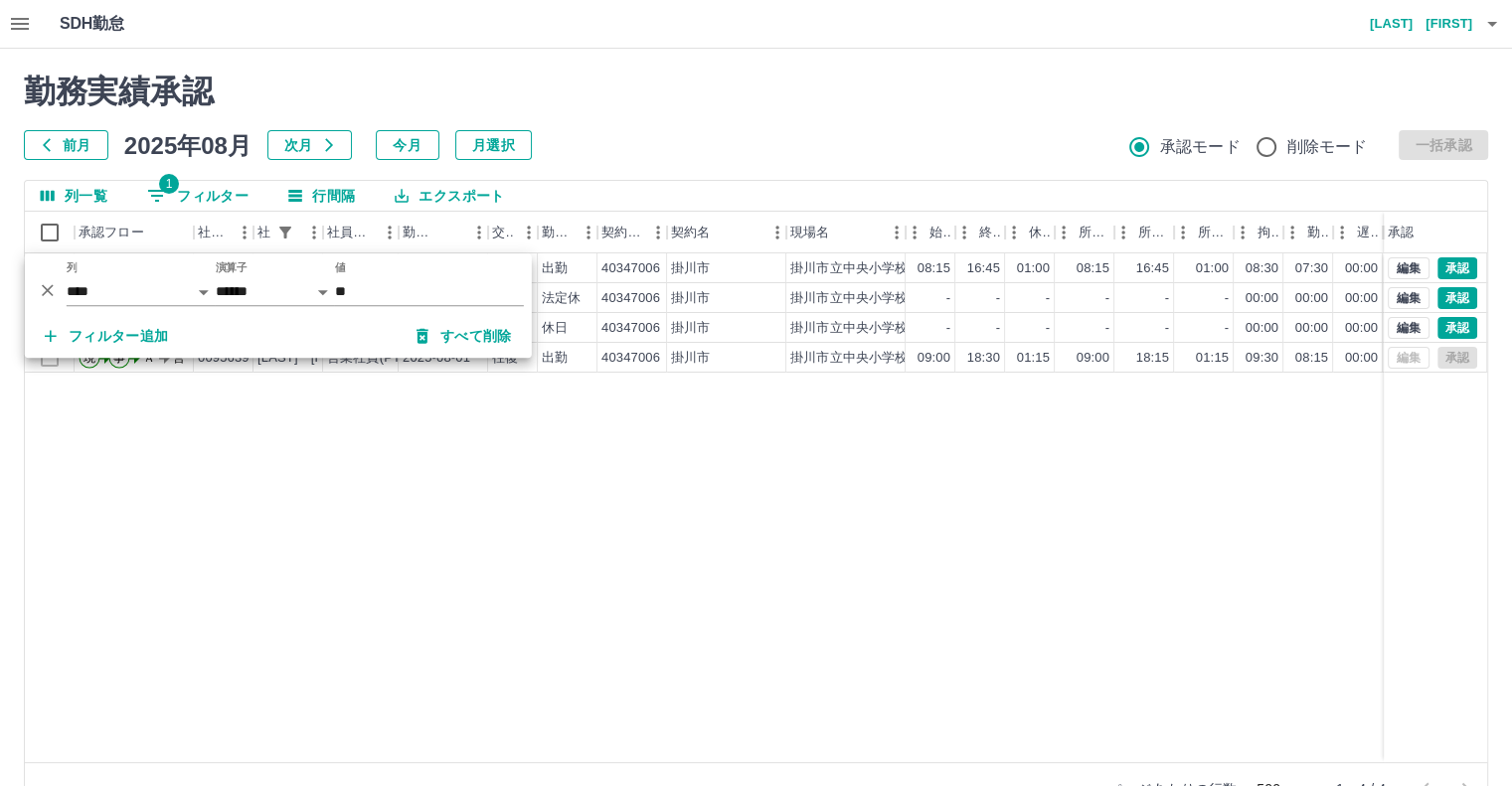 click on "現 事 Ａ 営 [ID] [LAST]　[FIRST] 営業社員(PT契約) [DATE] 往復 出勤 [ID] [CITY] [CITY] [ID] [TIME] [TIME] [TIME] [TIME] [TIME] [TIME] [TIME] [TIME] [TIME] 現場責任者承認待 現 事 Ａ 営 [ID] [LAST]　[FIRST] 営業社員(PT契約) [DATE]  -  法定休 [ID] [CITY] [CITY] [ID] - - - - - - [TIME] [TIME] [TIME] 現場責任者承認待 現 事 Ａ 営 [ID] [LAST]　[FIRST] 営業社員(PT契約) [DATE]  -  休日 [ID] [CITY] [CITY] [ID] - - - - - - [TIME] [TIME] [TIME] 現場責任者承認待 現 事 Ａ 営 [ID] [LAST]　[FIRST] 営業社員(PT契約) [DATE] 往復 出勤 [ID] [CITY] [CITY] [ID] [TIME] [TIME] [TIME] [TIME] [TIME] [TIME] [TIME] [TIME] [TIME] AM承認待 編集 承認 編集 承認 編集 承認 編集" at bounding box center [893, 508] 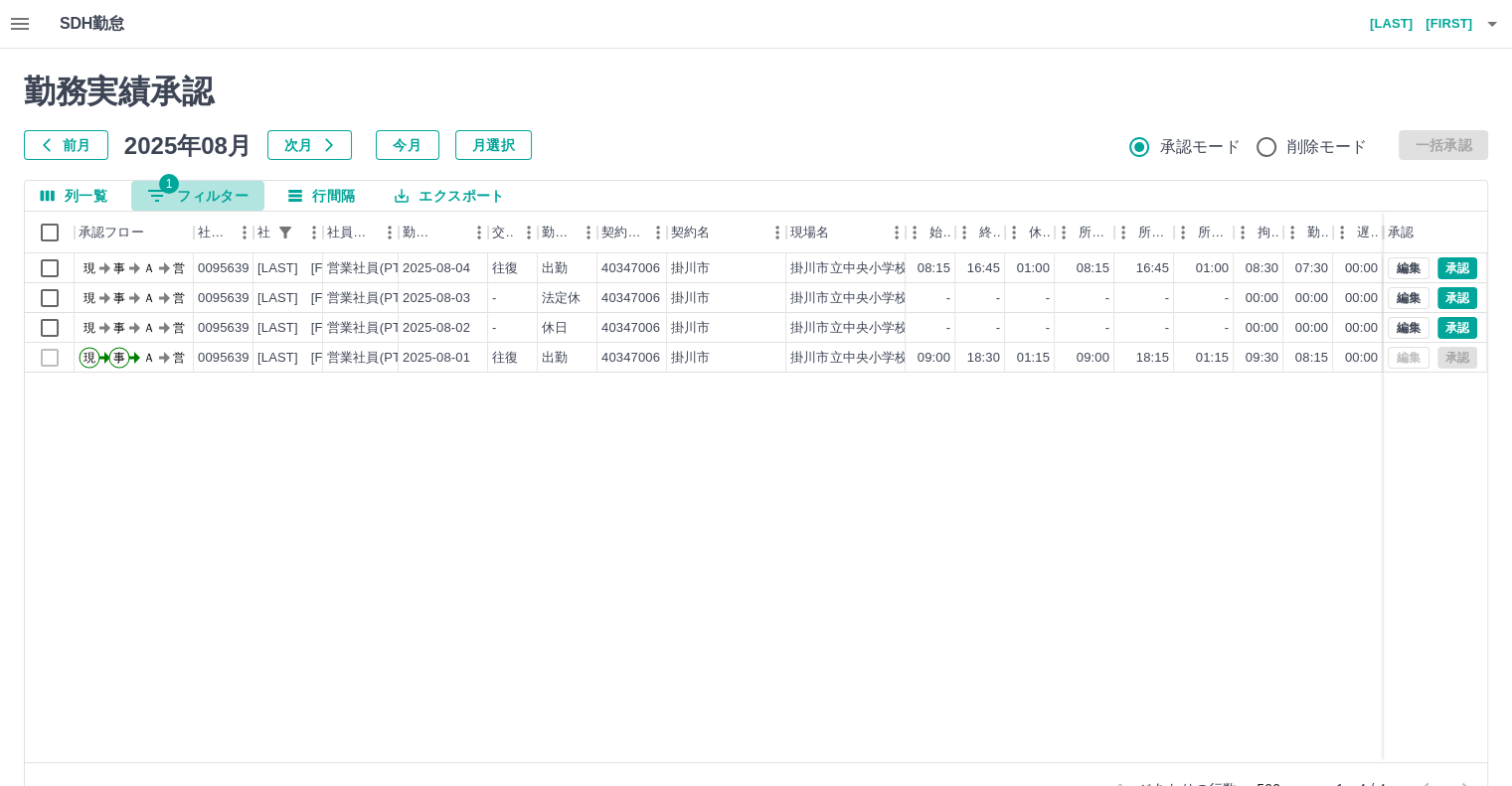 click on "1 フィルター" at bounding box center (198, 196) 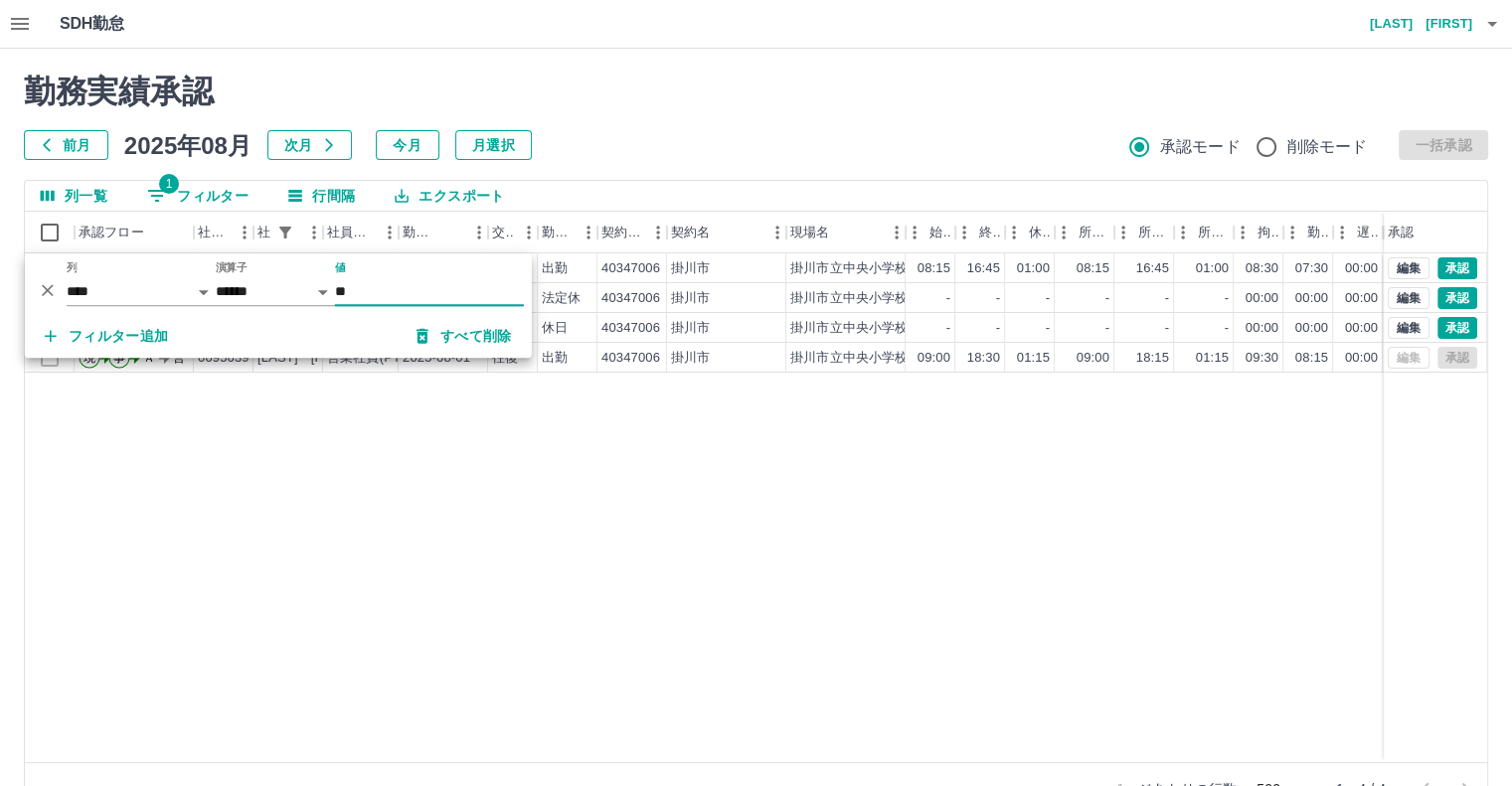 type on "*" 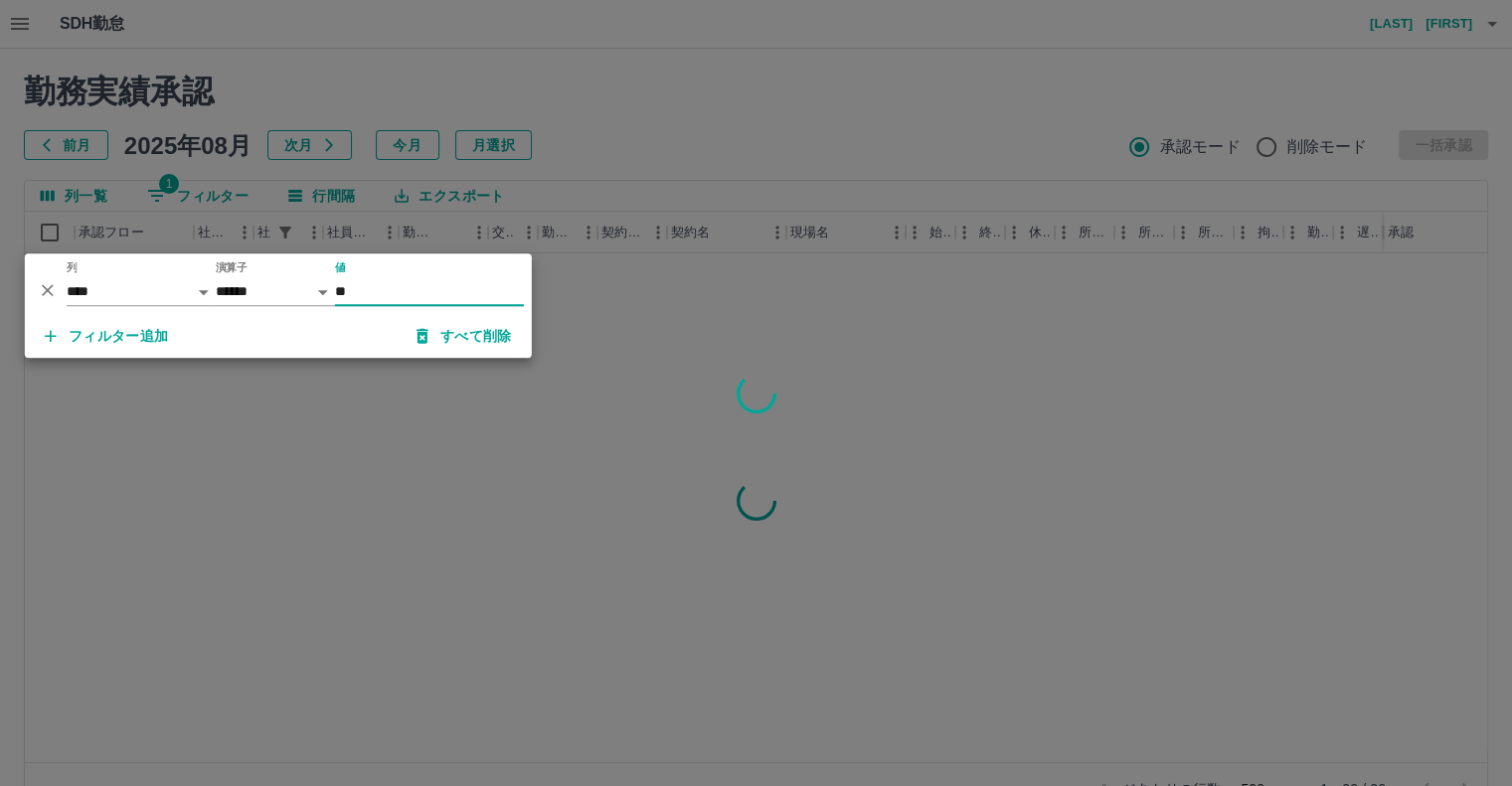 type on "**" 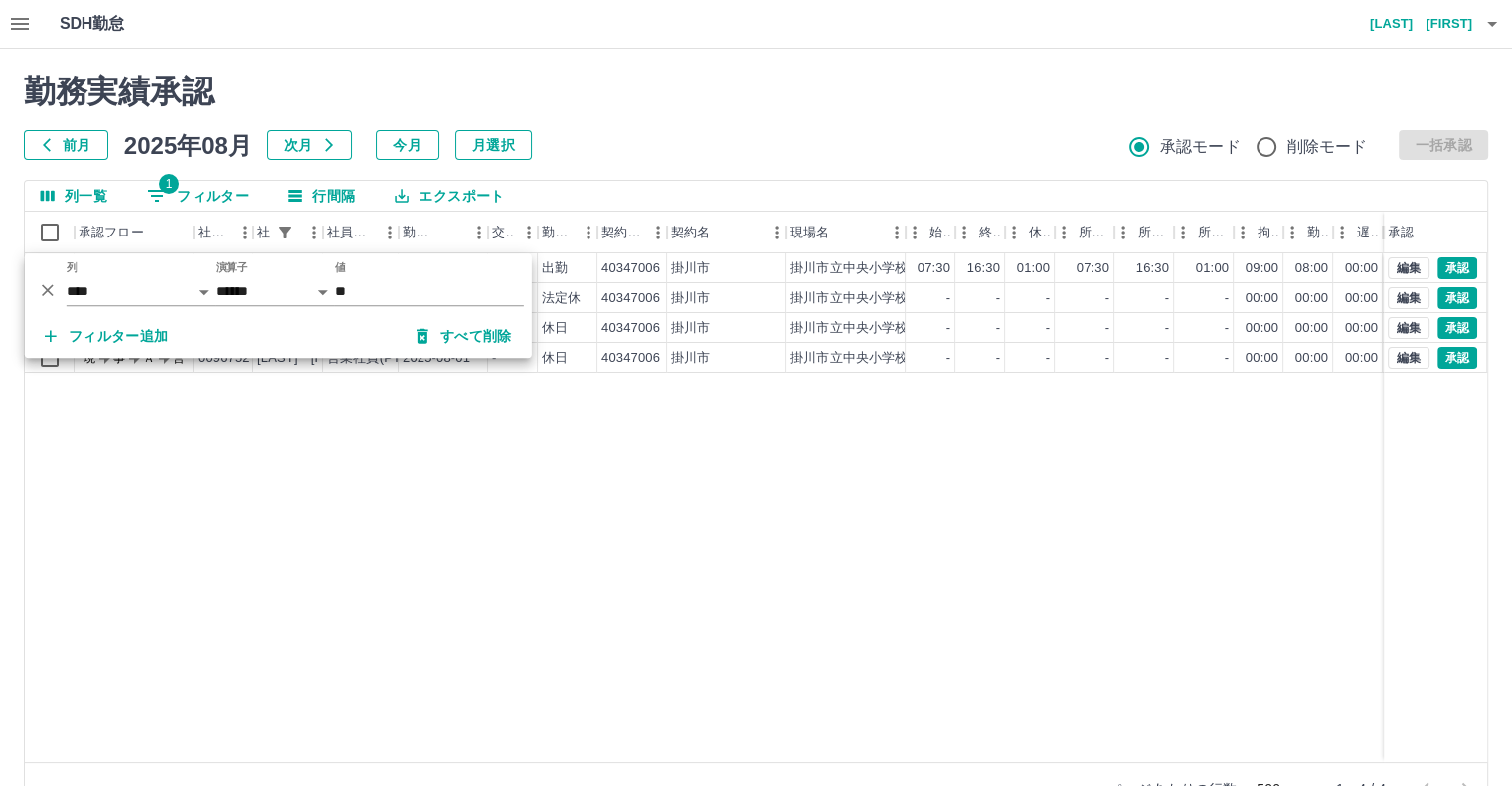 click on "現 事 Ａ 営 [ID] [LAST]　[FIRST] 営業社員(PT契約) [DATE] 往復 出勤 [ID] [CITY] [CITY] [ID] [TIME] [TIME] [TIME] [TIME] [TIME] [TIME] [TIME] [TIME] [TIME] 現場責任者承認待 現 事 Ａ 営 [ID] [LAST]　[FIRST] 営業社員(PT契約) [DATE]  -  法定休 [ID] [CITY] [CITY] [ID] - - - - - - [TIME] [TIME] [TIME] 現場責任者承認待 現 事 Ａ 営 [ID] [LAST]　[FIRST] 営業社員(PT契約) [DATE]  -  休日 [ID] [CITY] [CITY] [ID] - - - - - - [TIME] [TIME] [TIME] 現場責任者承認待 現 事 Ａ 営 [ID] [LAST]　[FIRST] 営業社員(PT契約) [DATE]  -  休日 [ID] [CITY] [CITY] [ID] - - - - - - [TIME] [TIME] [TIME] 現場責任者承認待 編集 承認 編集 承認 編集 承認 編集" at bounding box center [893, 508] 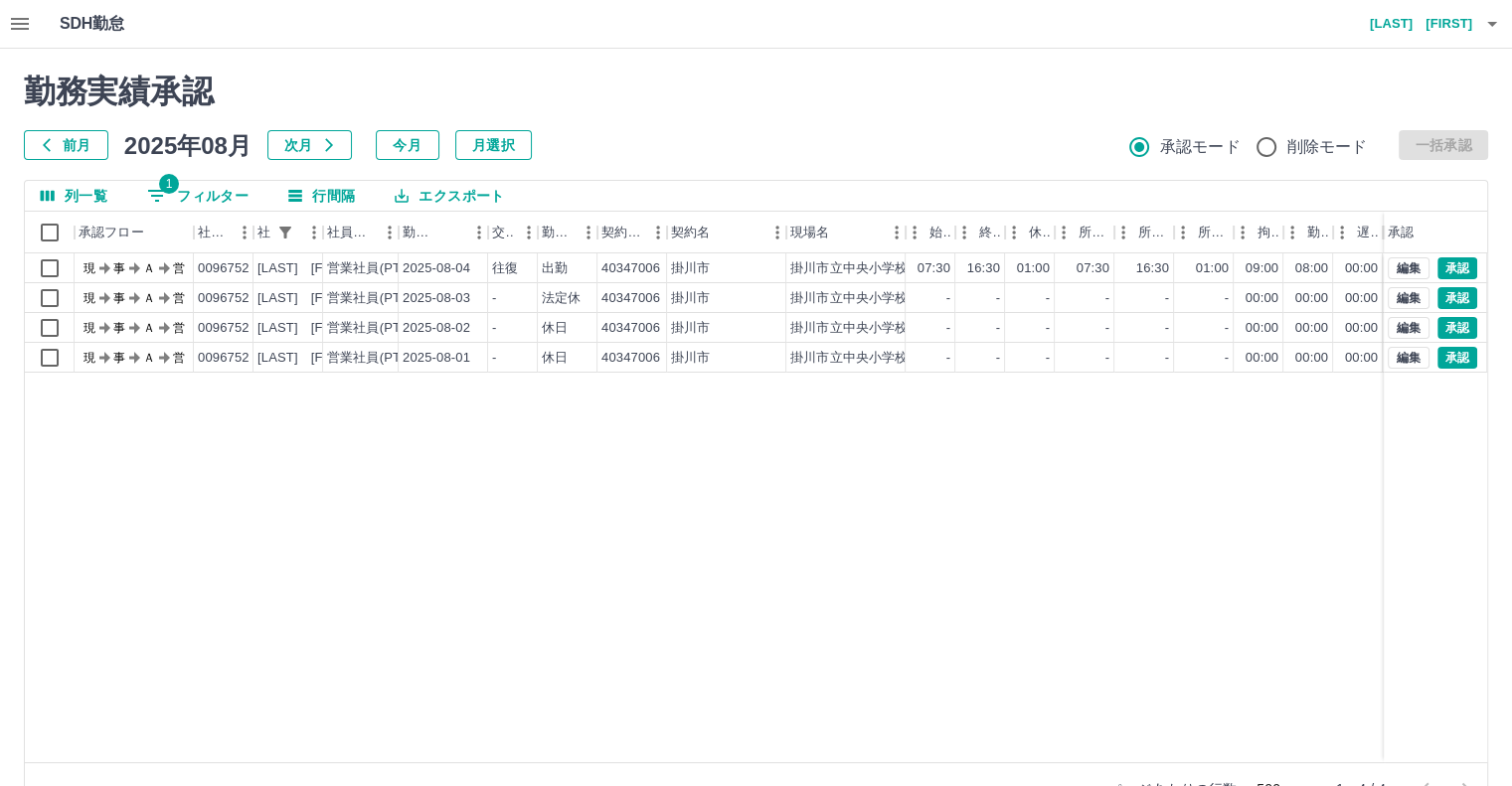 click on "1 フィルター" at bounding box center (198, 196) 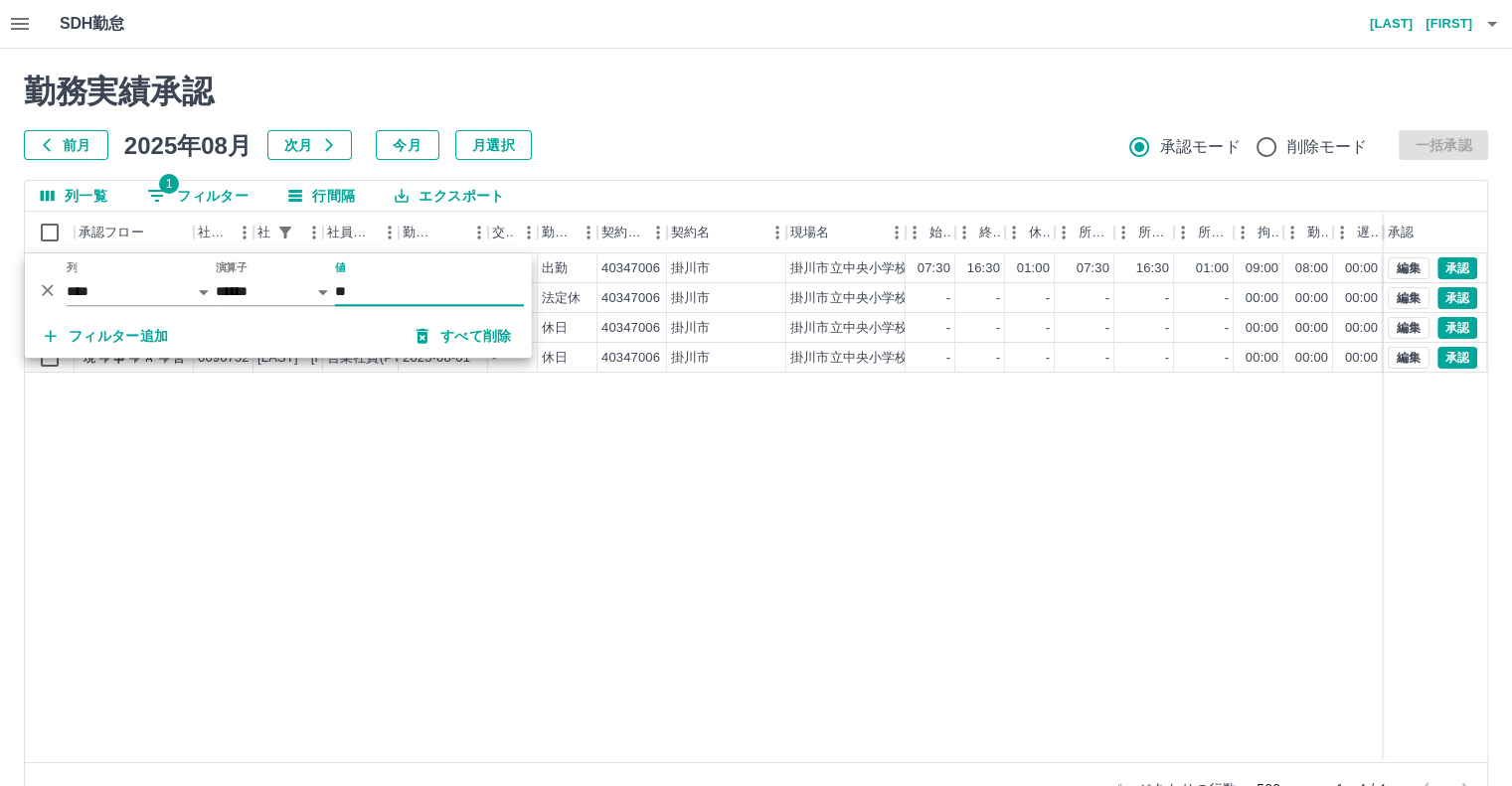 type on "*" 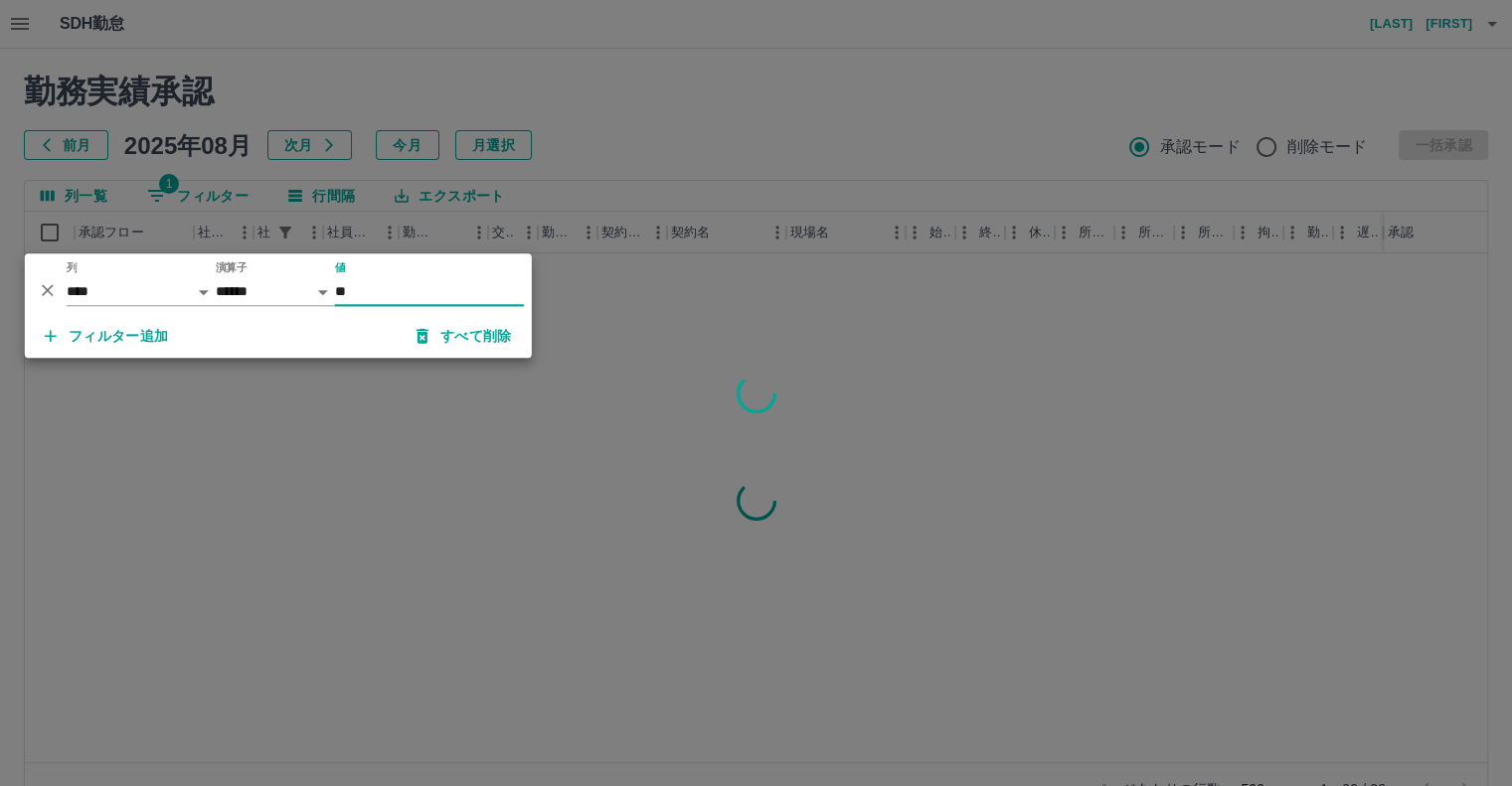 type on "**" 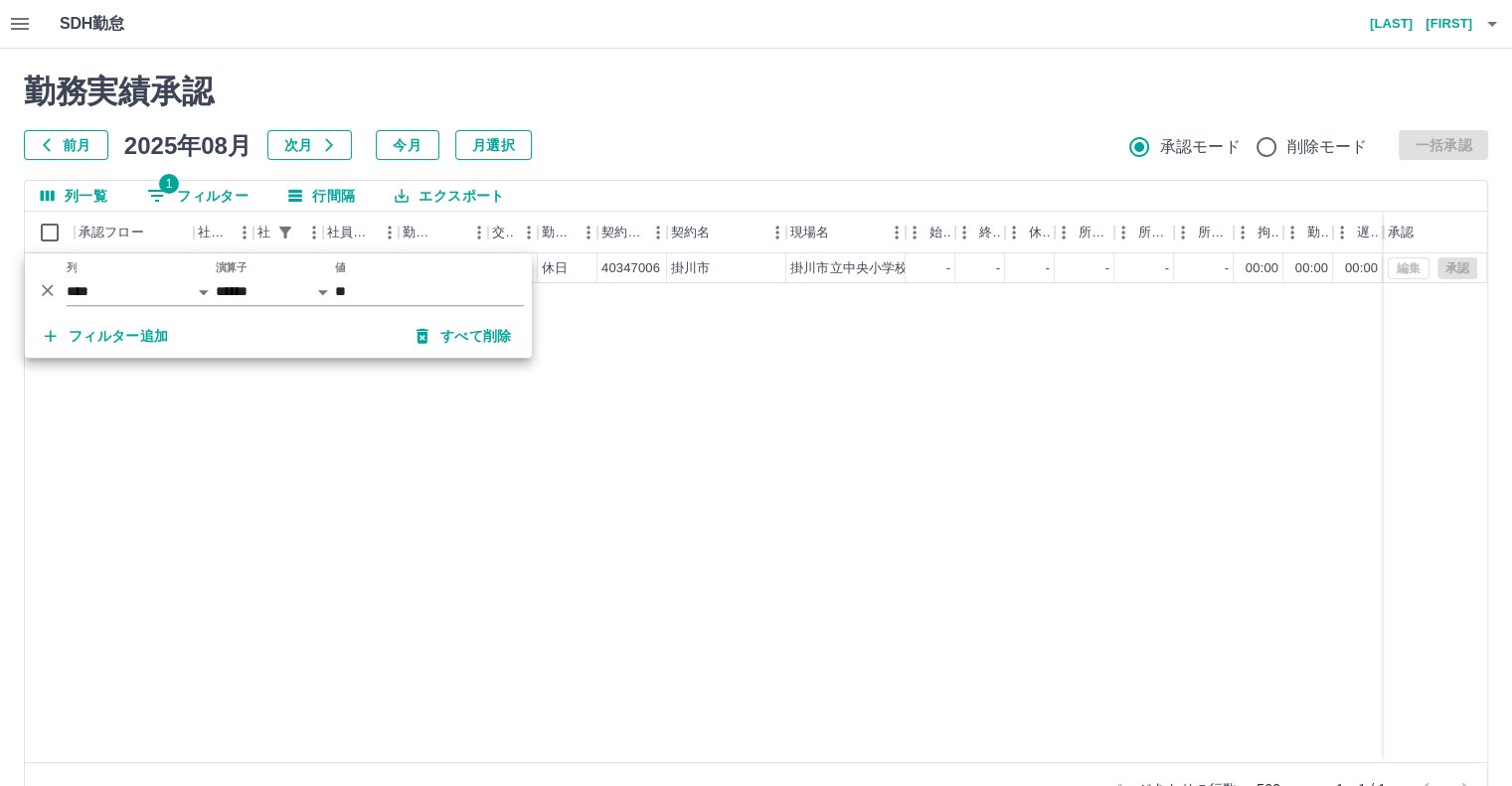 click on "現 事 Ａ 営 [ID] [LAST]　[FIRST] 営業社員(PT契約) [DATE]  -  休日 [ID] [CITY] [CITY] [ID] - - - - - - [TIME] [TIME] [TIME] AM承認待 編集 承認" at bounding box center (893, 508) 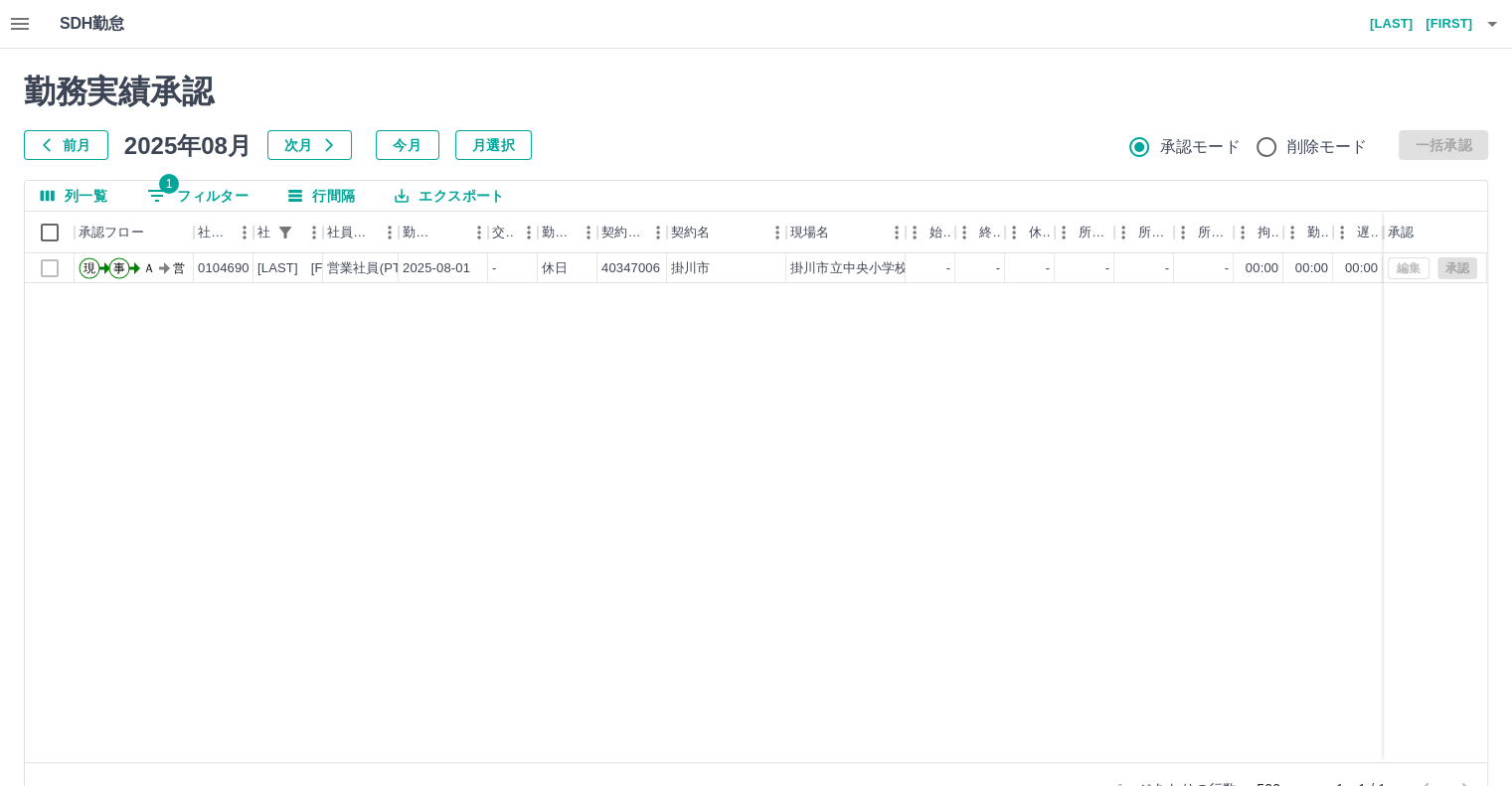 click on "1 フィルター" at bounding box center [198, 196] 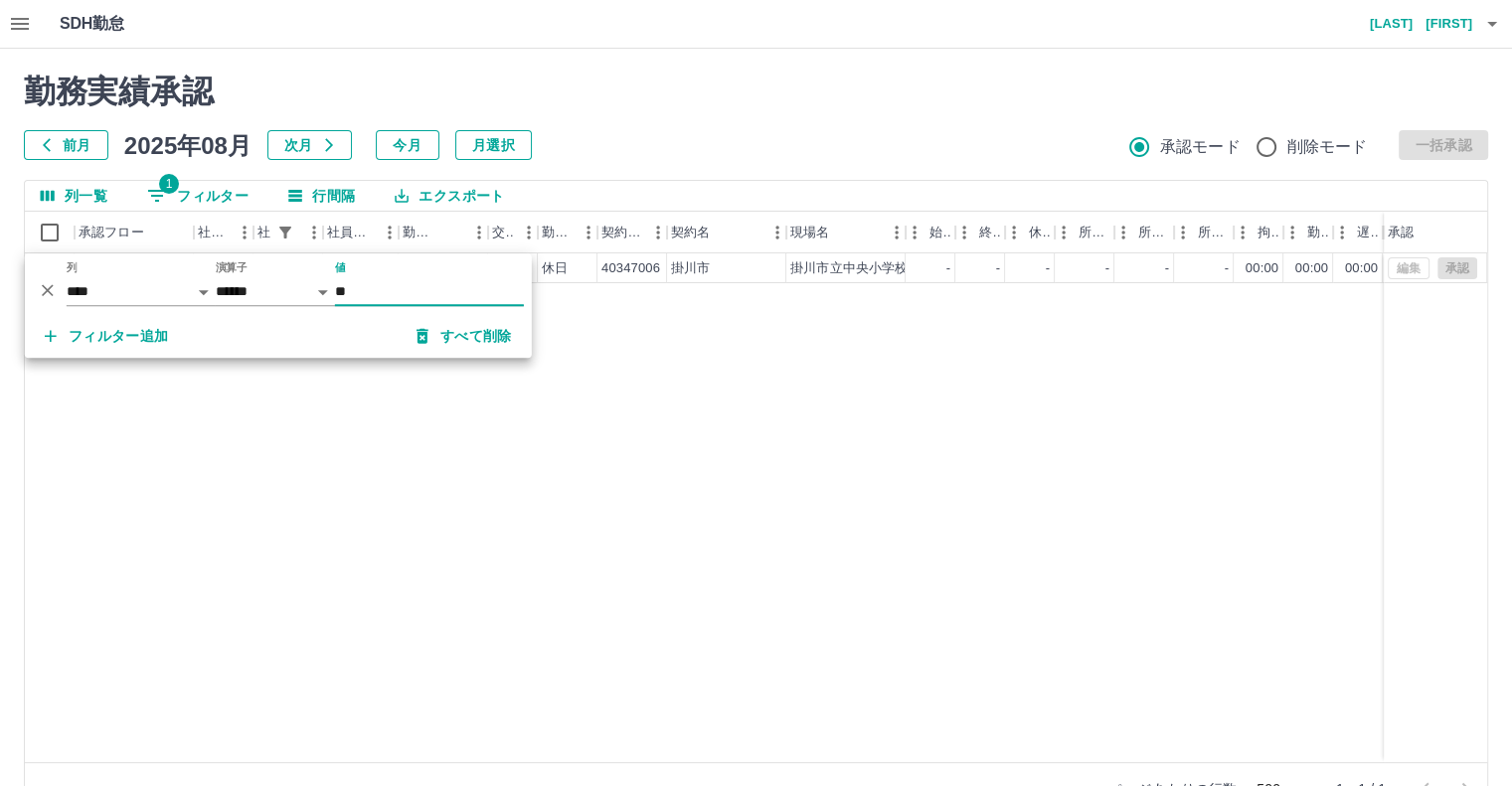 type on "*" 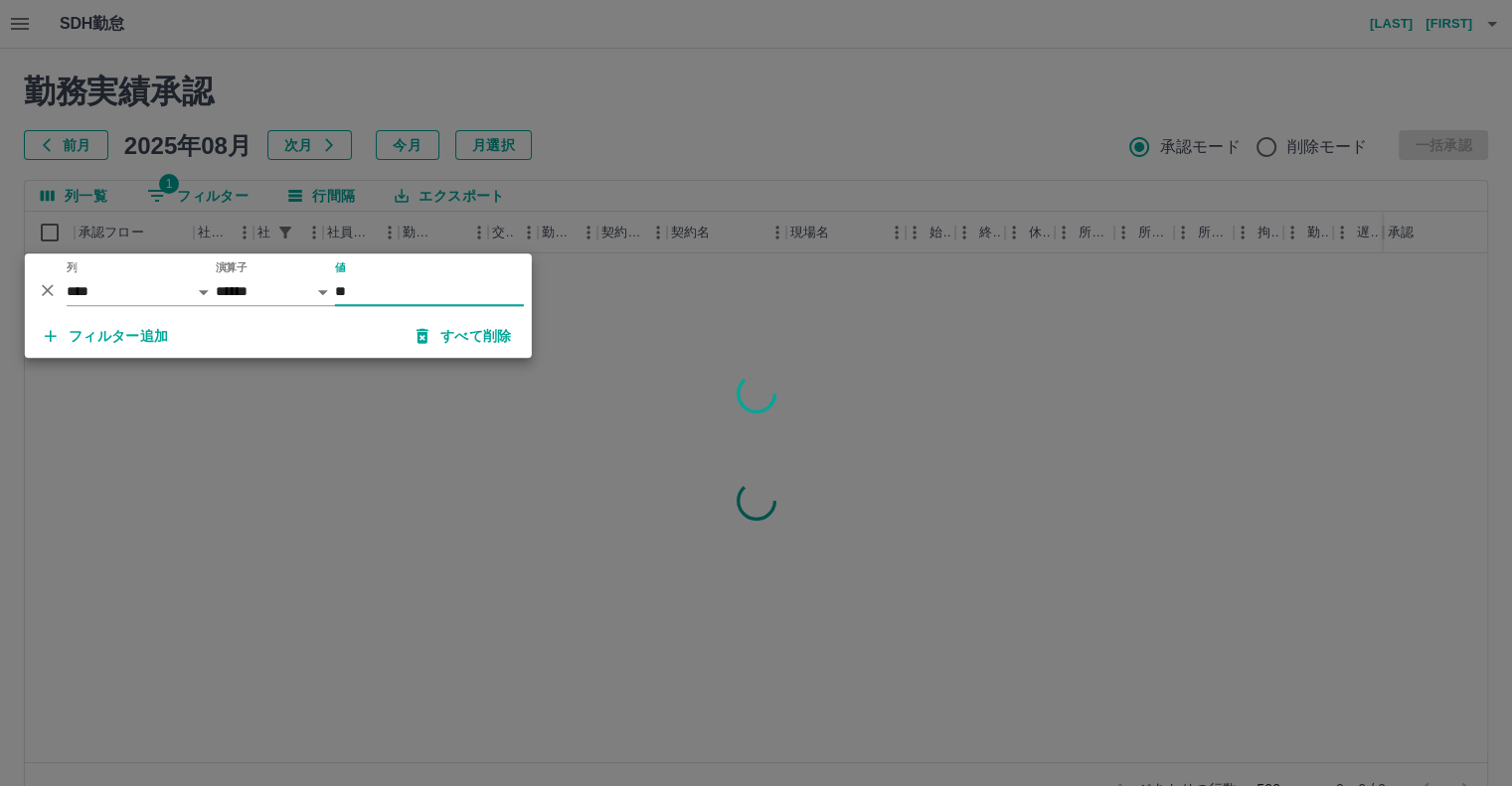 type on "**" 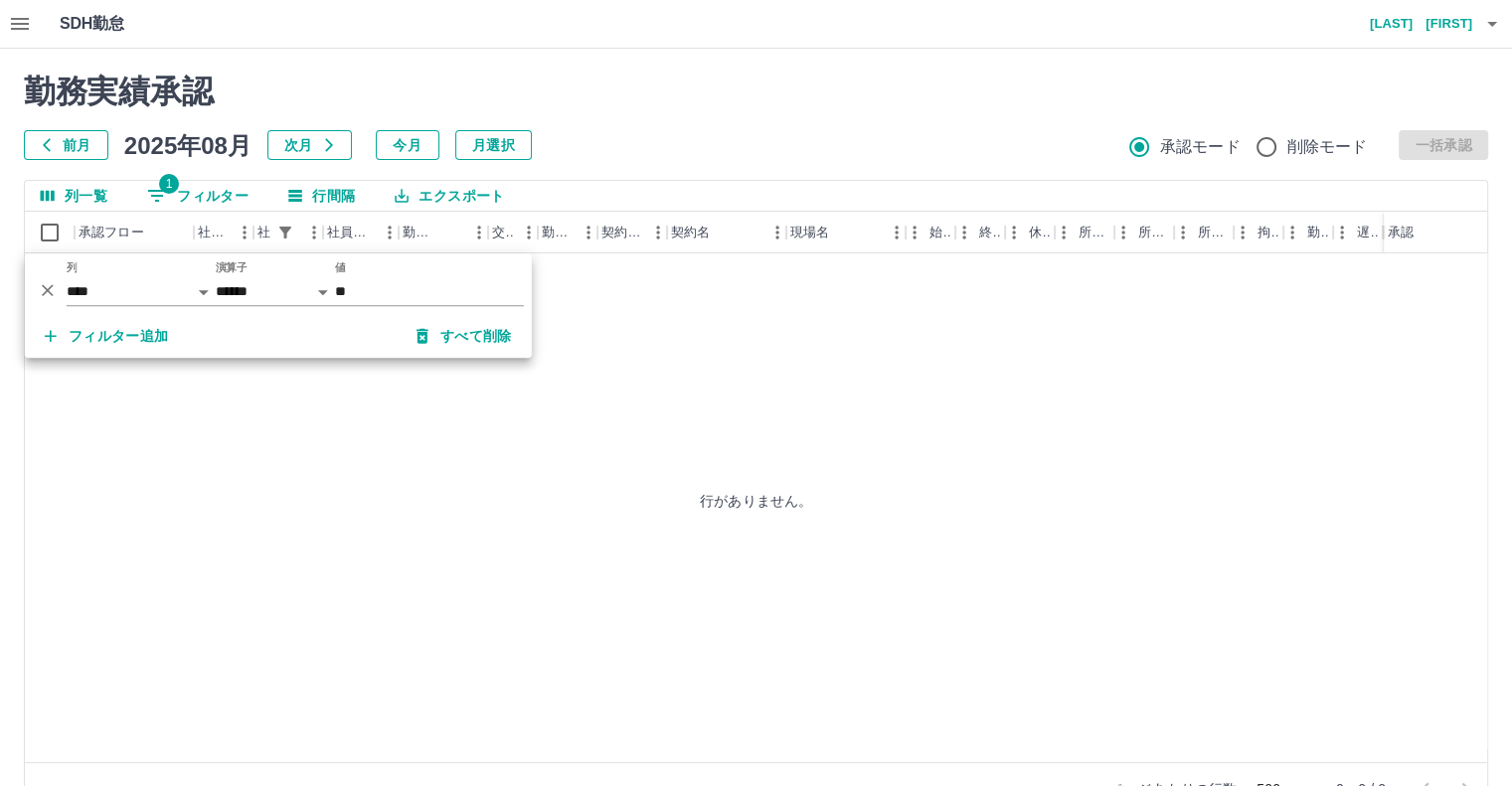 click on "行がありません。" at bounding box center (756, 501) 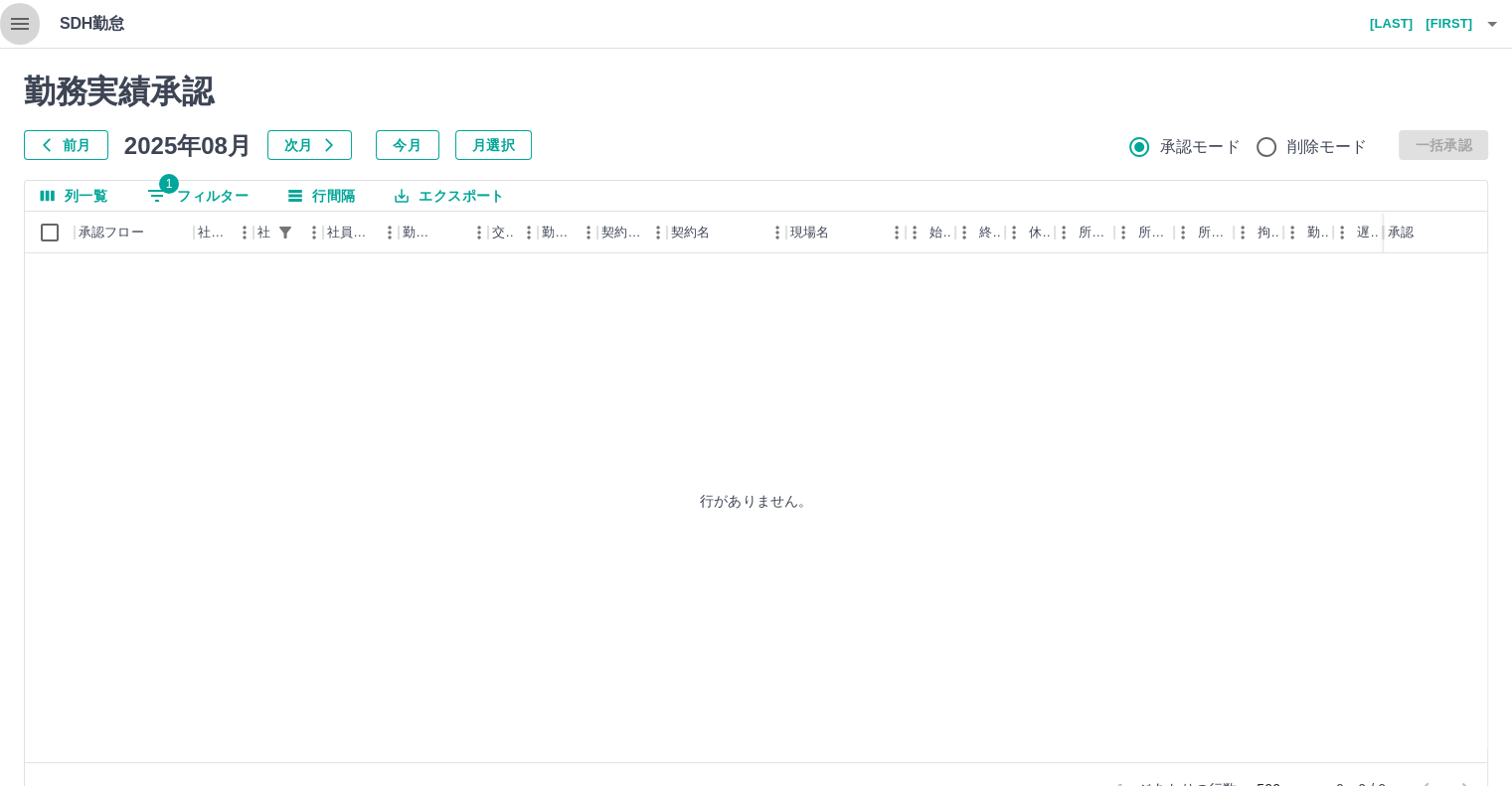 click 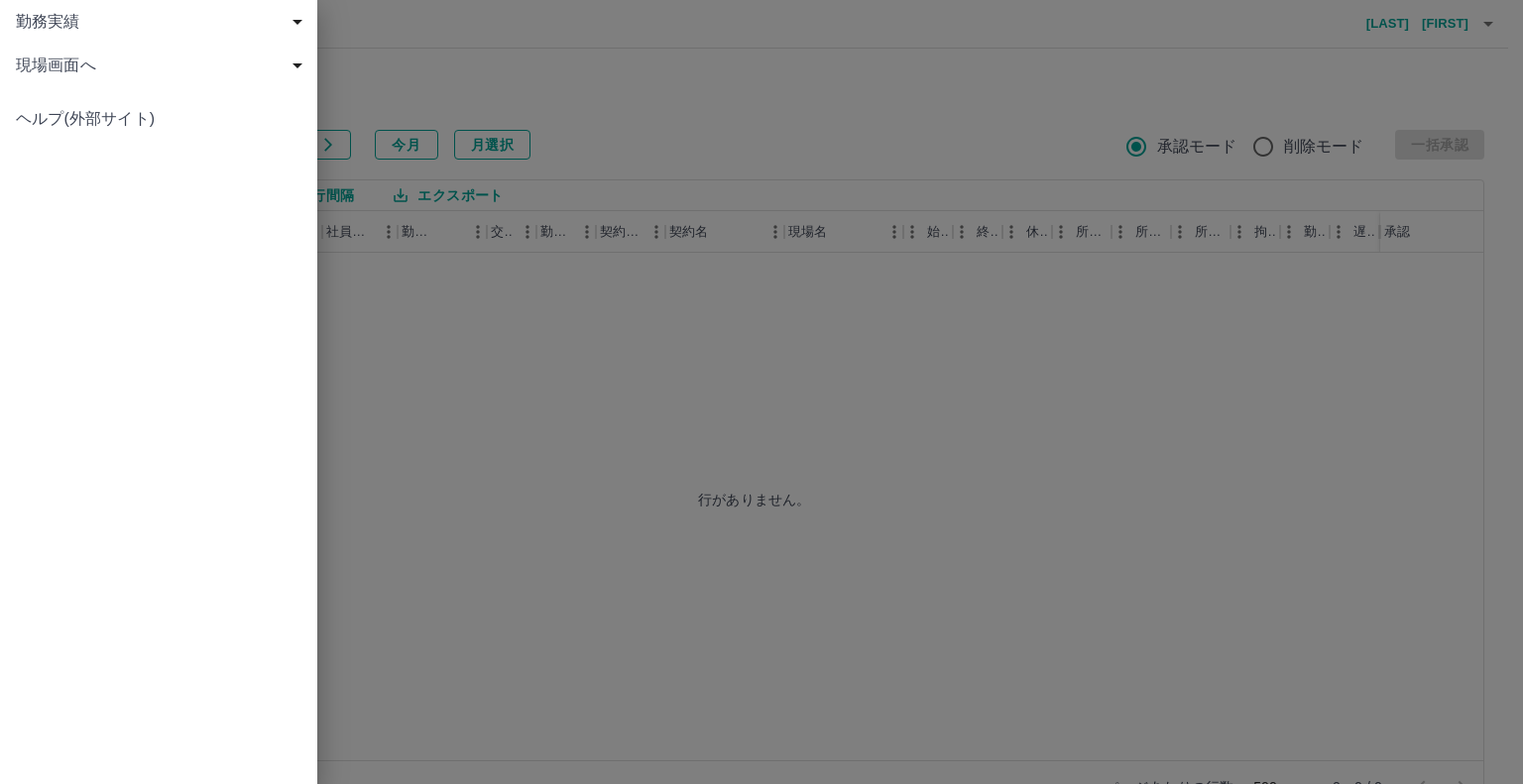 click on "現場画面へ" at bounding box center [163, 65] 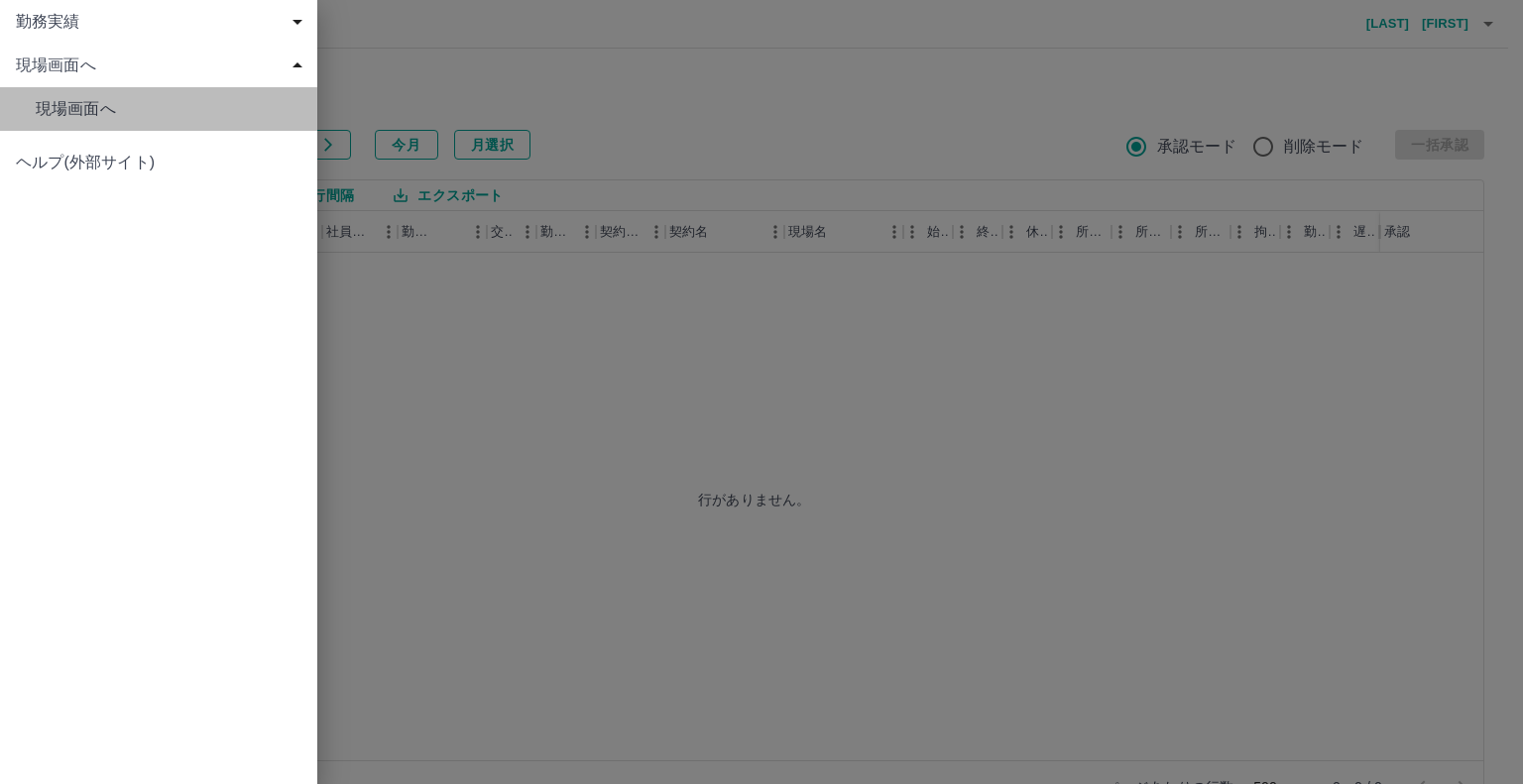 click on "現場画面へ" at bounding box center [169, 109] 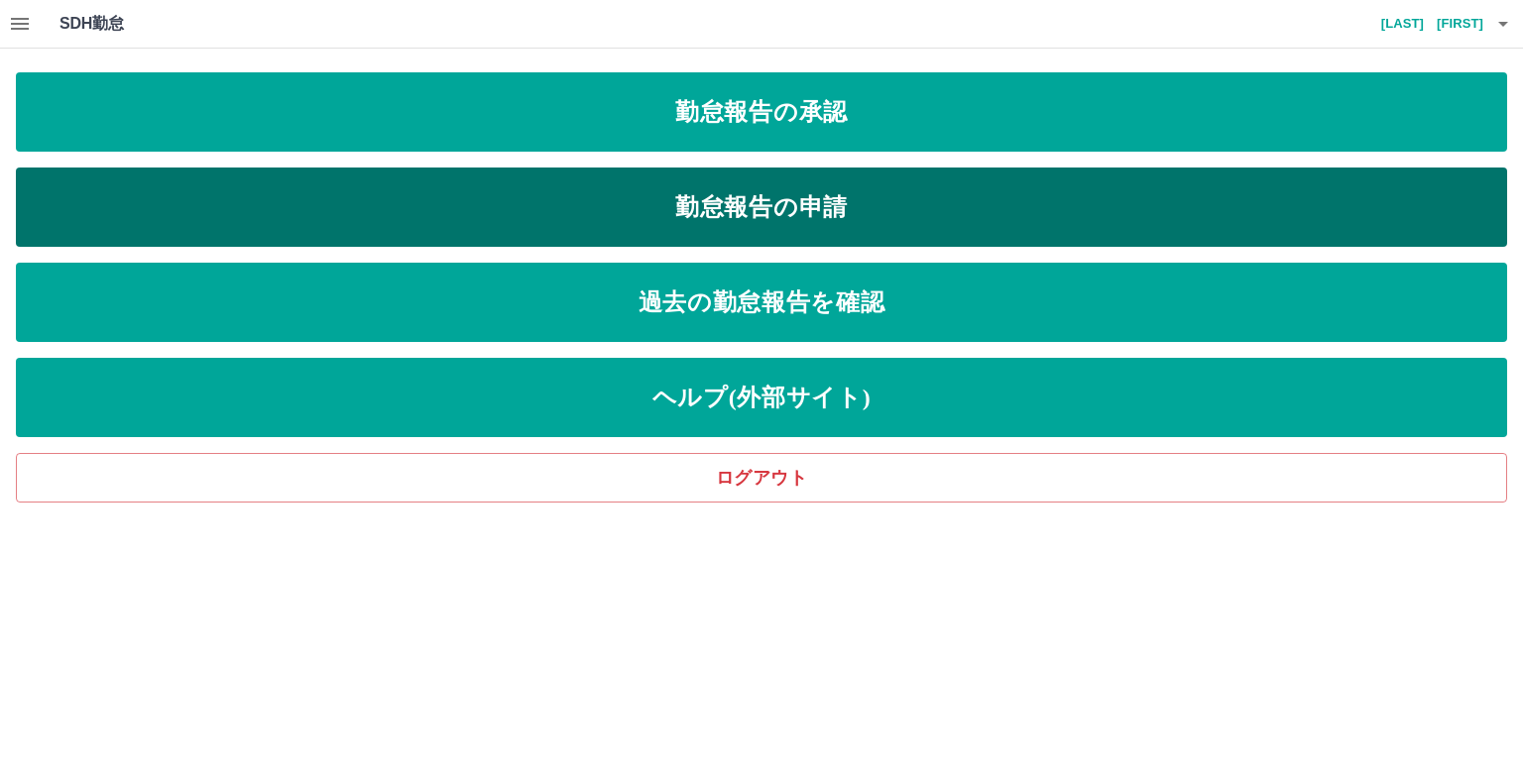 click on "勤怠報告の申請" at bounding box center [762, 207] 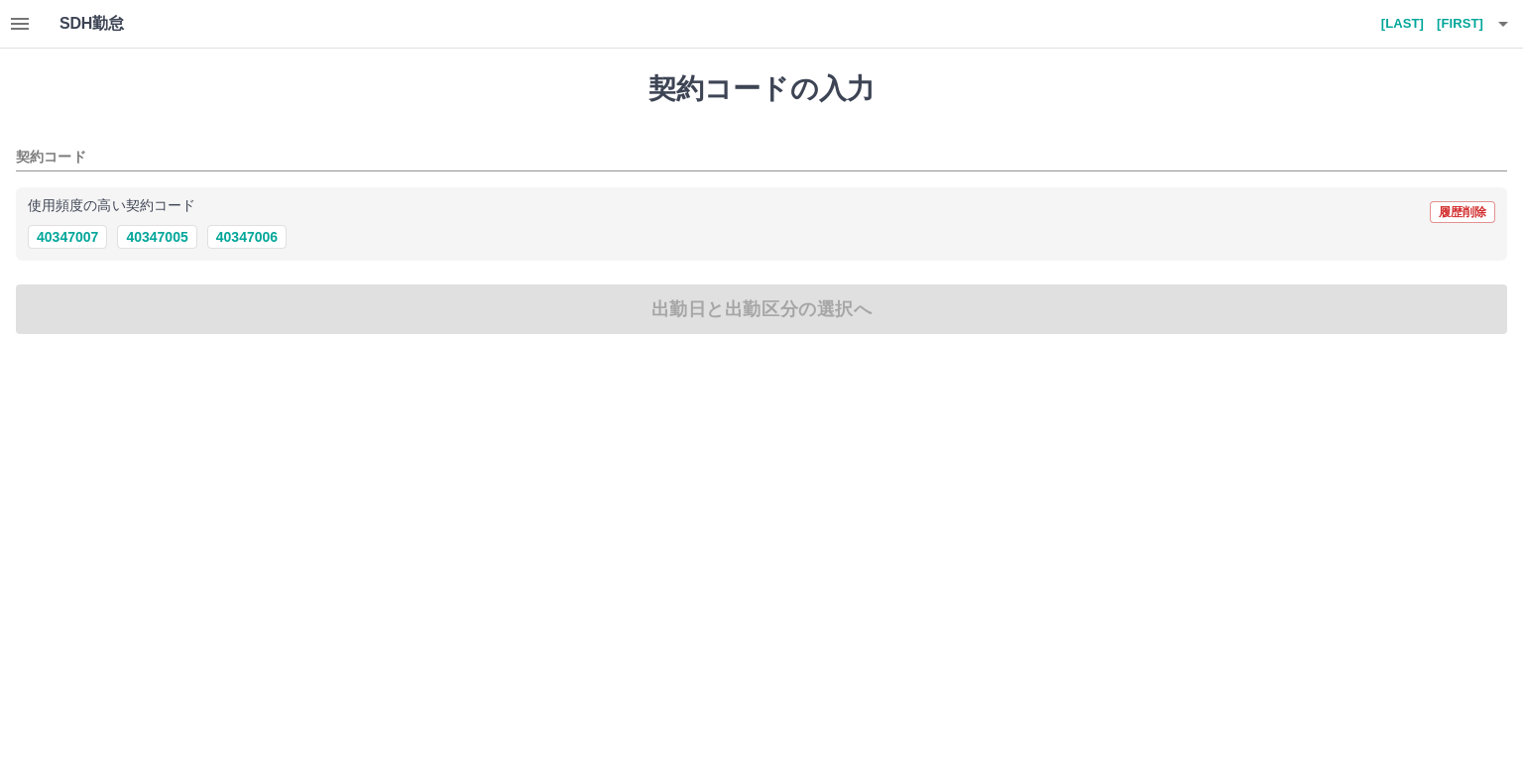 drag, startPoint x: 177, startPoint y: 164, endPoint x: 190, endPoint y: 170, distance: 14.317821 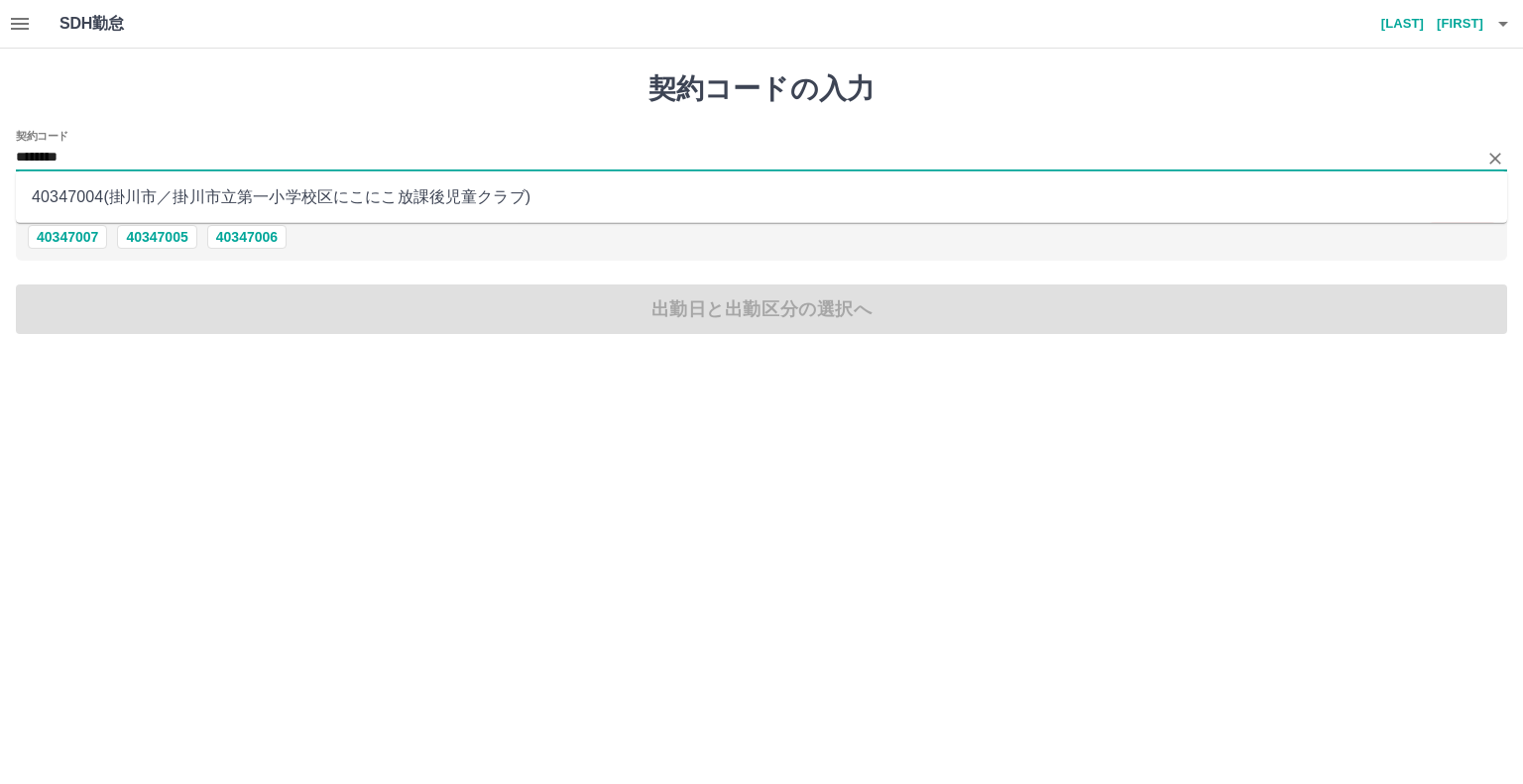 click on "[ID]  ( [CITY] ／ [CITY] [ID] )" at bounding box center (762, 197) 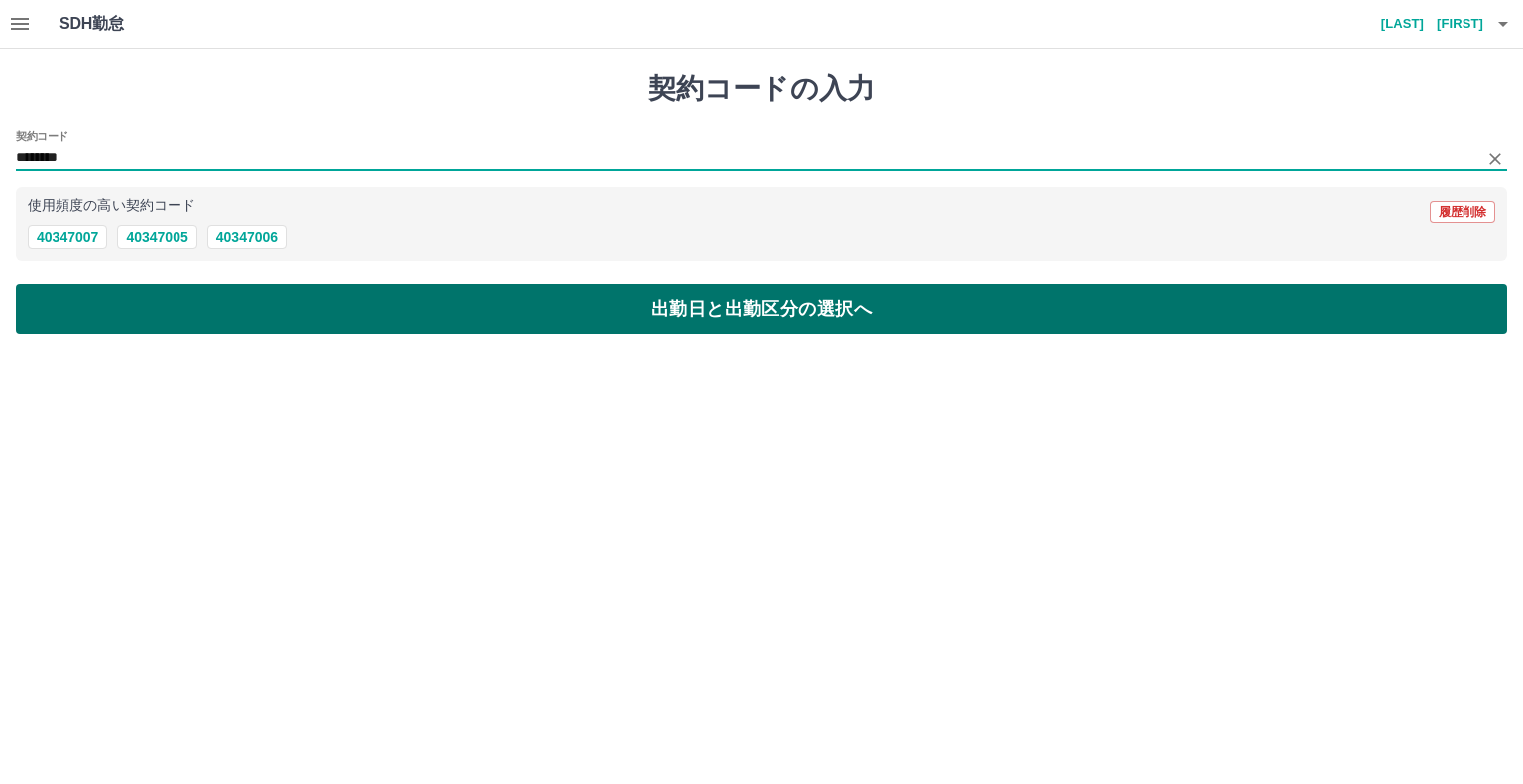 type on "********" 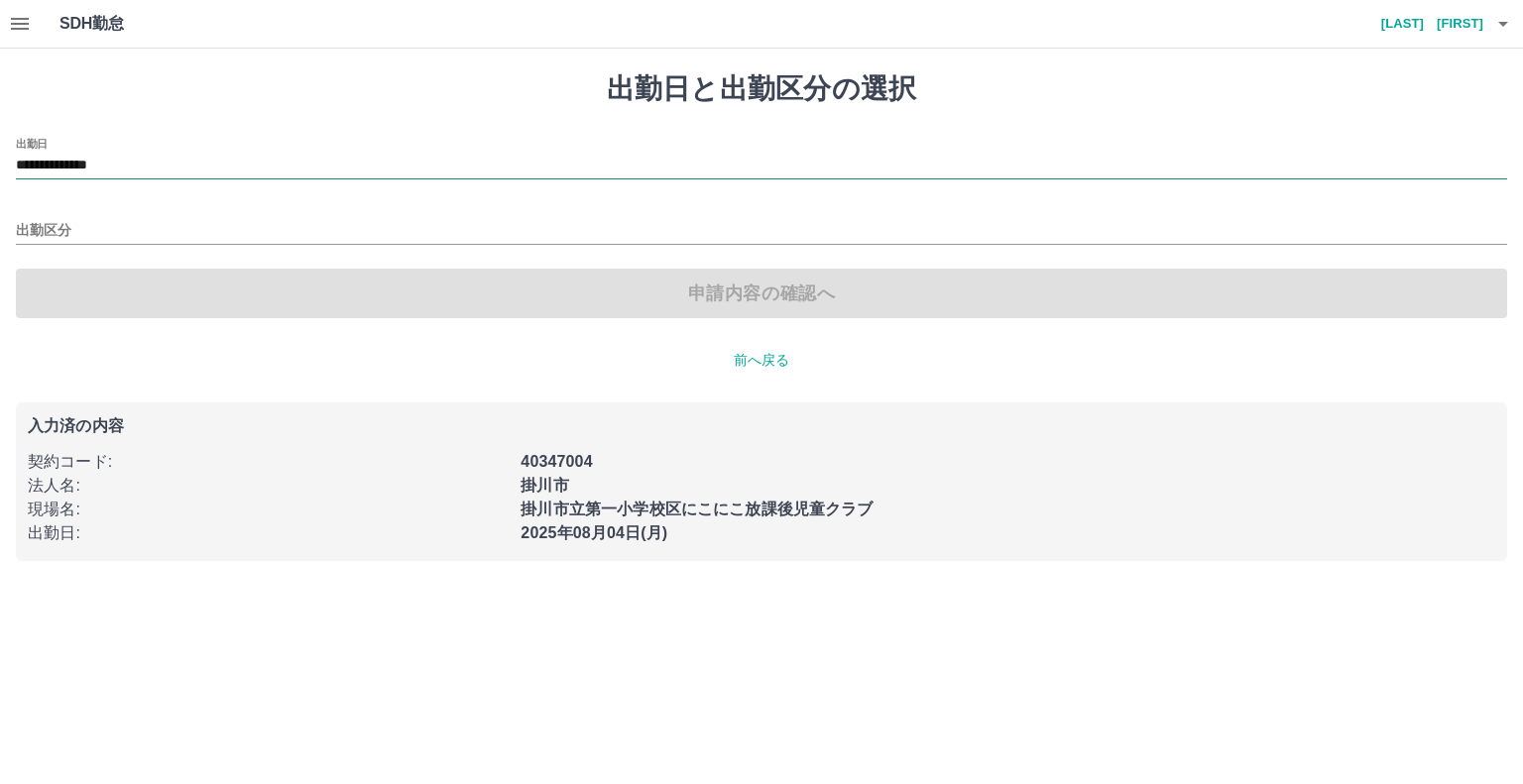 click on "**********" at bounding box center (762, 166) 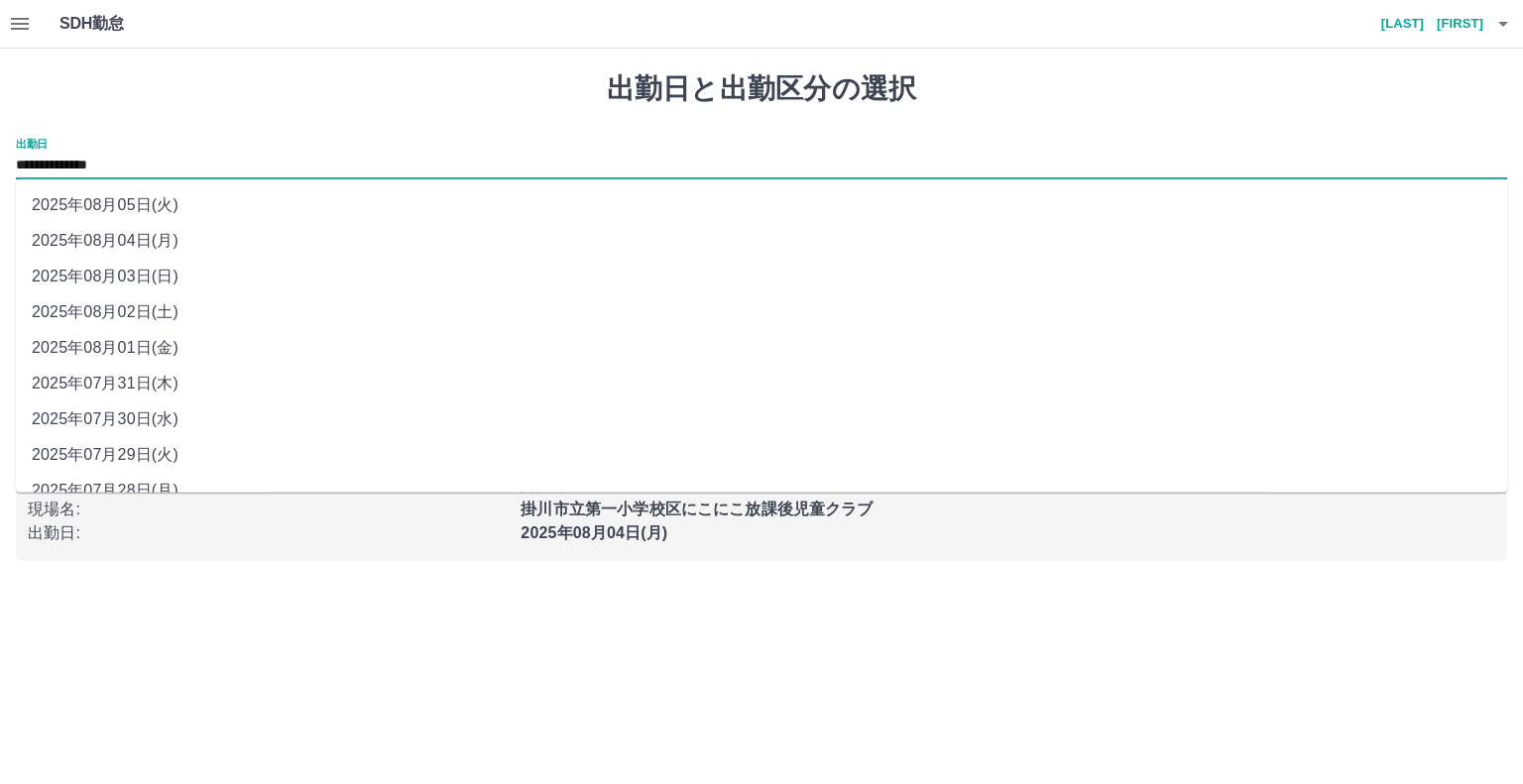 click on "2025年08月01日(金)" at bounding box center [762, 348] 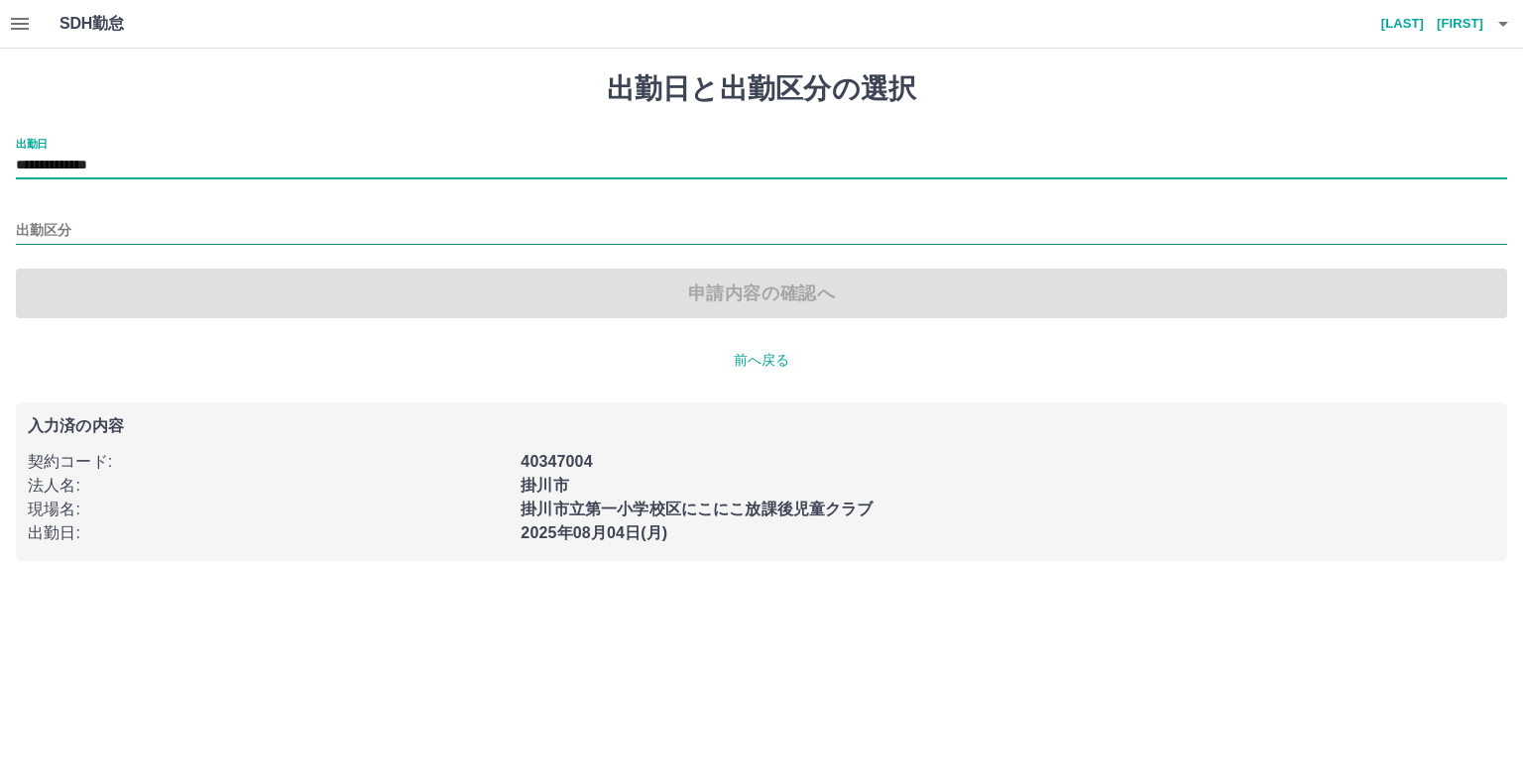 click on "出勤区分" at bounding box center [762, 231] 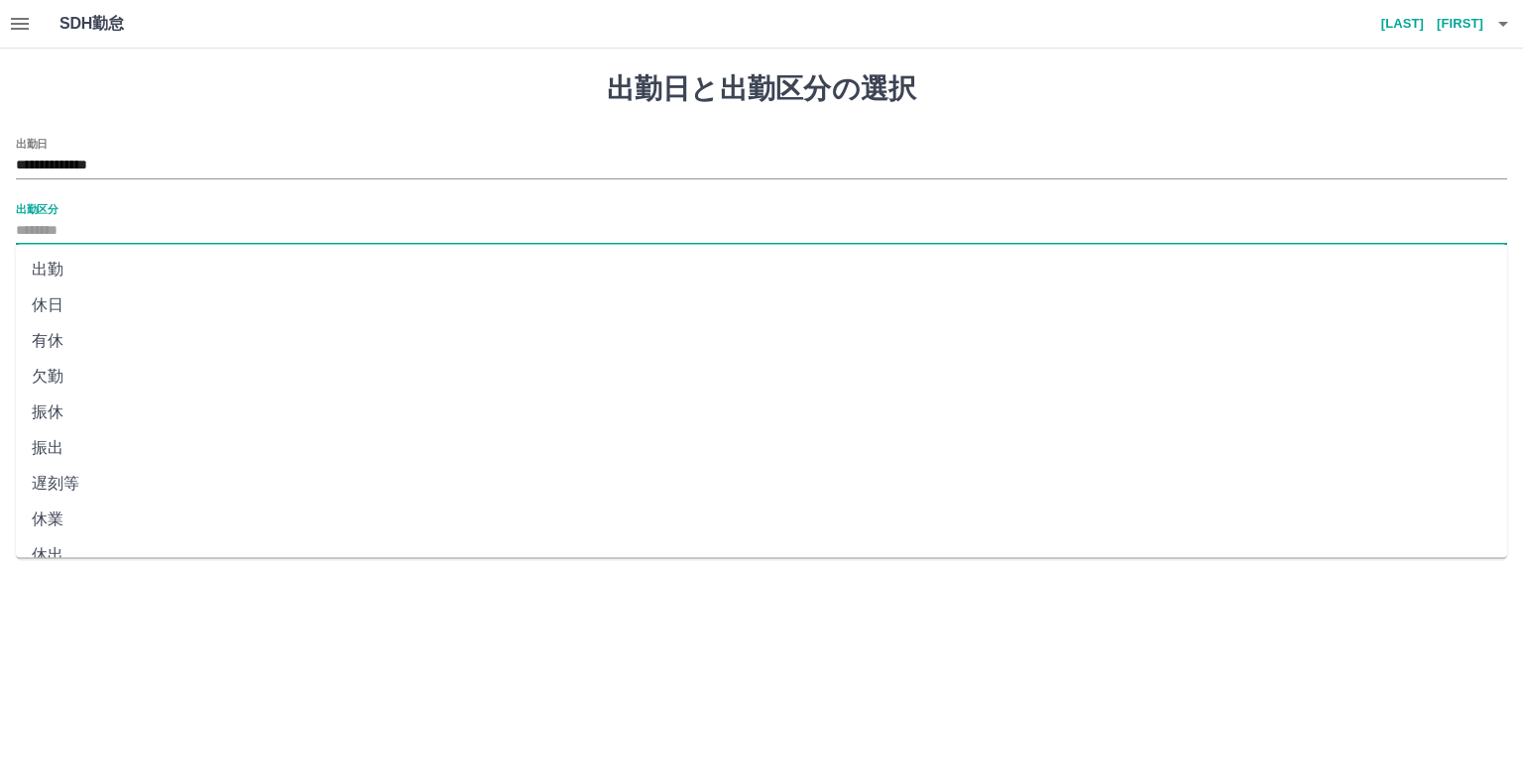 click on "出勤" at bounding box center (762, 270) 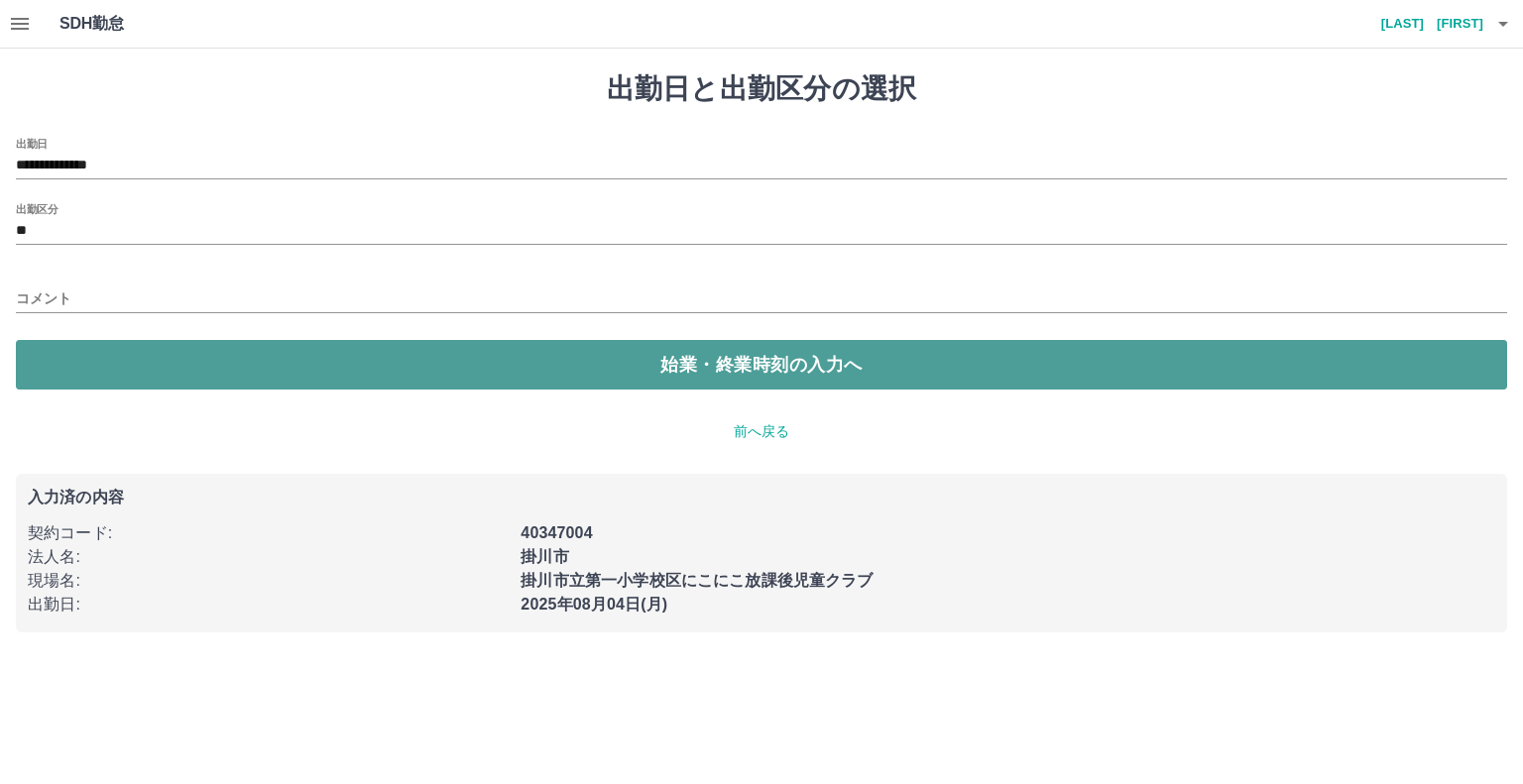 click on "始業・終業時刻の入力へ" at bounding box center [762, 365] 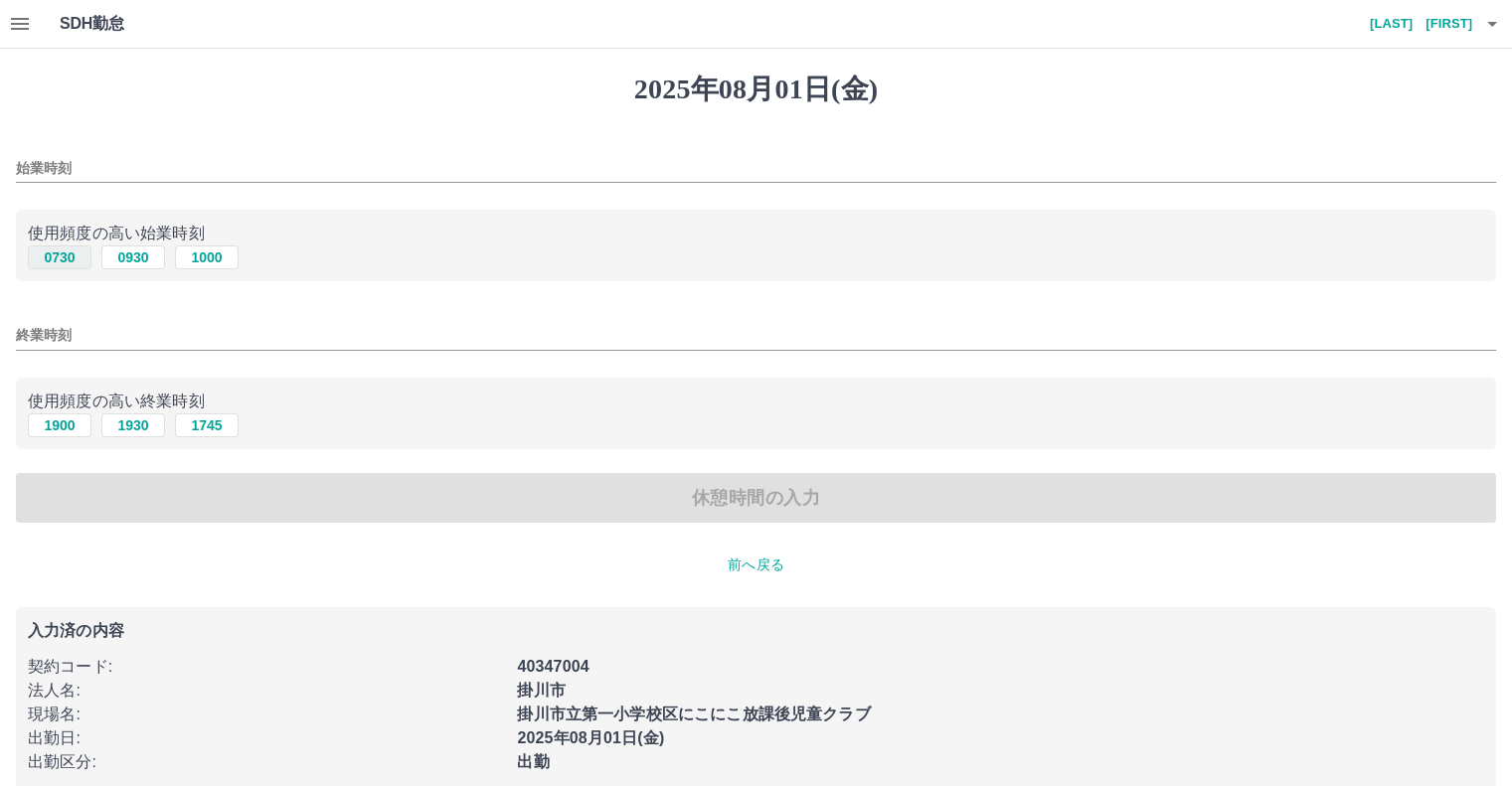 click on "0730" at bounding box center [60, 257] 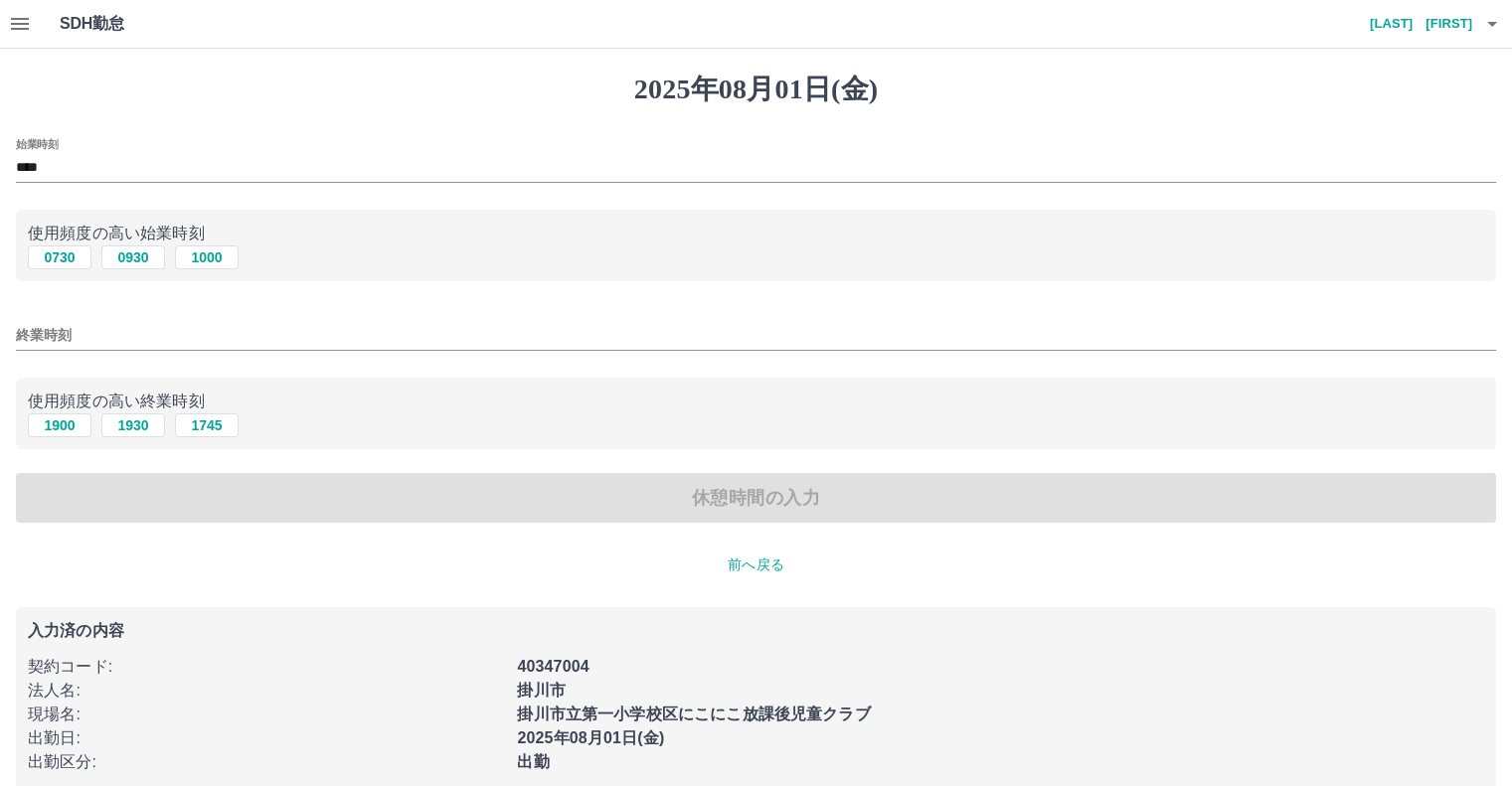 click on "終業時刻" at bounding box center (756, 335) 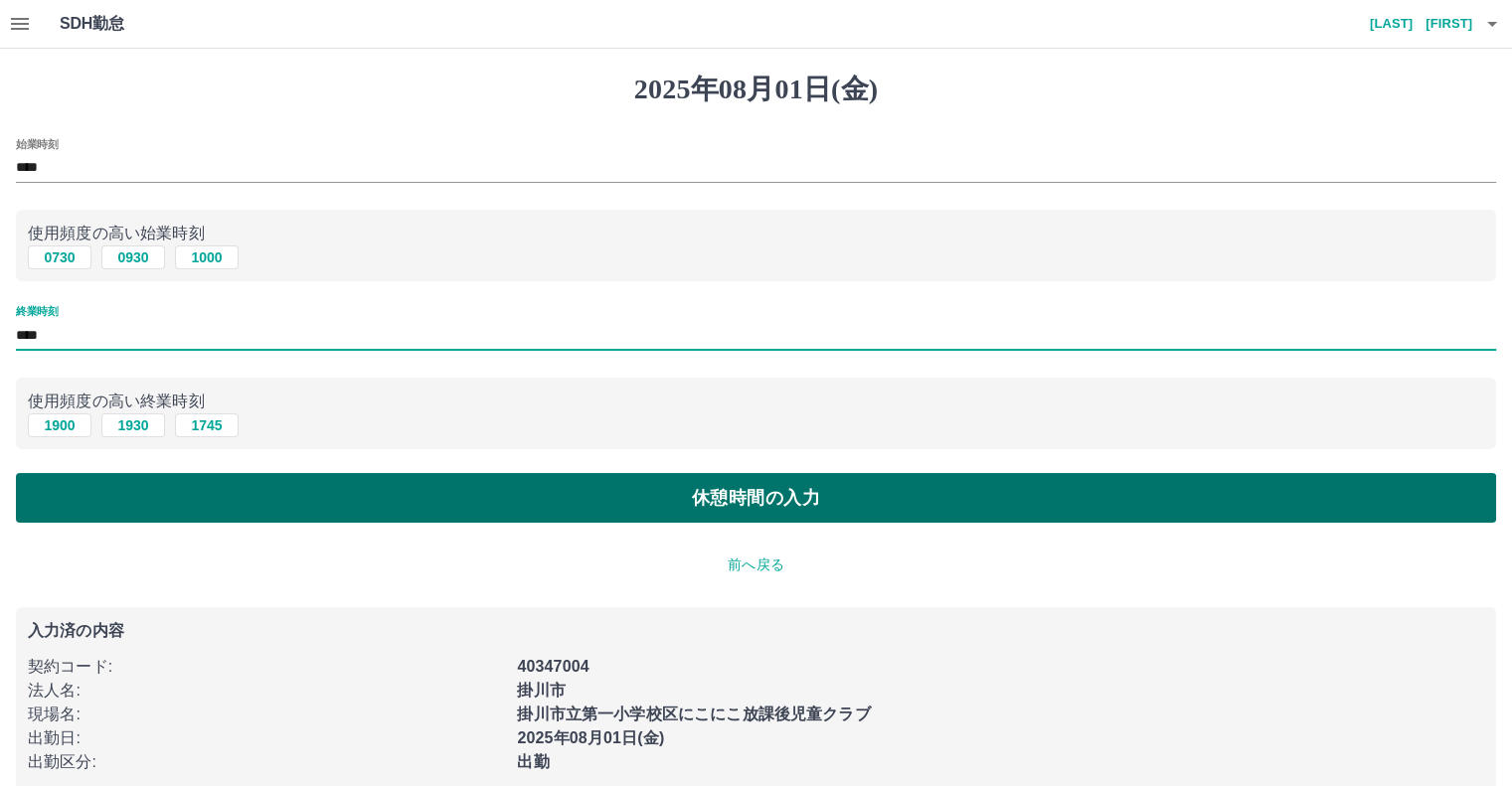 type on "****" 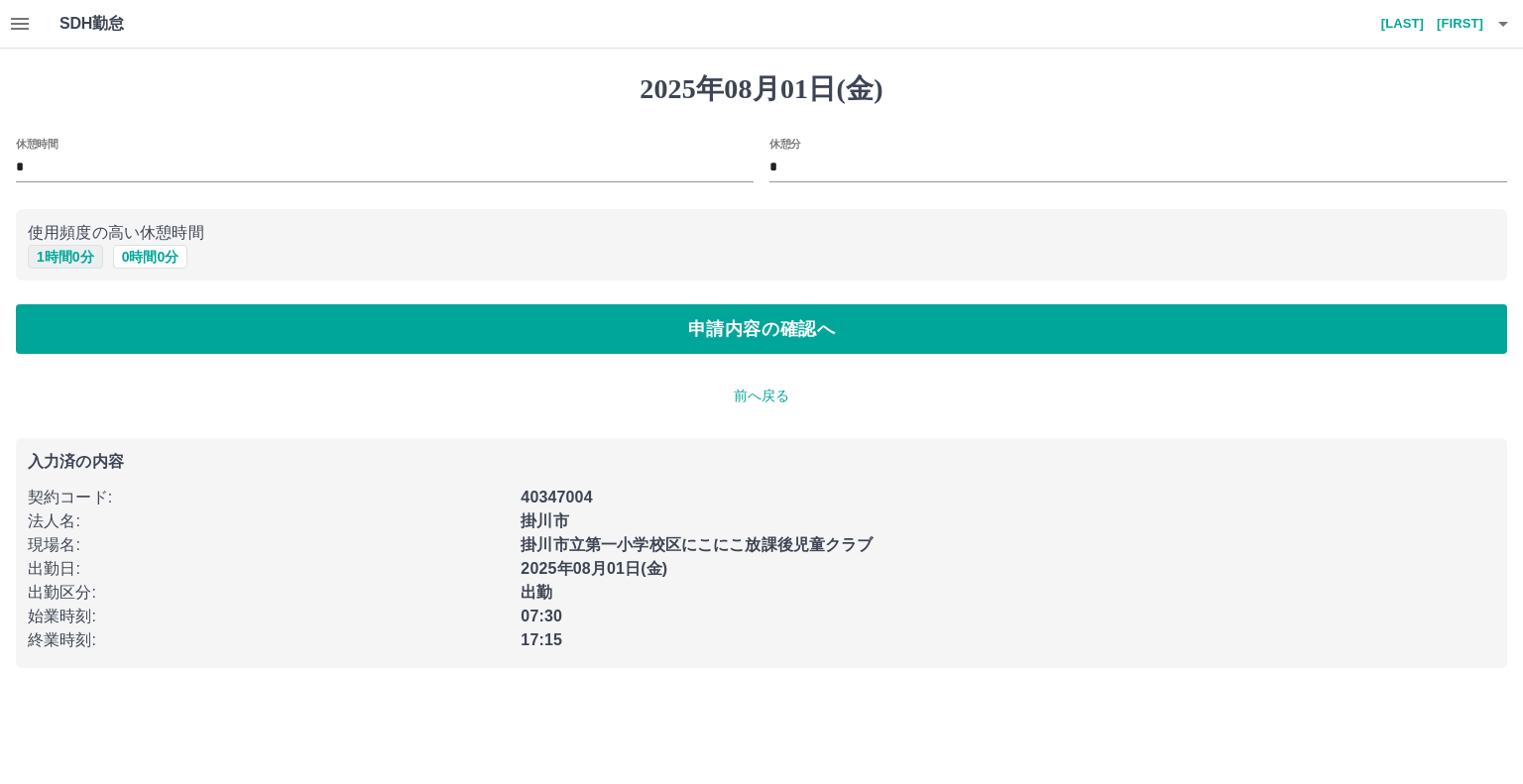click on "1 時間 0 分" at bounding box center (65, 257) 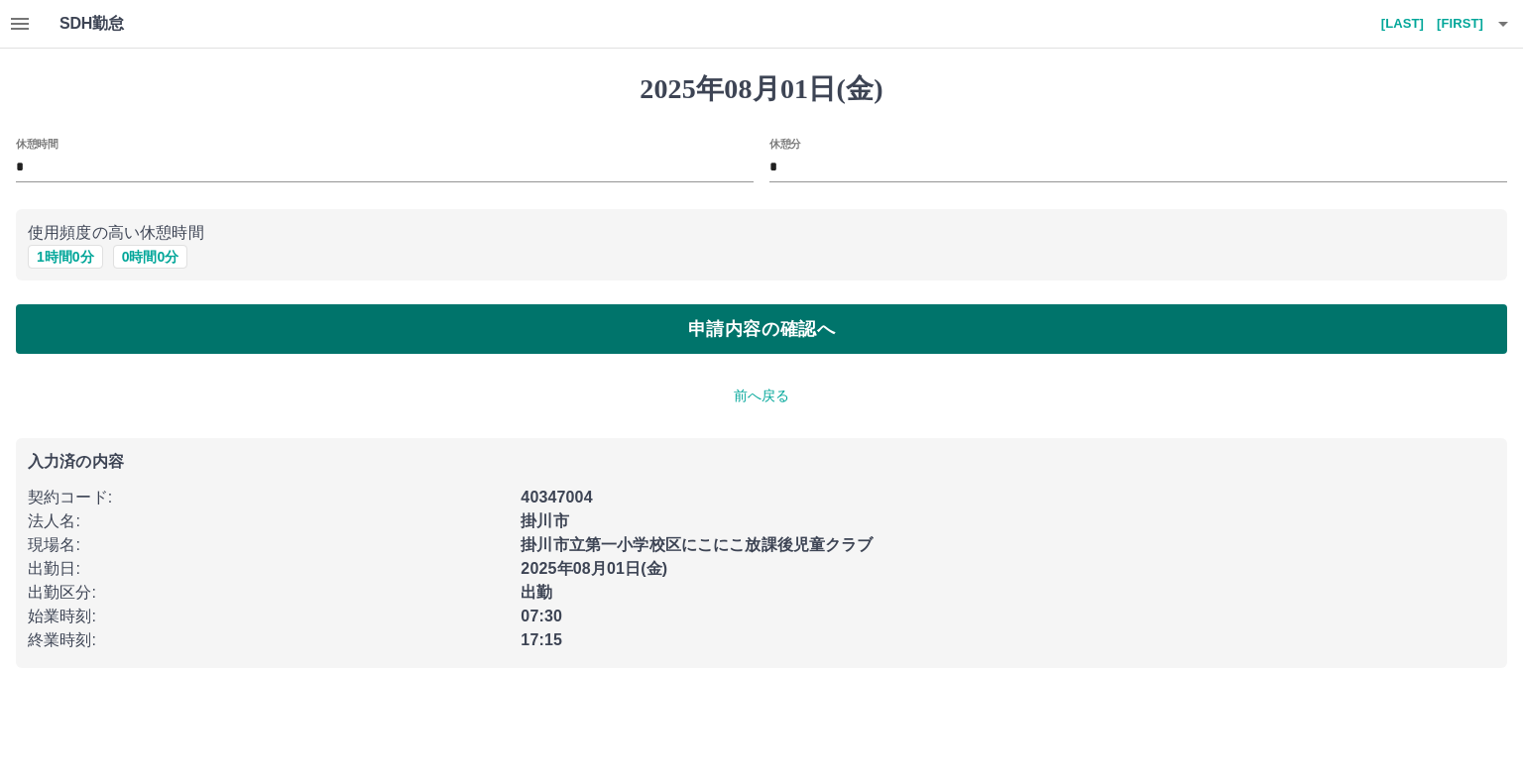 click on "申請内容の確認へ" at bounding box center [762, 329] 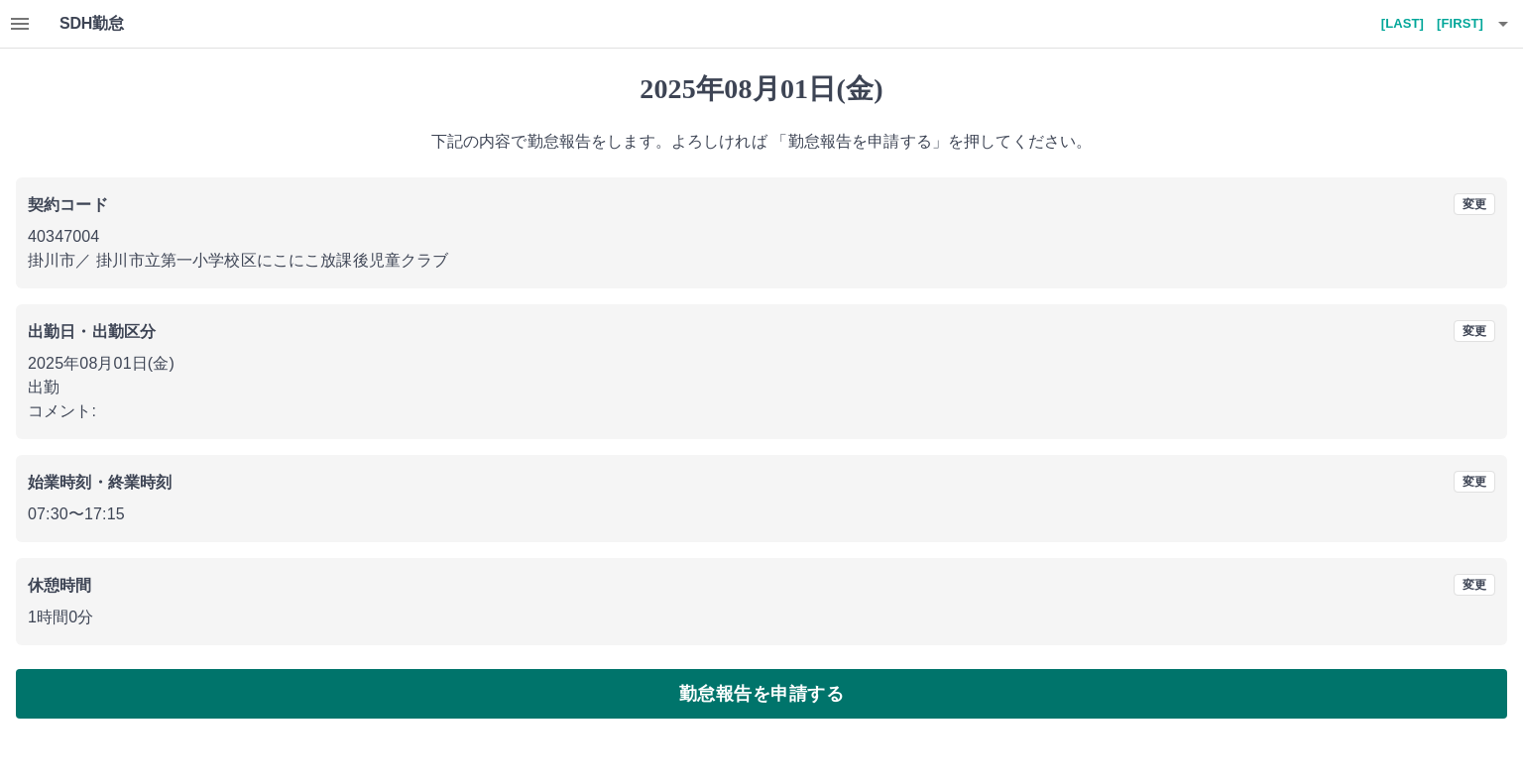 click on "勤怠報告を申請する" at bounding box center (762, 694) 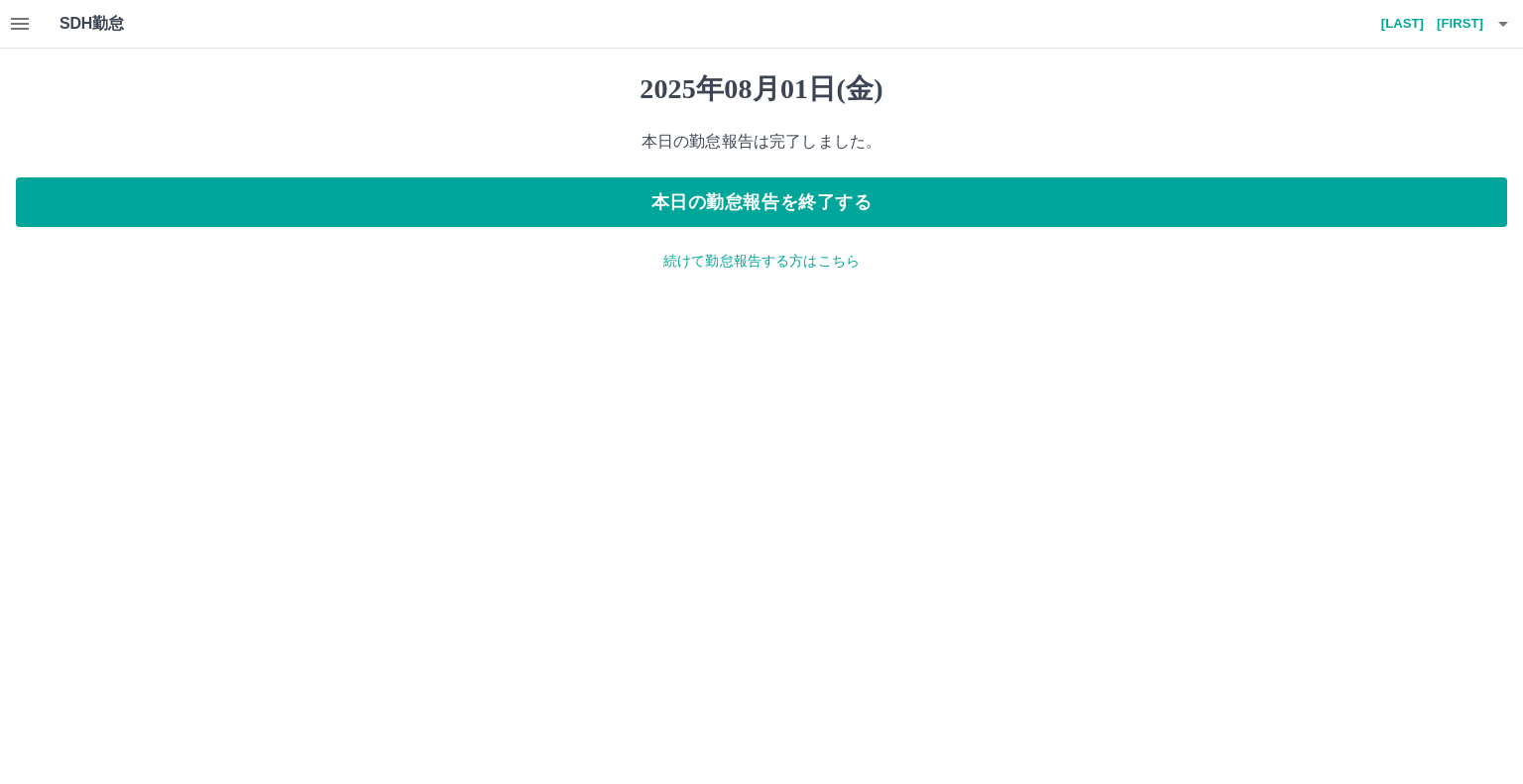 click on "[DATE]（[DAYOFWEEK]） 本日の勤怠報告は完了しました。 本日の勤怠報告を終了する 続けて勤怠報告する方はこちら" at bounding box center [762, 171] 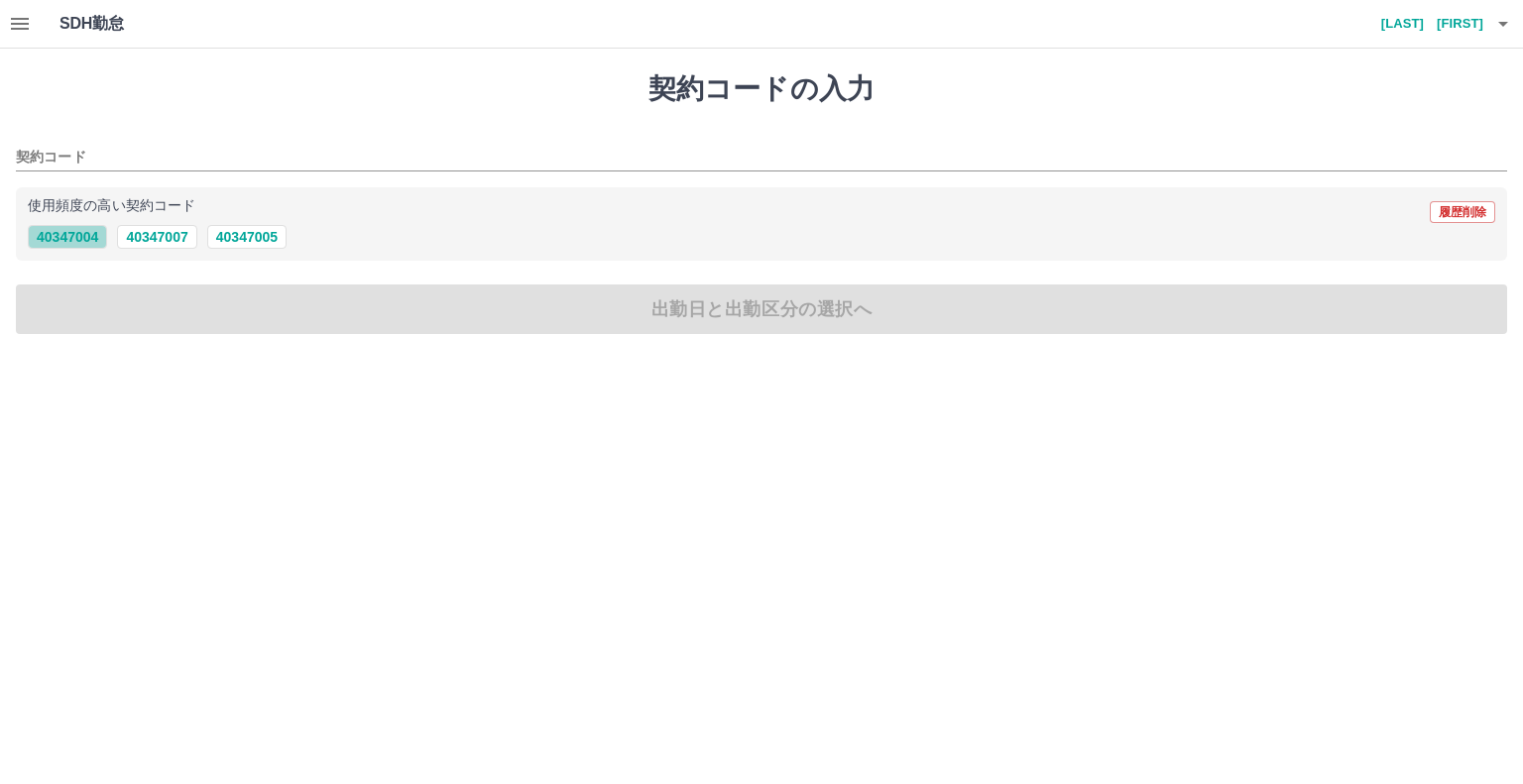 click on "40347004" at bounding box center (67, 237) 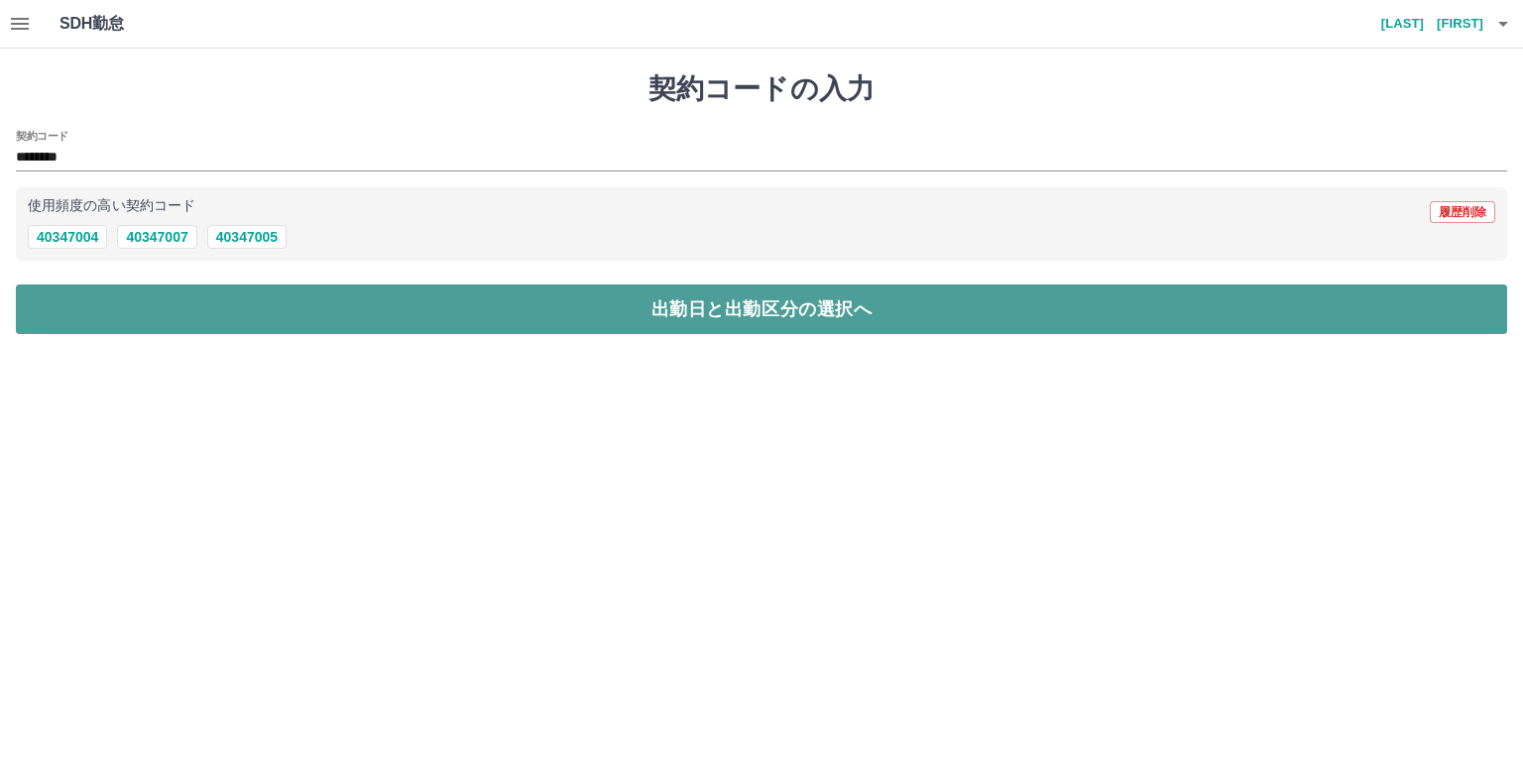 click on "出勤日と出勤区分の選択へ" at bounding box center [762, 309] 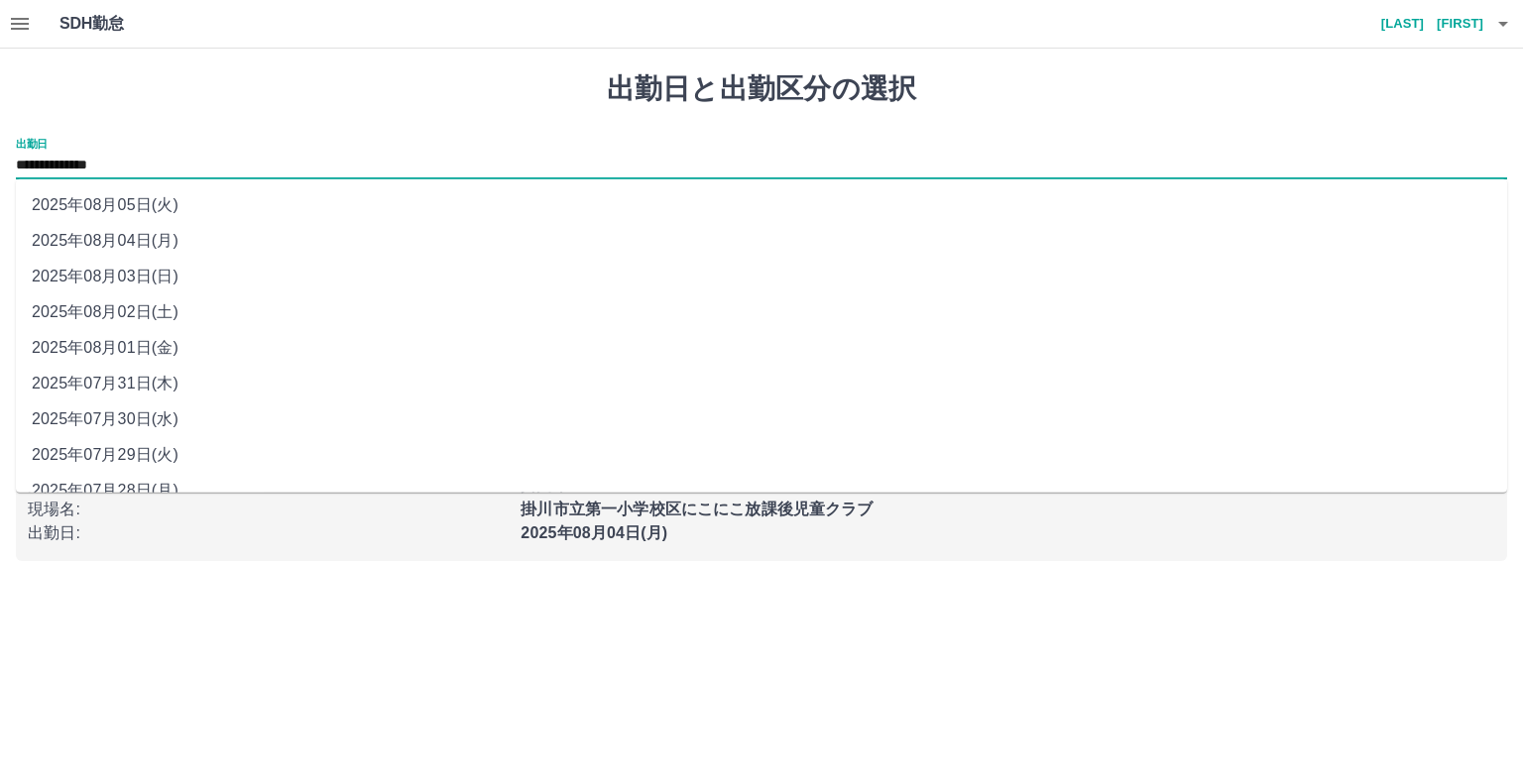 click on "**********" at bounding box center (762, 166) 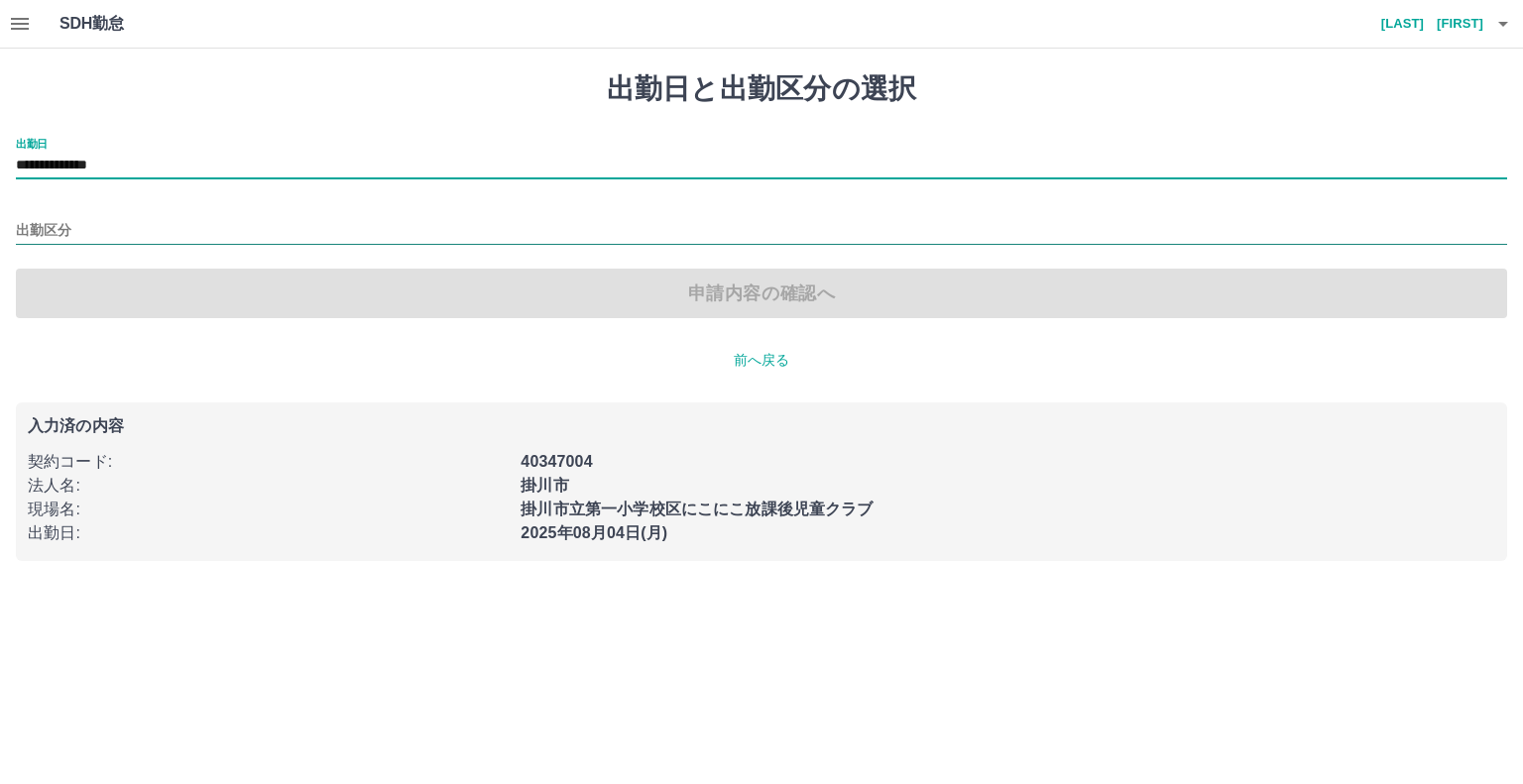 click on "出勤区分" at bounding box center (762, 231) 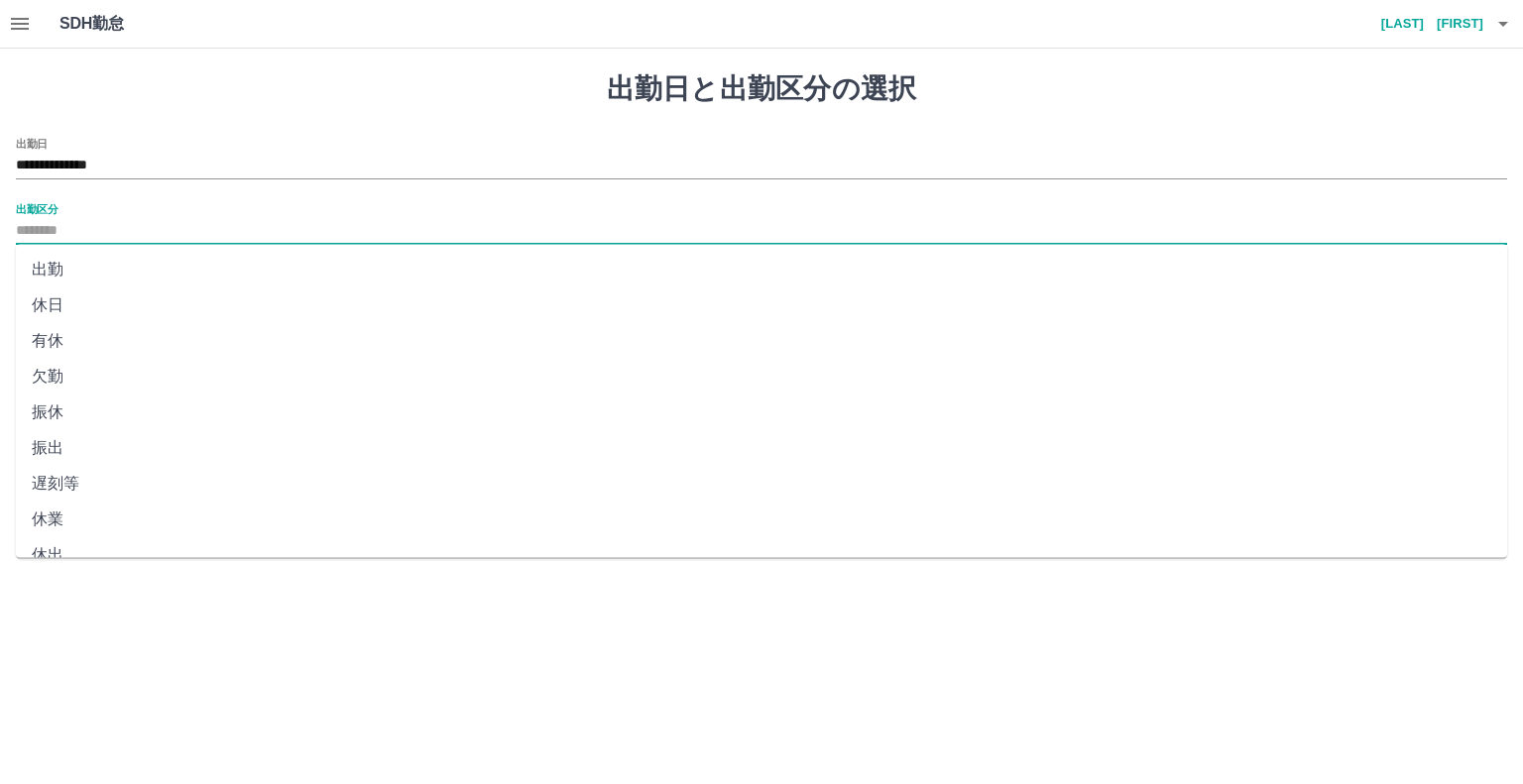 click on "休日" at bounding box center (762, 305) 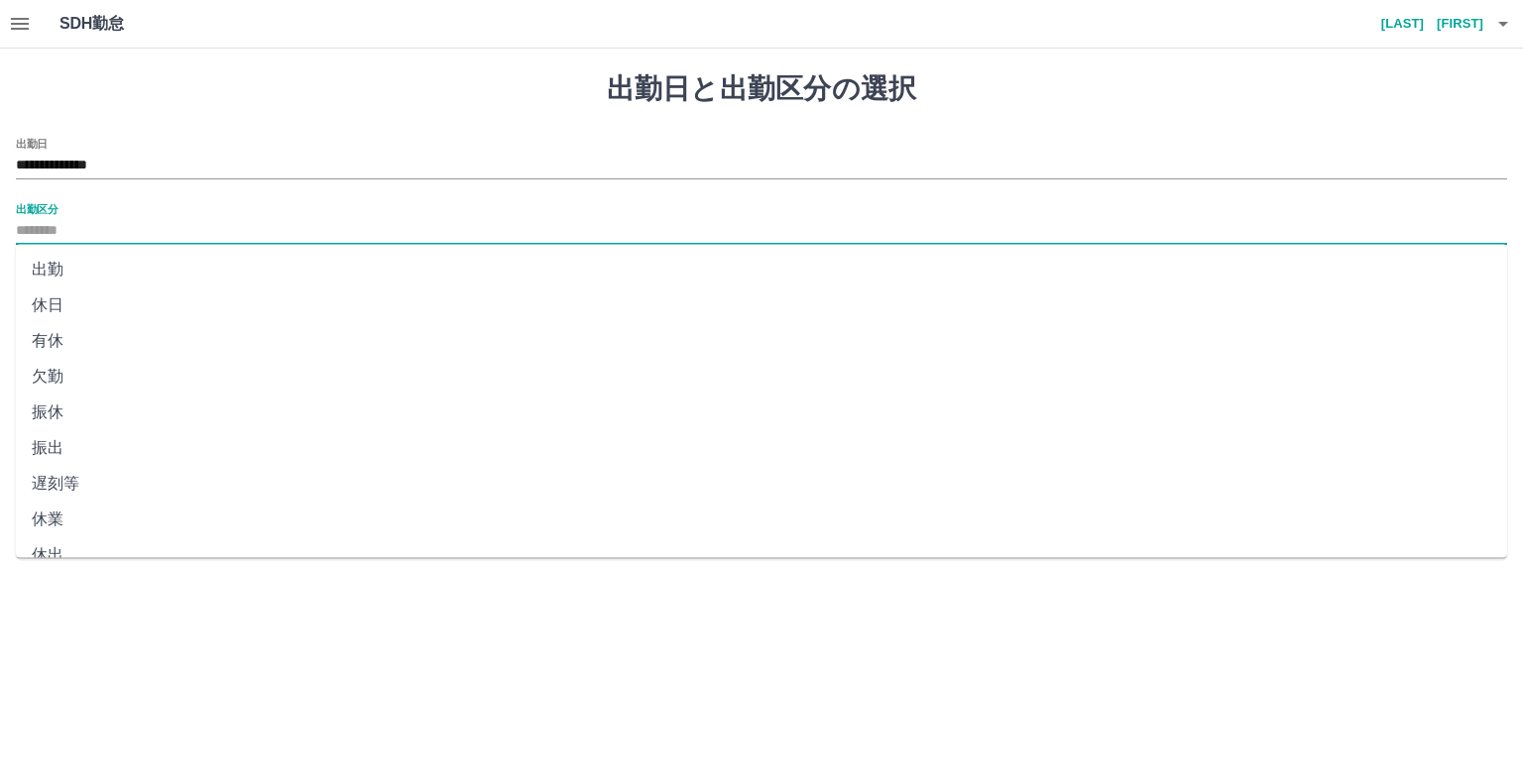 type on "**" 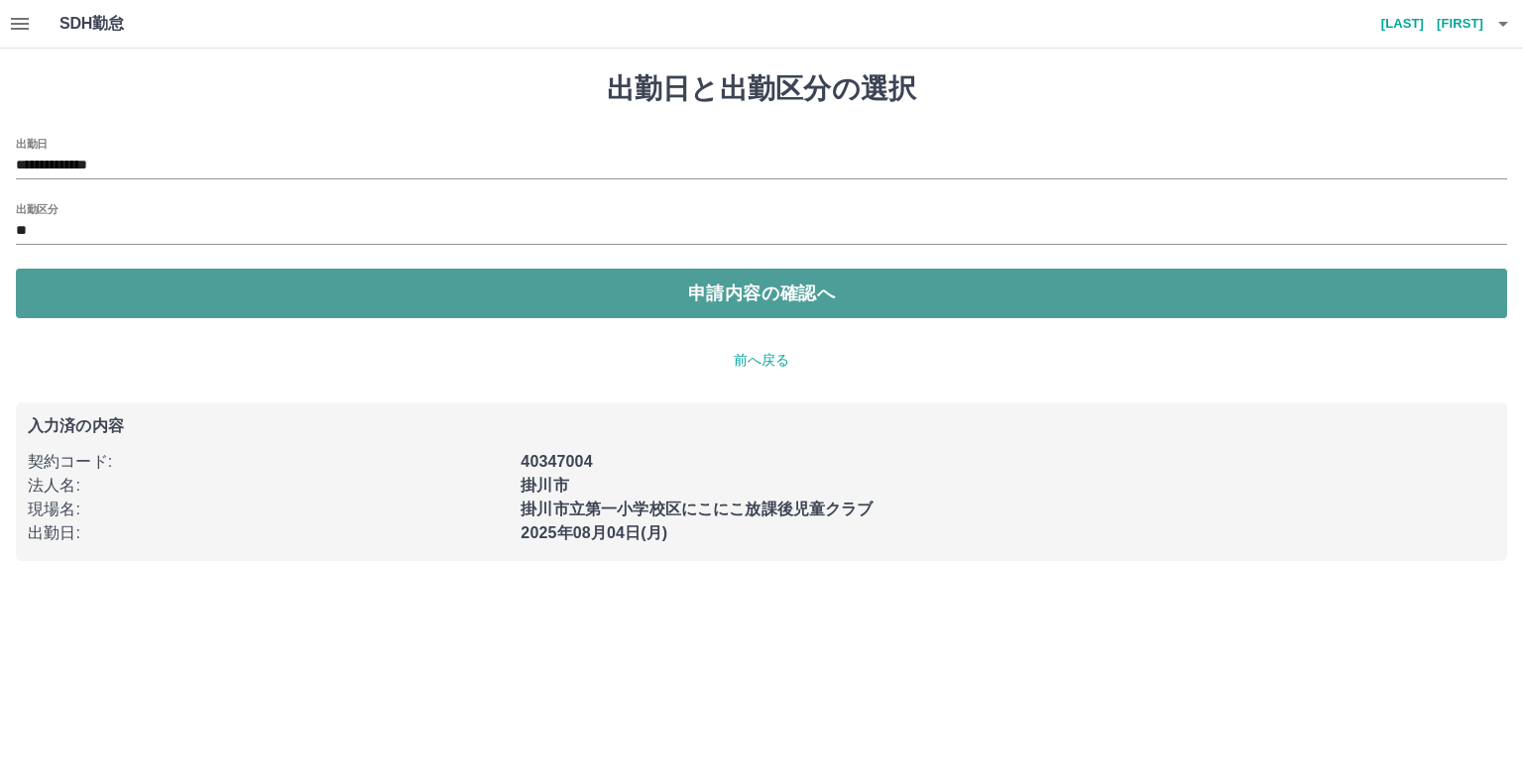 click on "申請内容の確認へ" at bounding box center [762, 293] 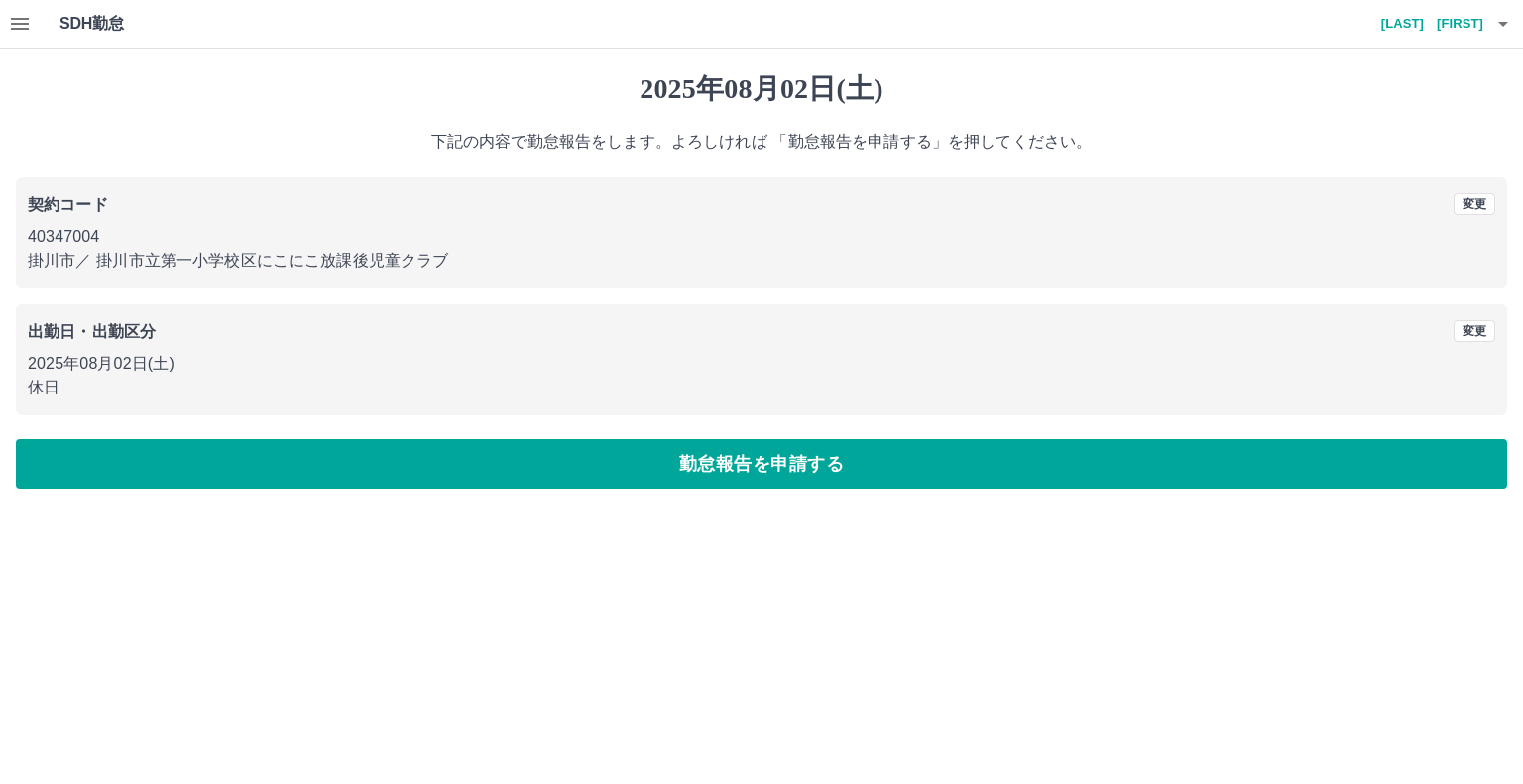 click on "勤怠報告を申請する" at bounding box center (762, 464) 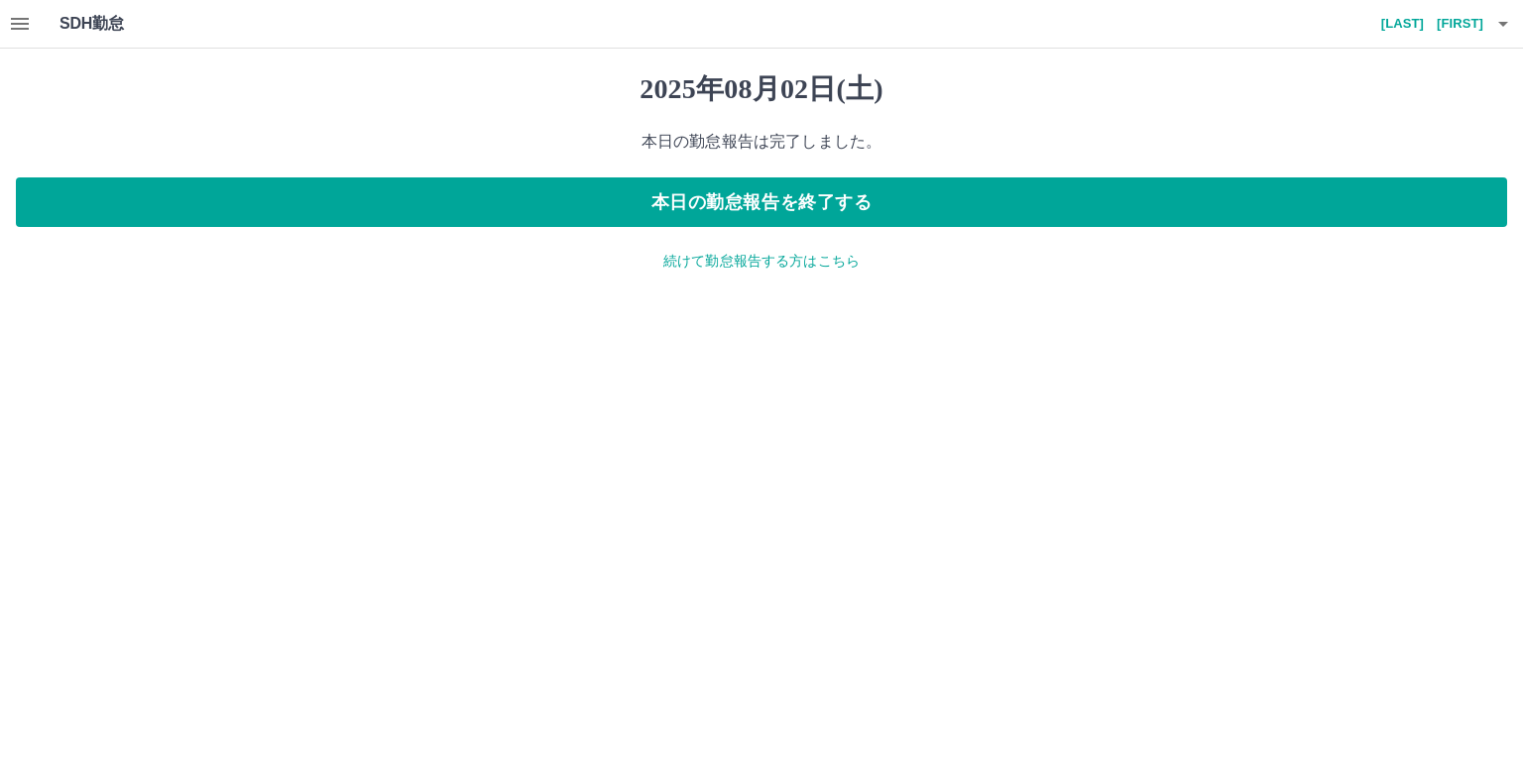 click on "続けて勤怠報告する方はこちら" at bounding box center (762, 261) 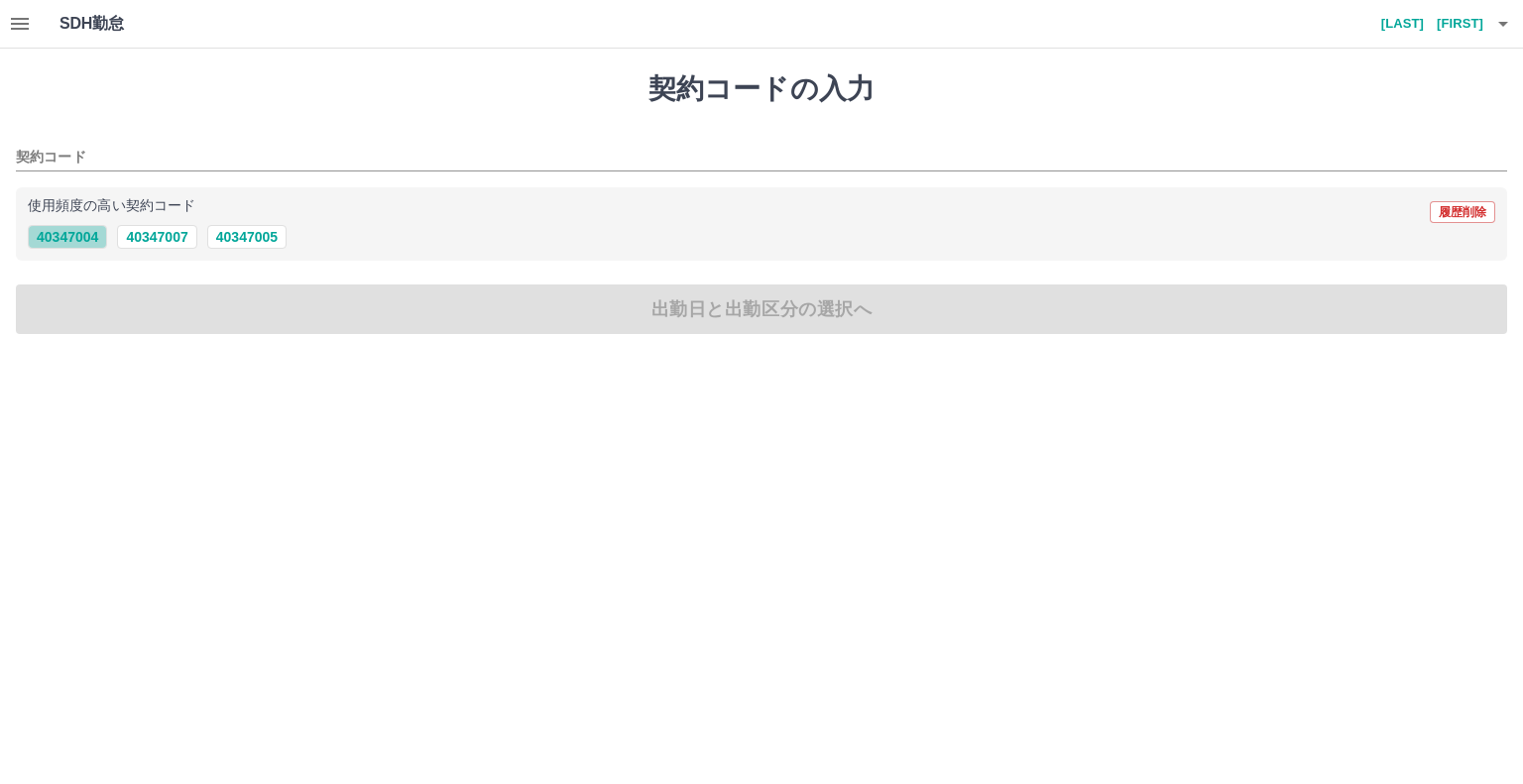 click on "40347004" at bounding box center [67, 237] 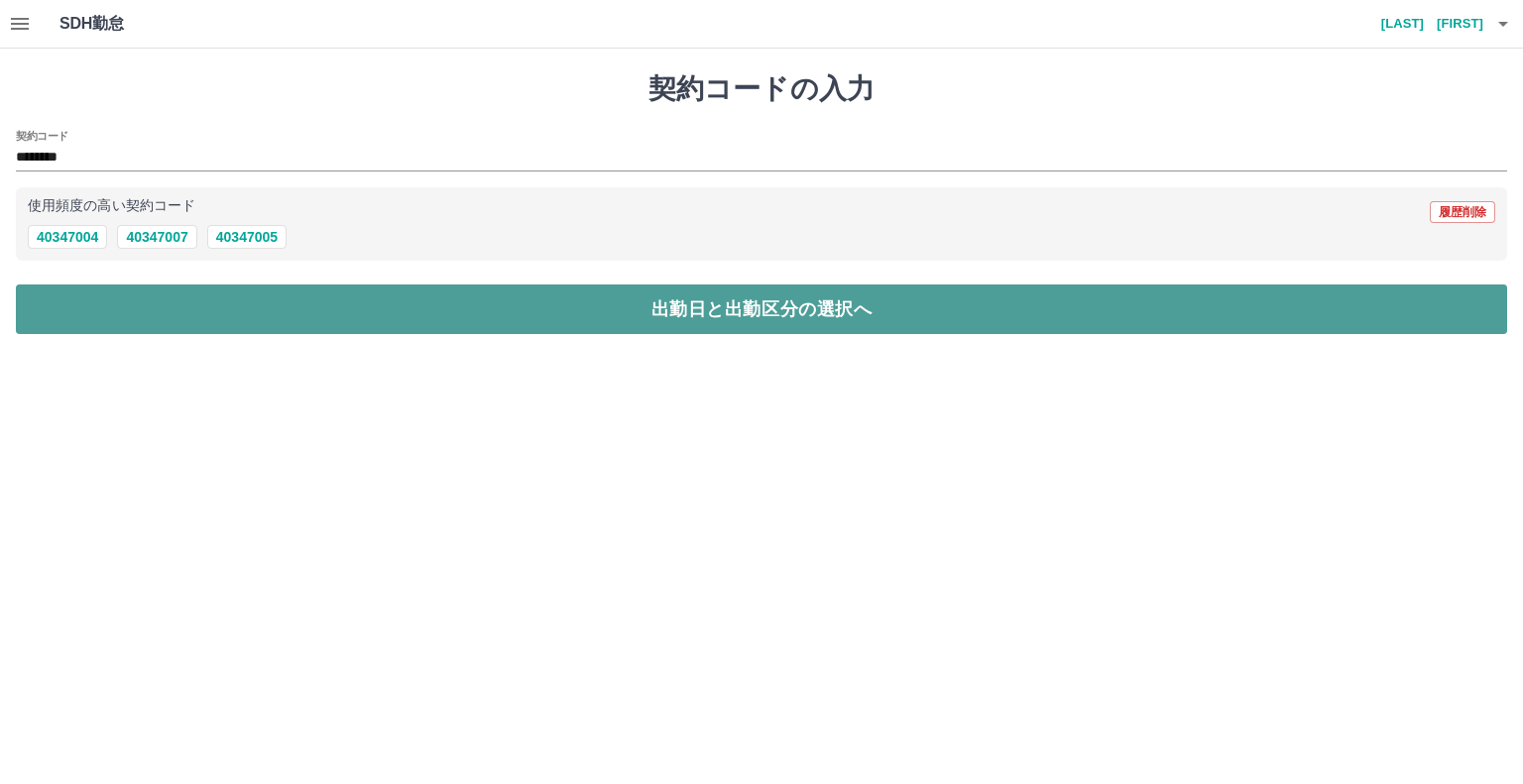 click on "出勤日と出勤区分の選択へ" at bounding box center [762, 309] 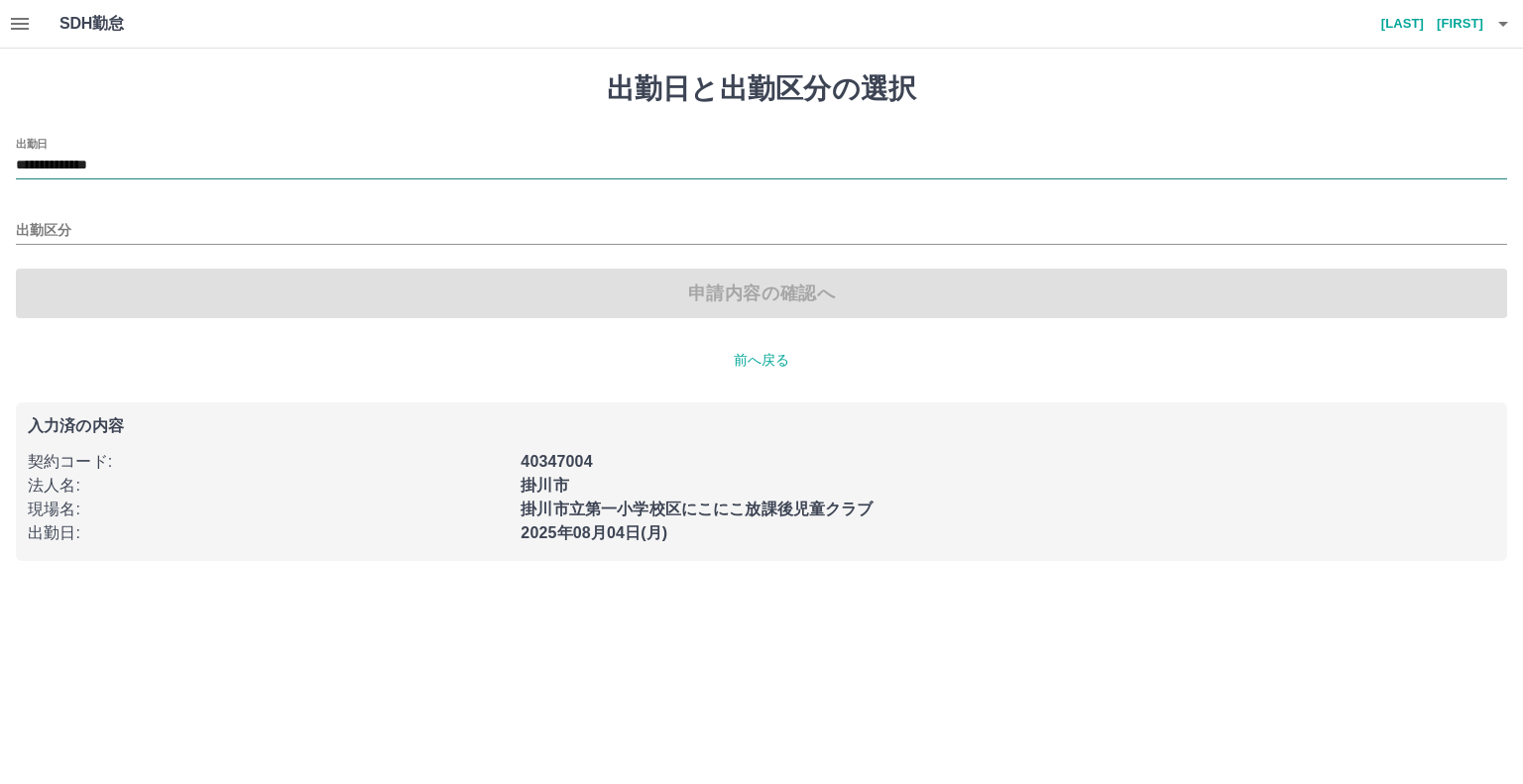 click on "**********" at bounding box center (762, 166) 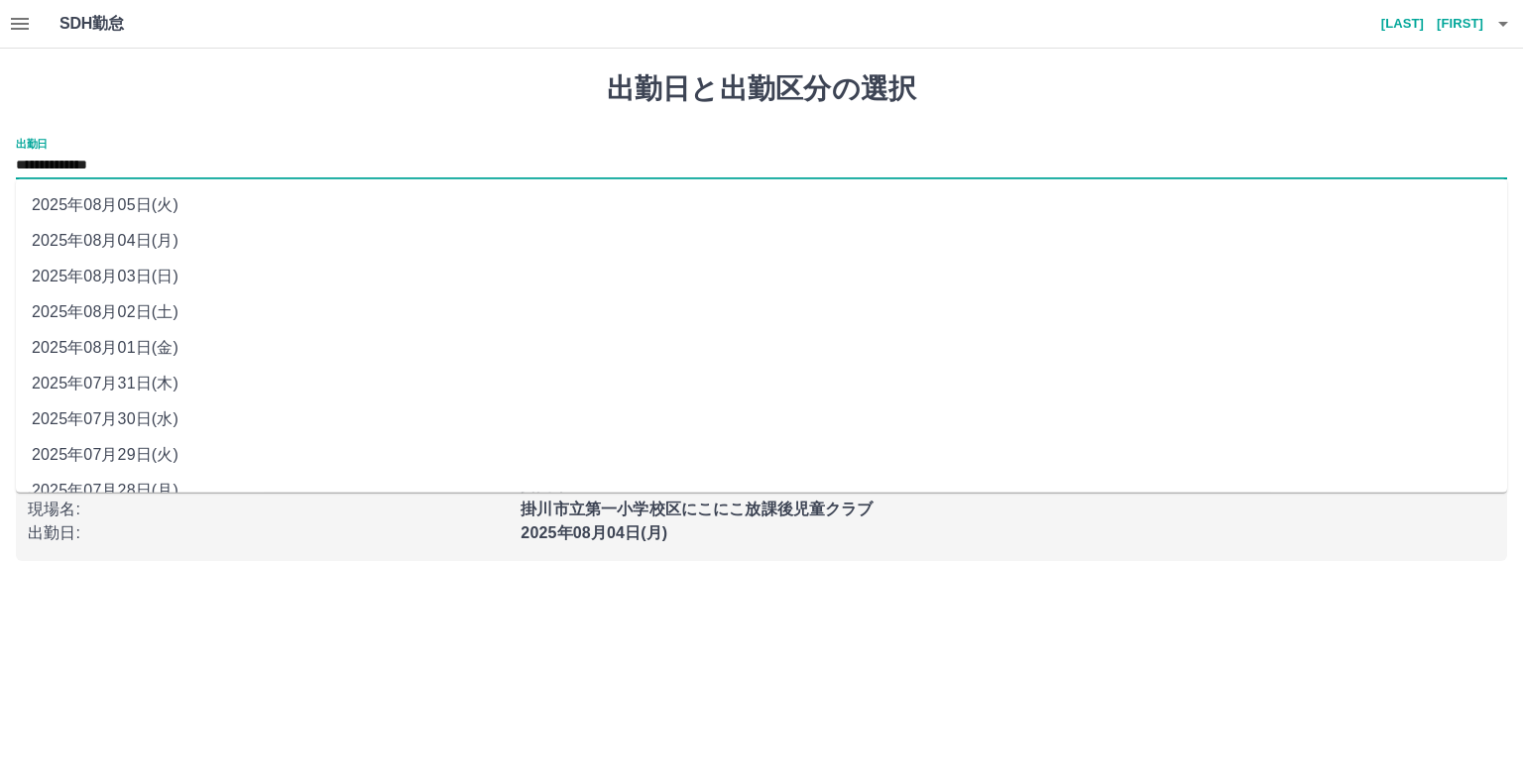 click on "2025年08月03日(日)" at bounding box center [762, 277] 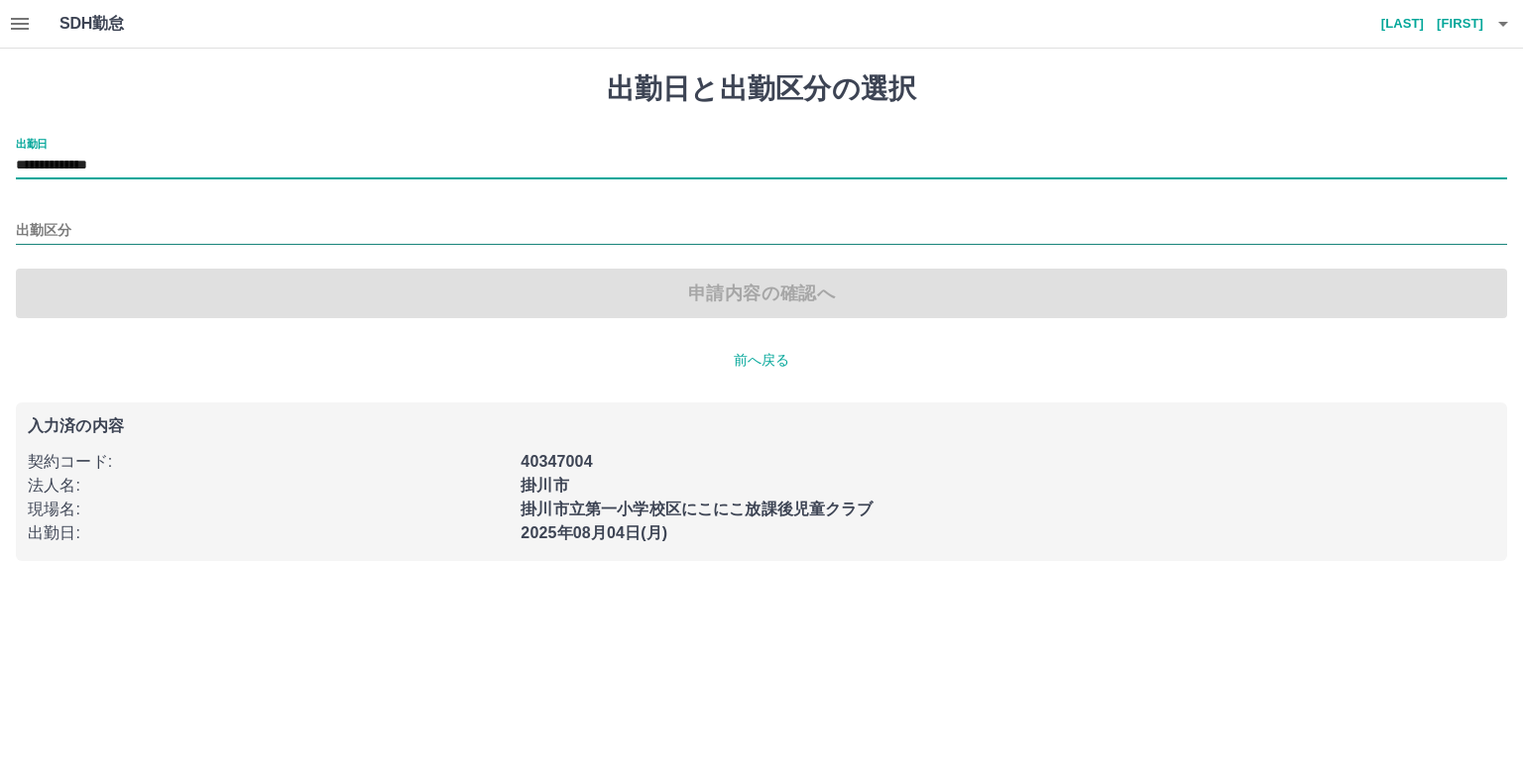click on "出勤区分" at bounding box center [762, 231] 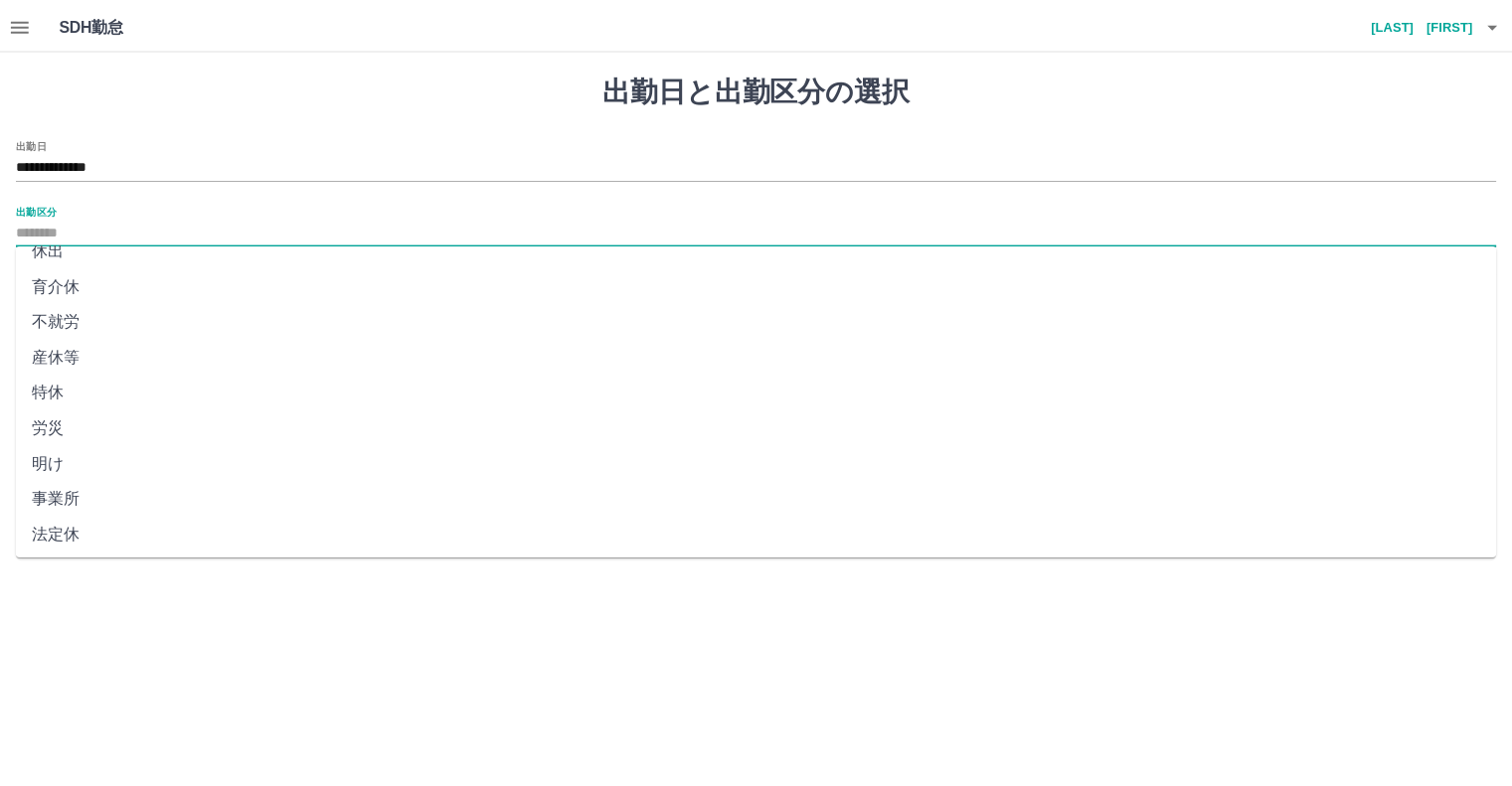 scroll, scrollTop: 345, scrollLeft: 0, axis: vertical 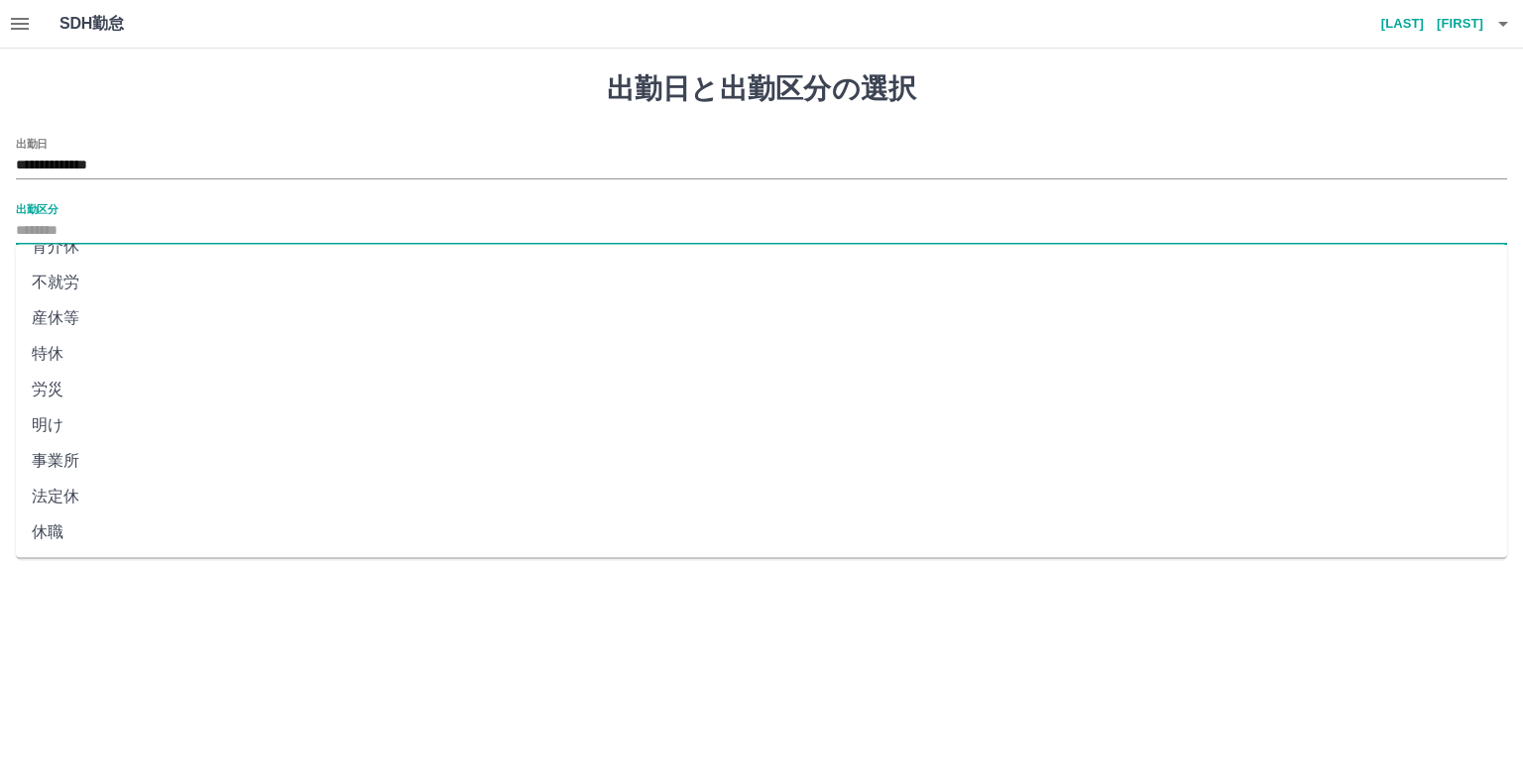 click on "法定休" at bounding box center (762, 497) 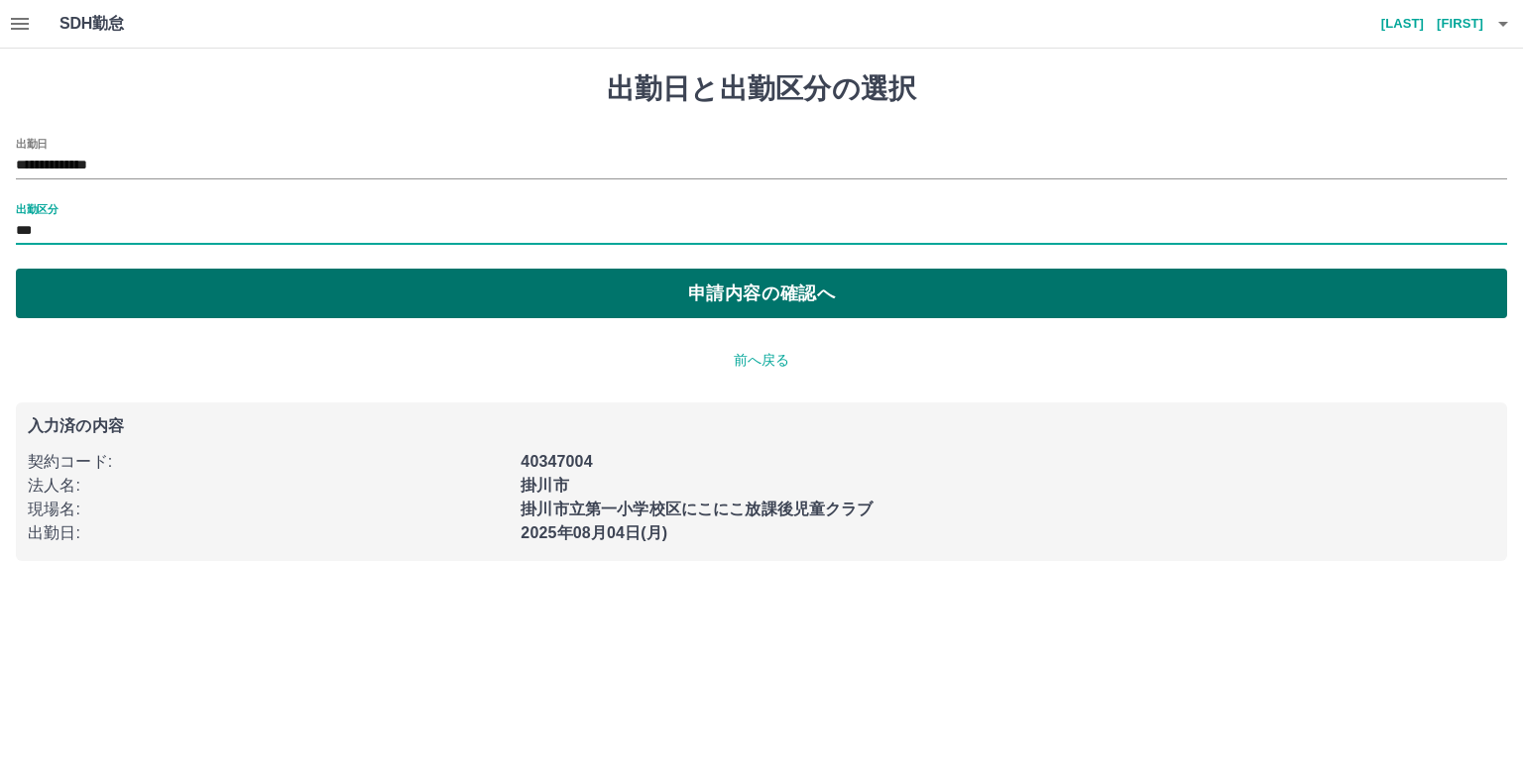 click on "申請内容の確認へ" at bounding box center (762, 293) 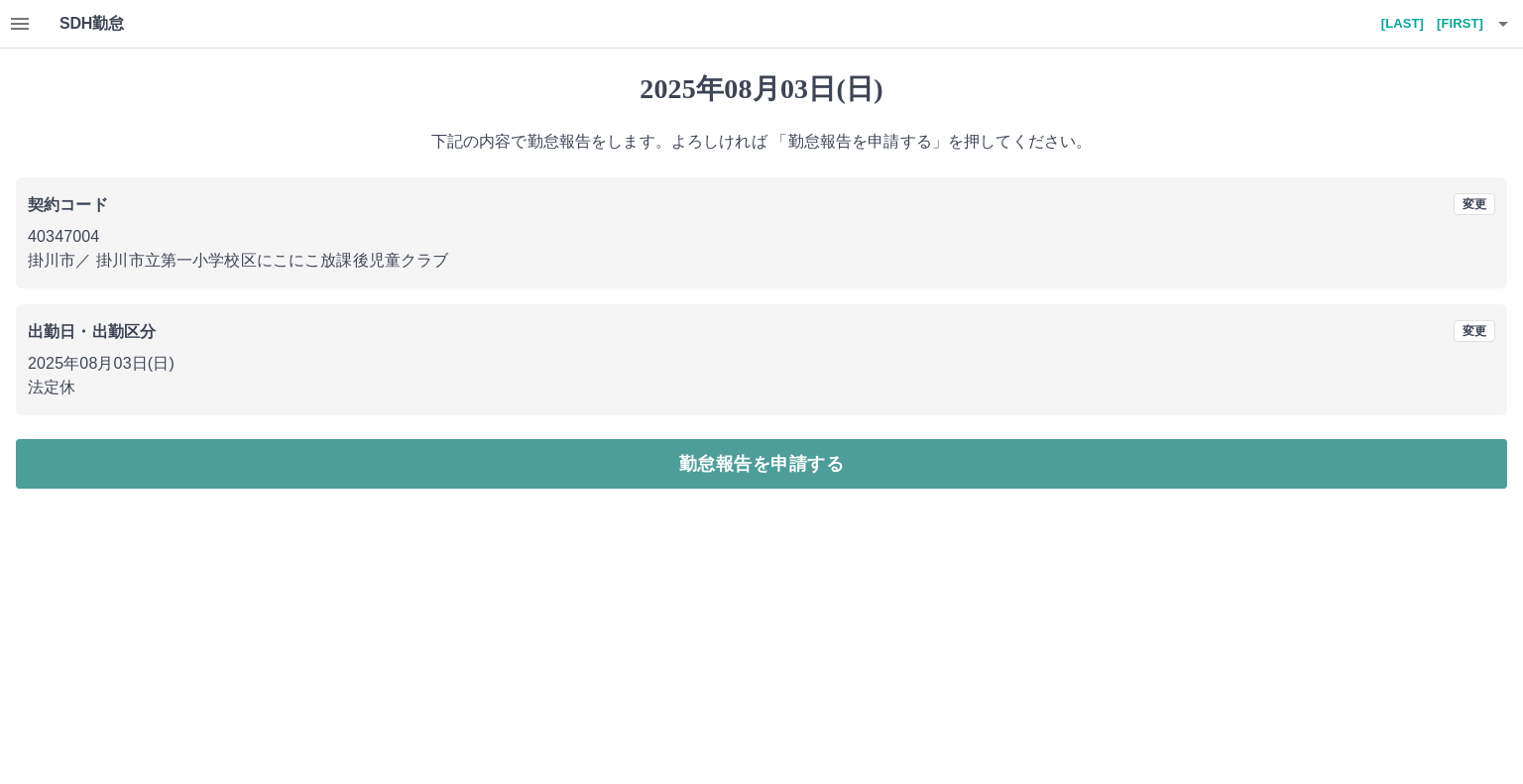 click on "勤怠報告を申請する" at bounding box center (762, 464) 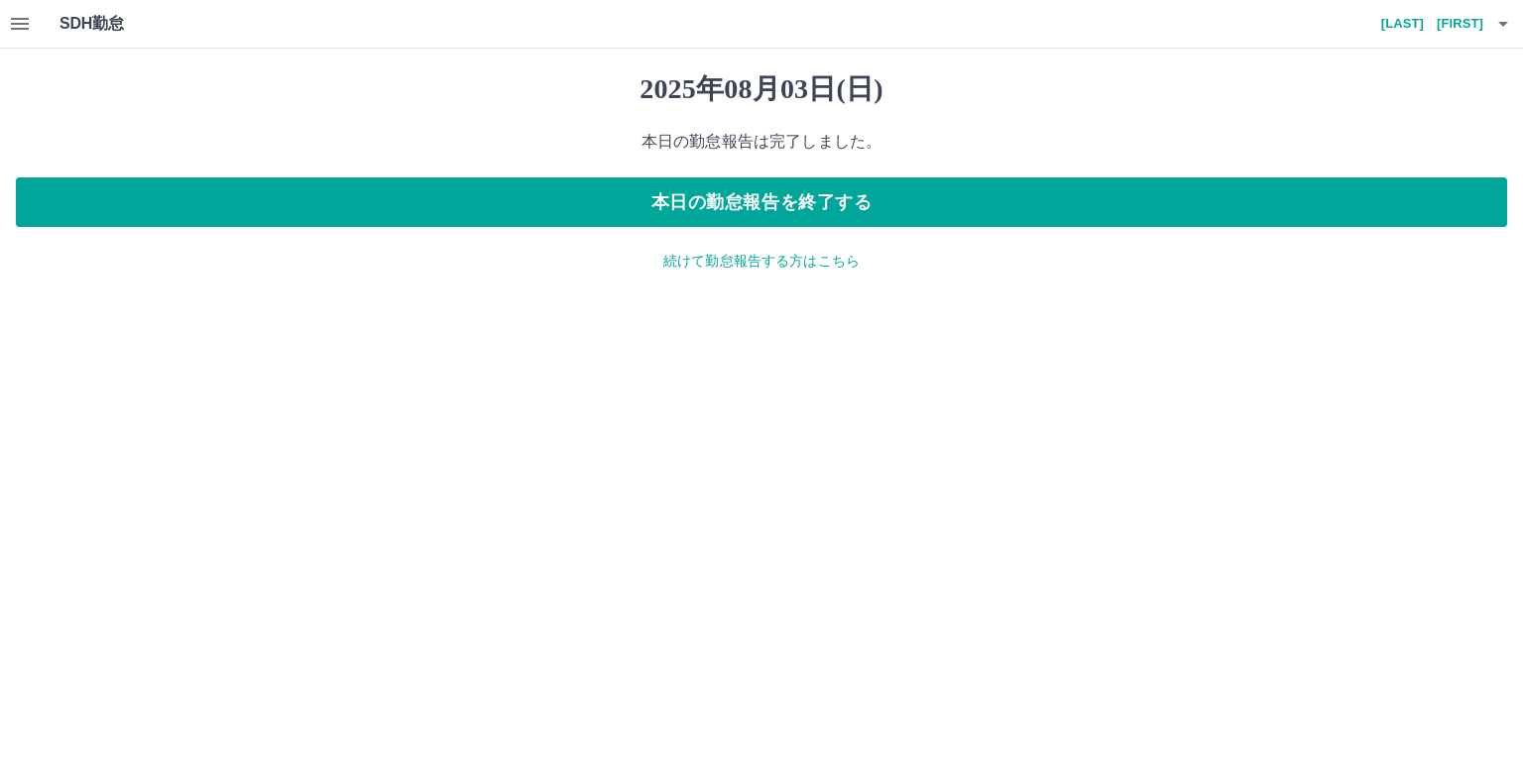 click on "続けて勤怠報告する方はこちら" at bounding box center [762, 261] 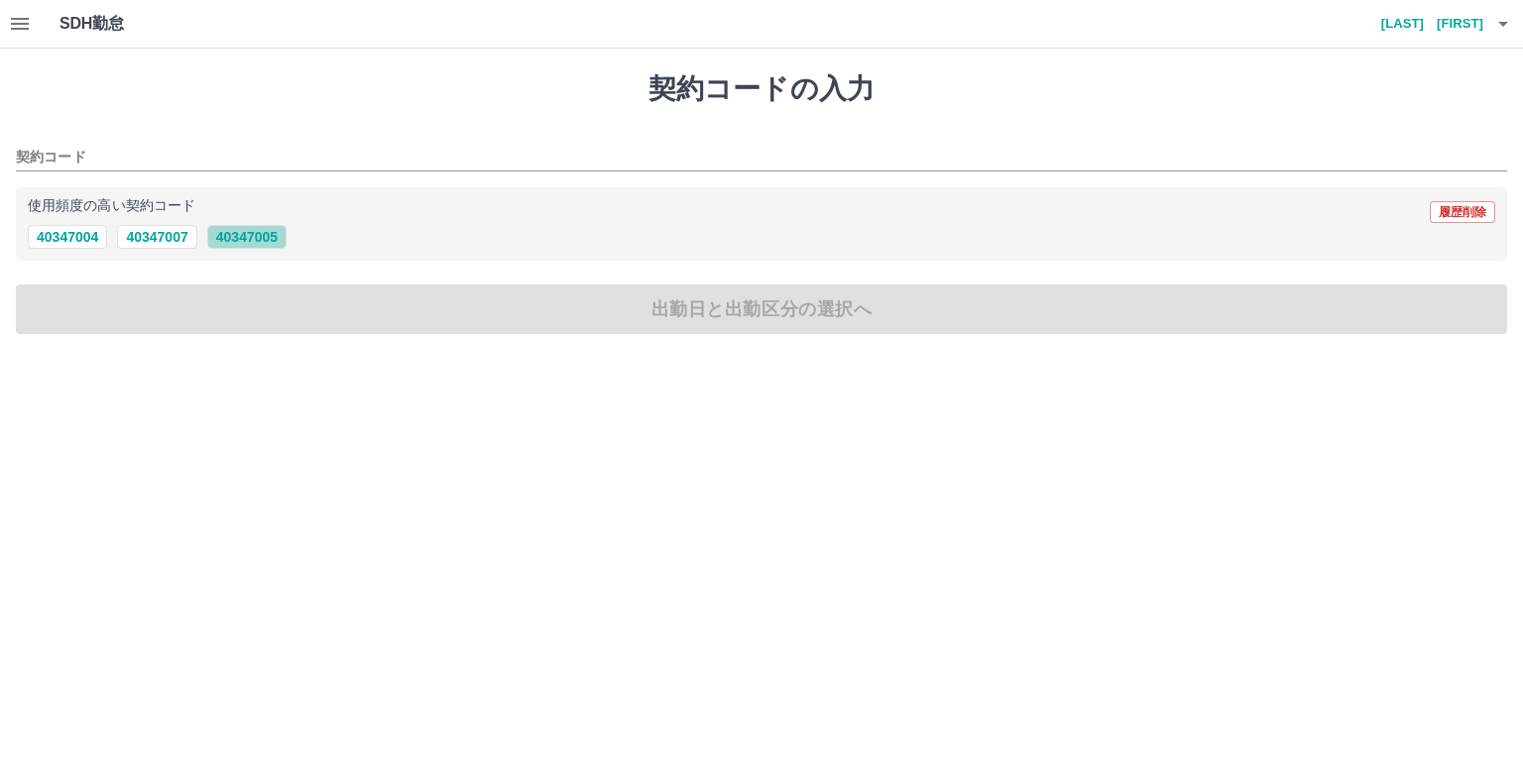 click on "40347005" at bounding box center (247, 237) 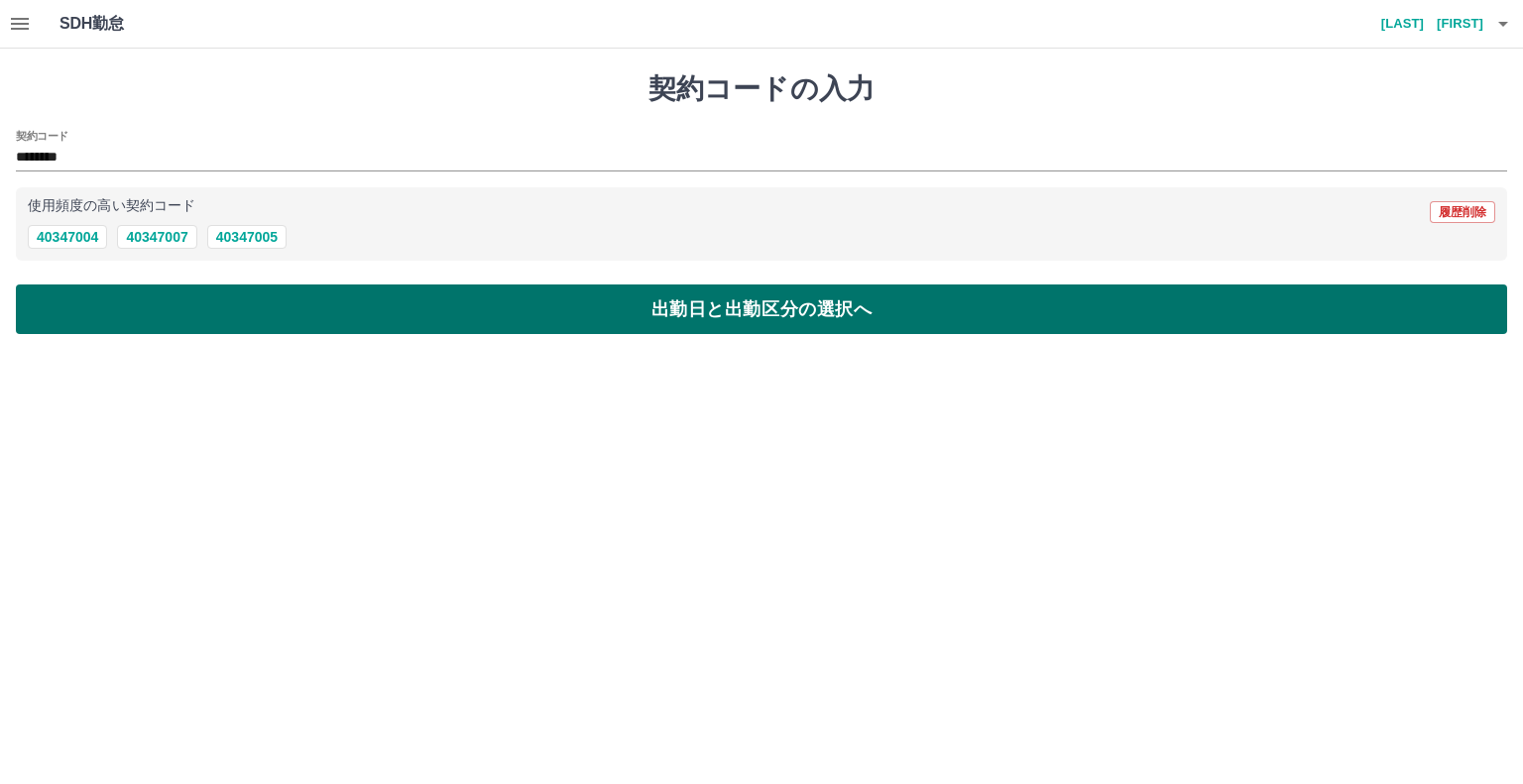 click on "出勤日と出勤区分の選択へ" at bounding box center (762, 309) 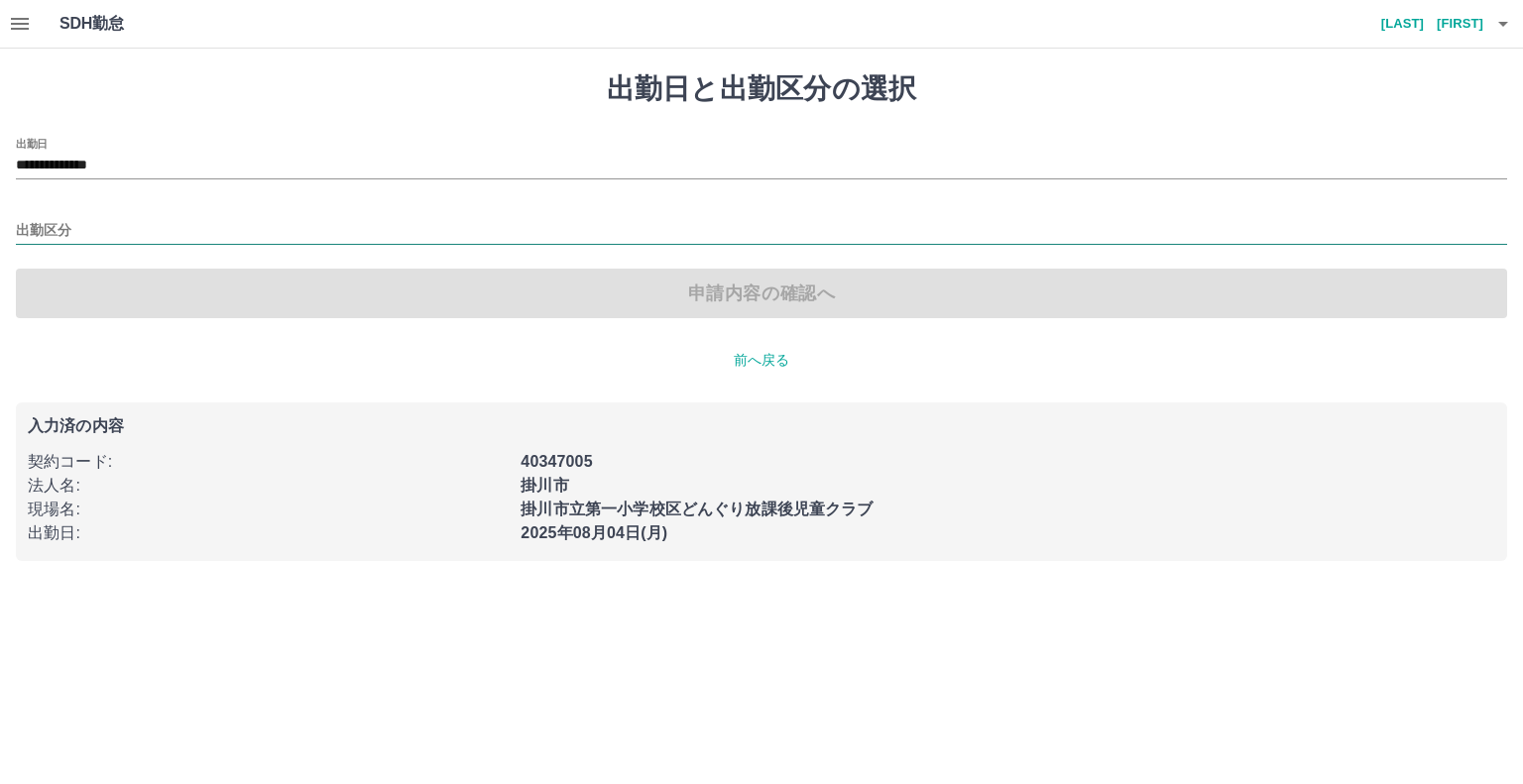 click on "出勤区分" at bounding box center [762, 231] 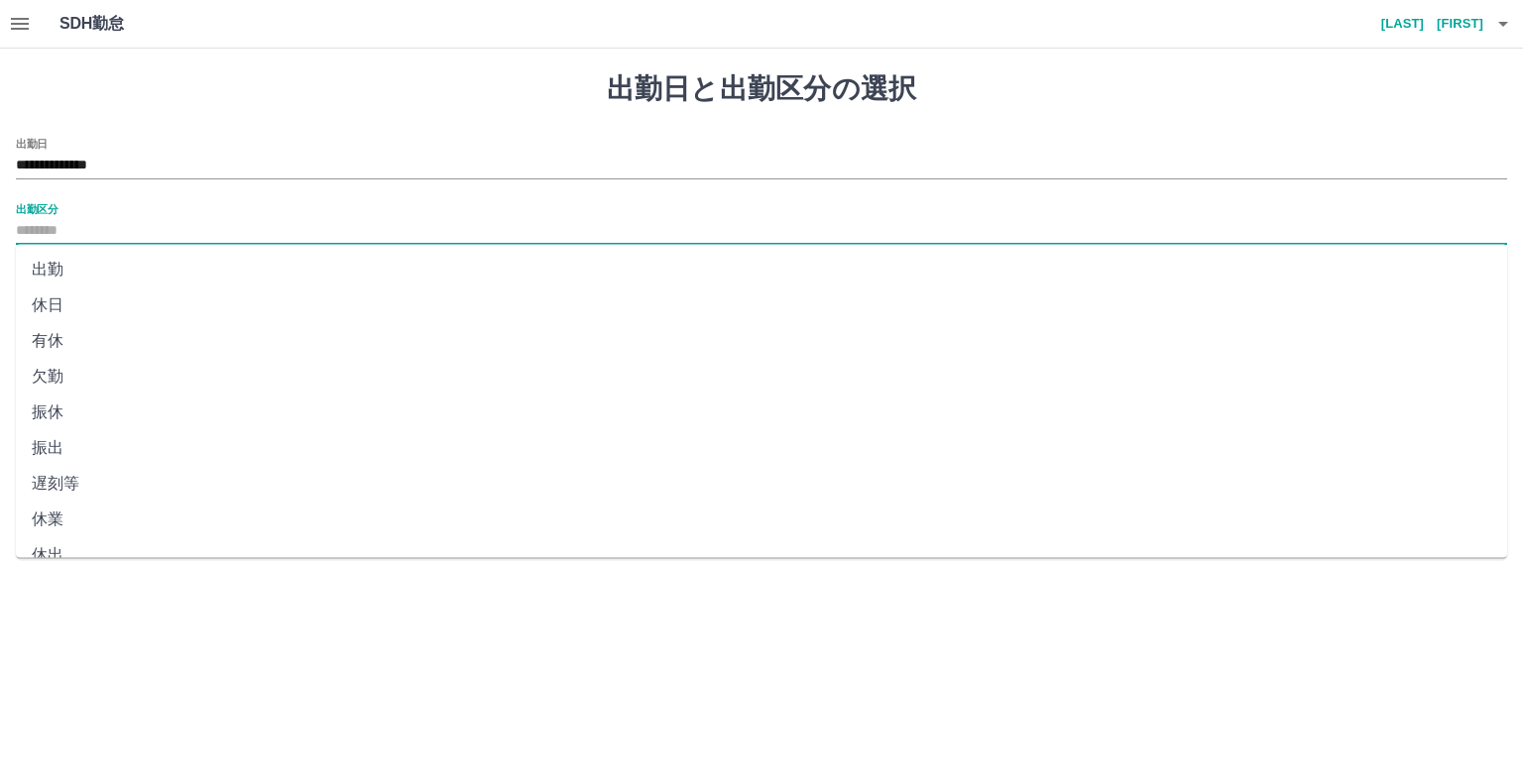 click on "出勤" at bounding box center [762, 270] 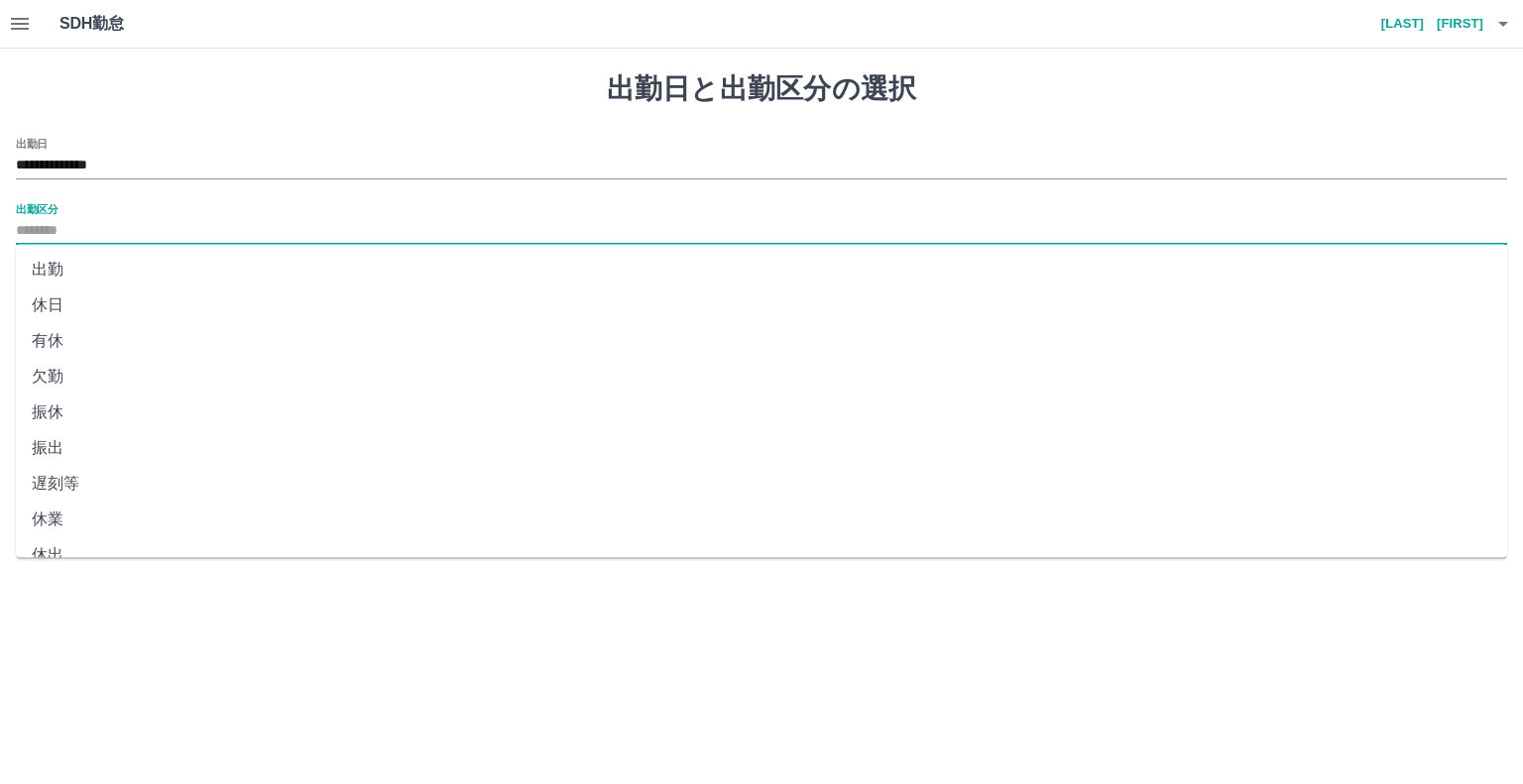 type on "**" 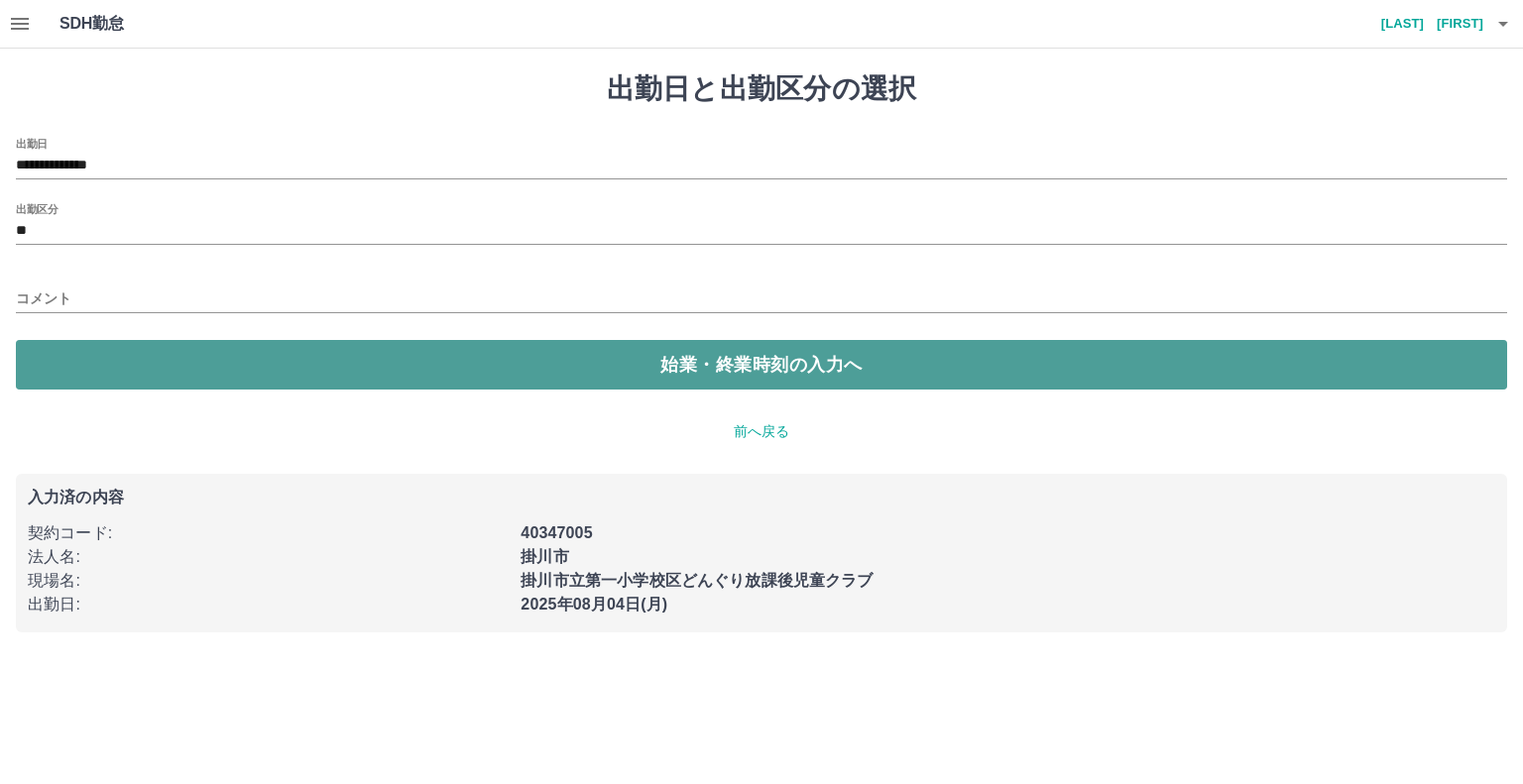 click on "始業・終業時刻の入力へ" at bounding box center (762, 365) 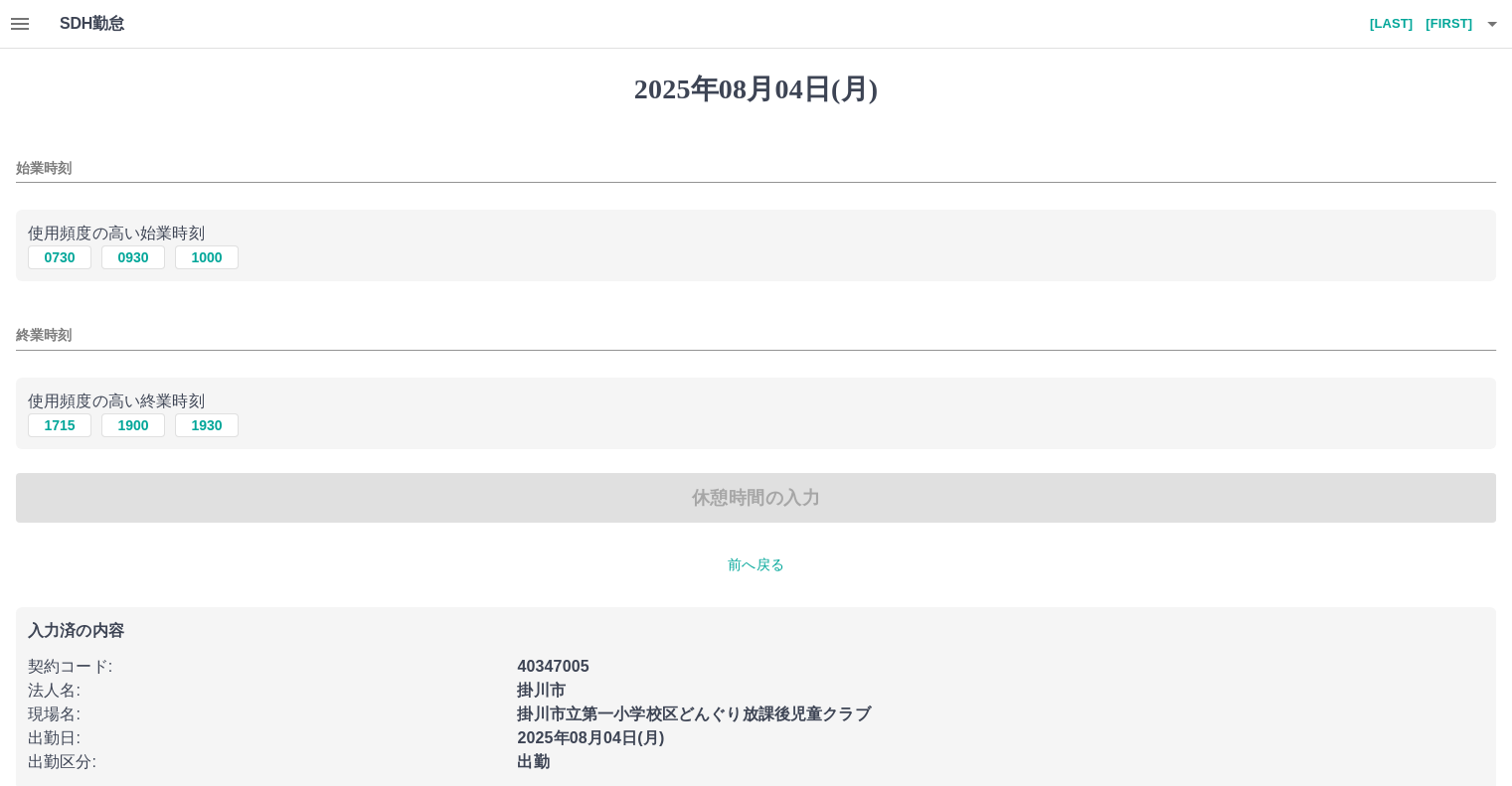 click on "前へ戻る" at bounding box center (756, 564) 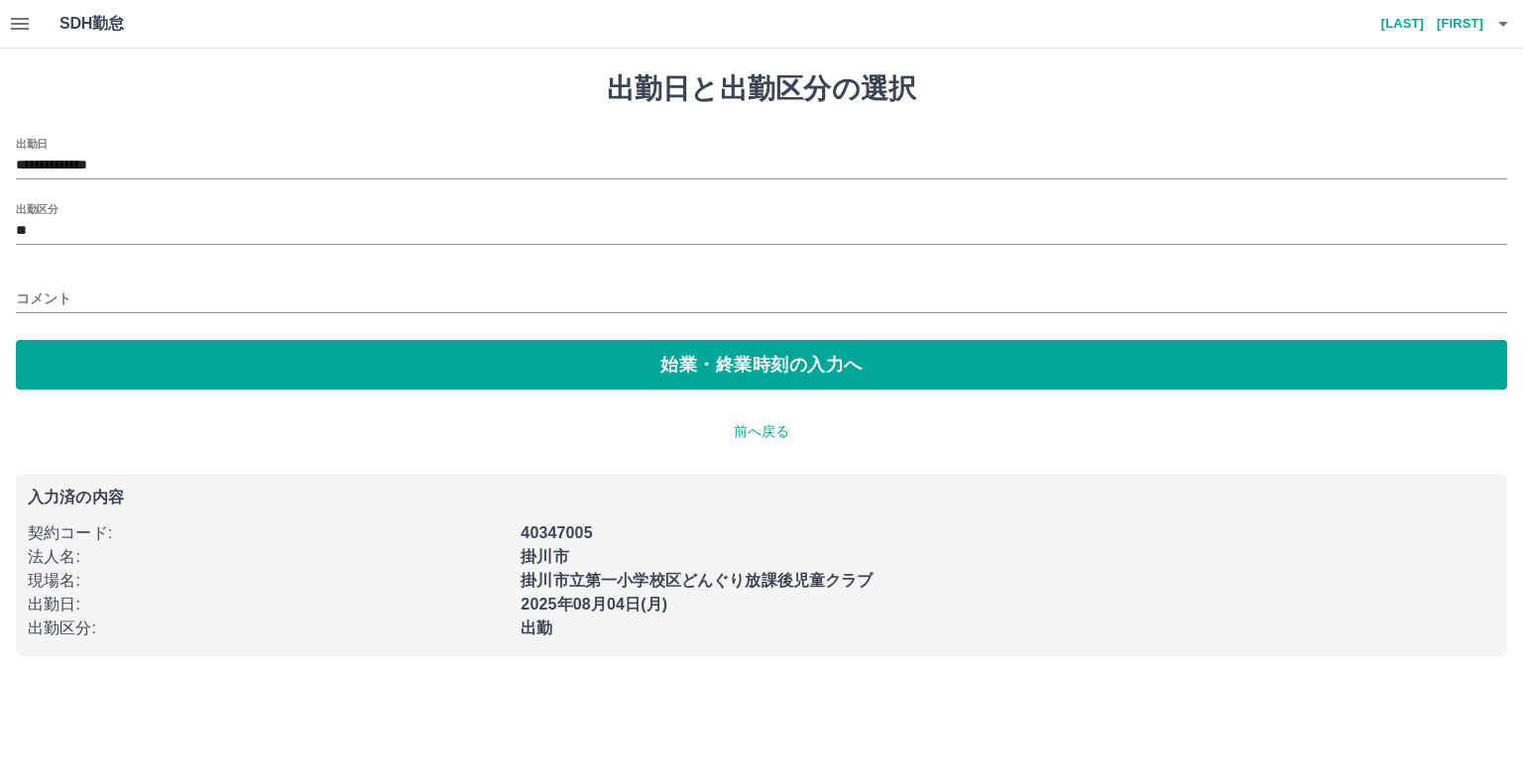 click on "前へ戻る" at bounding box center [762, 431] 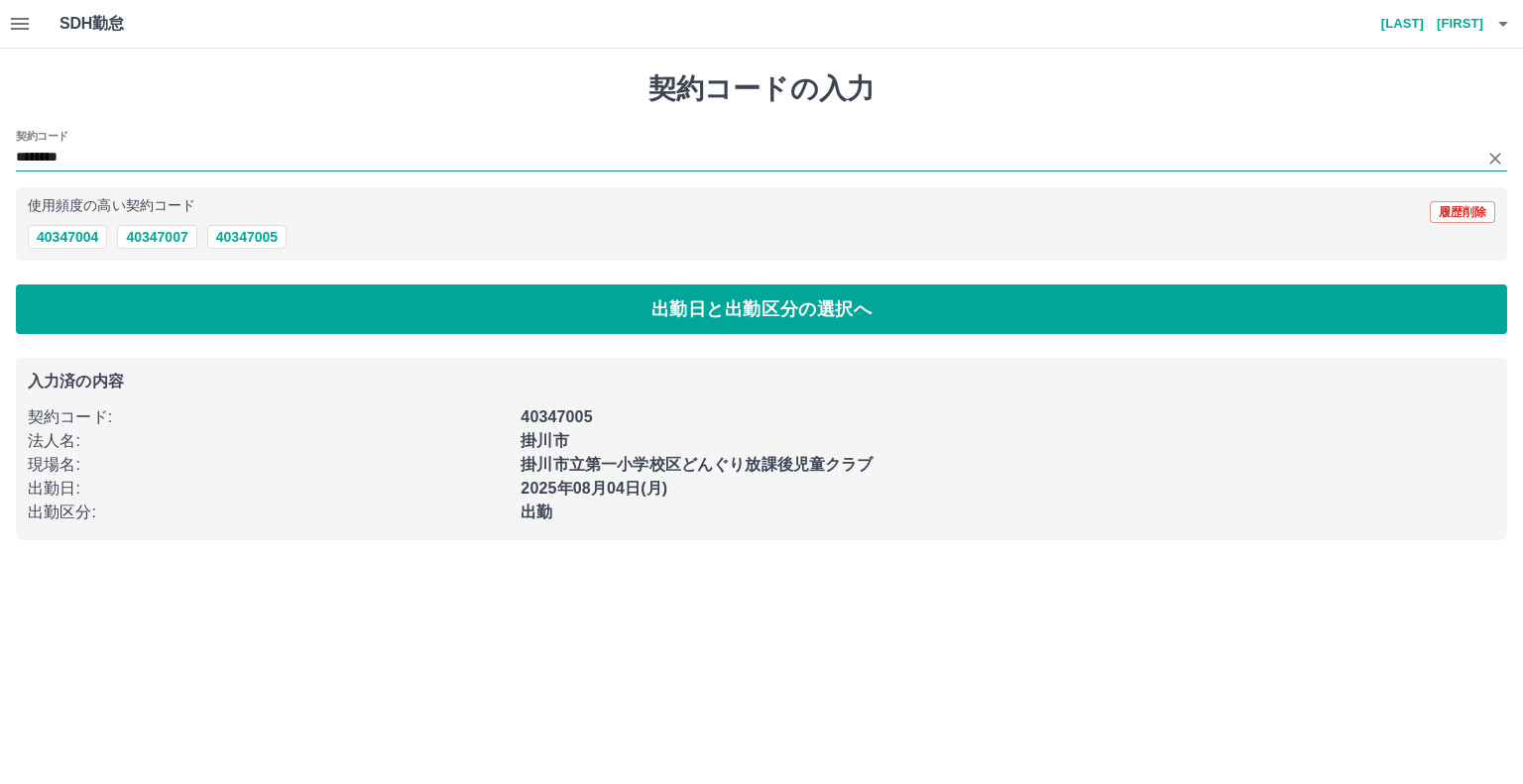 click on "********" at bounding box center [762, 159] 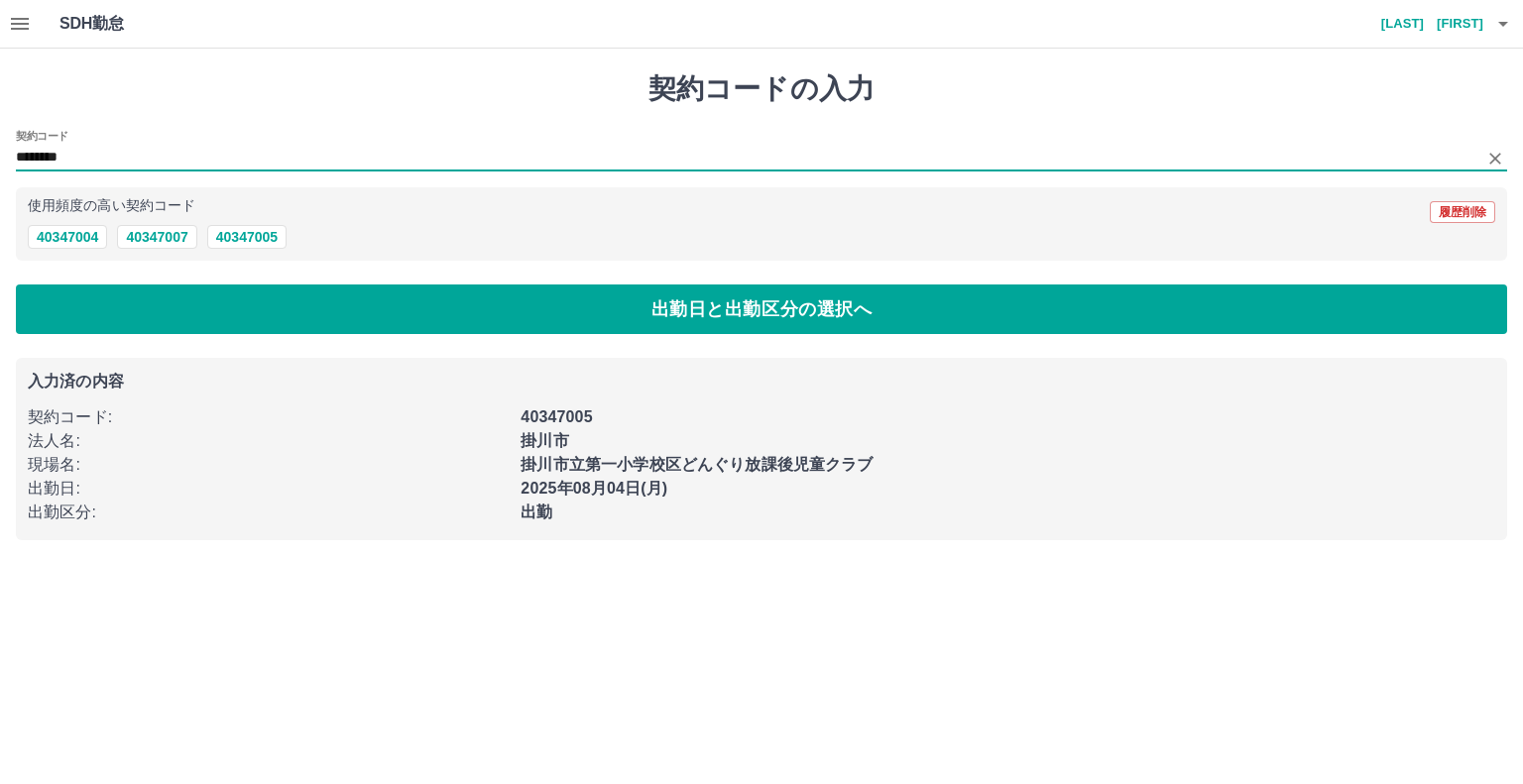 click on "********" at bounding box center [747, 158] 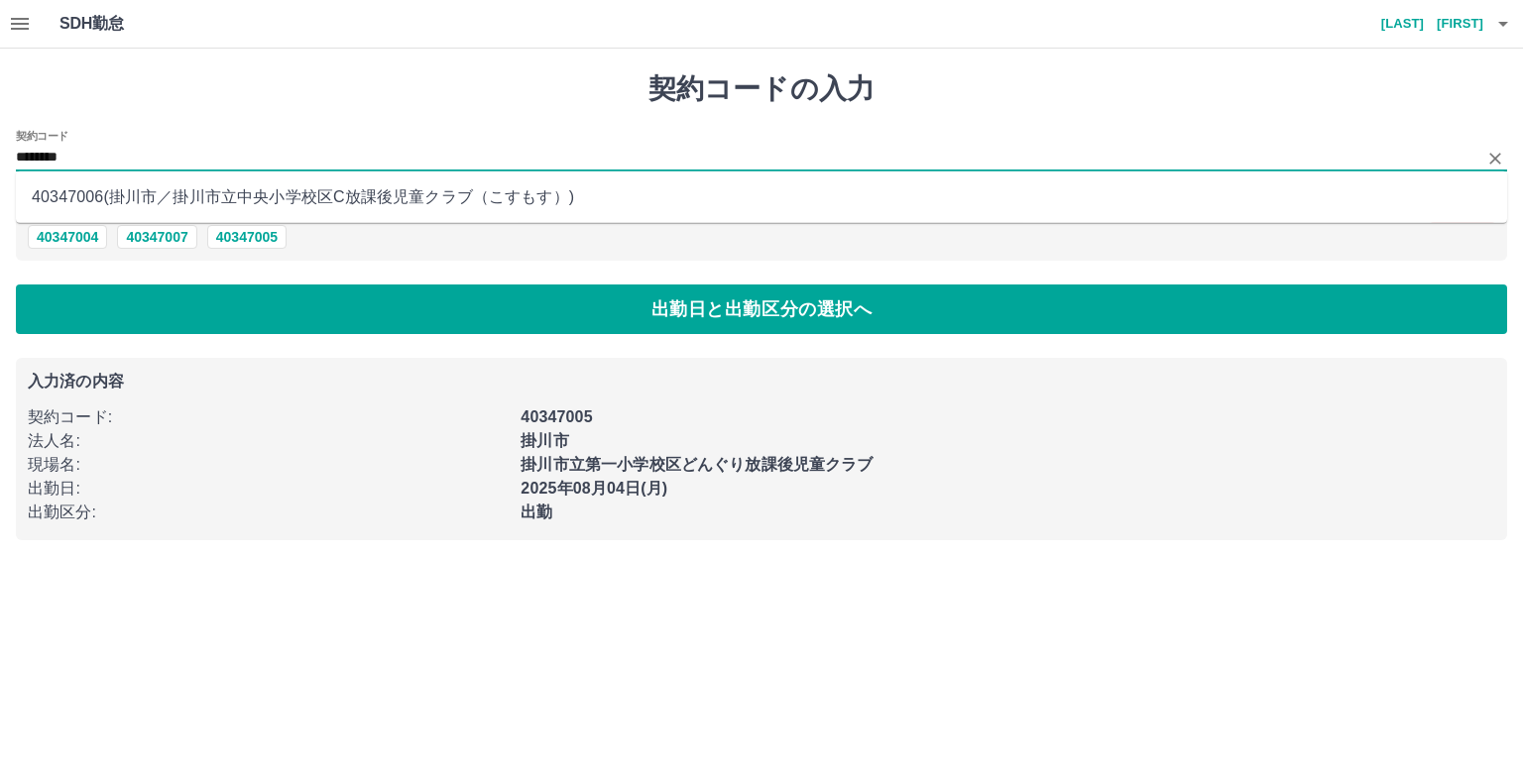 click on "[ID]  ( [CITY] ／ [CITY] [ID] )" at bounding box center (762, 197) 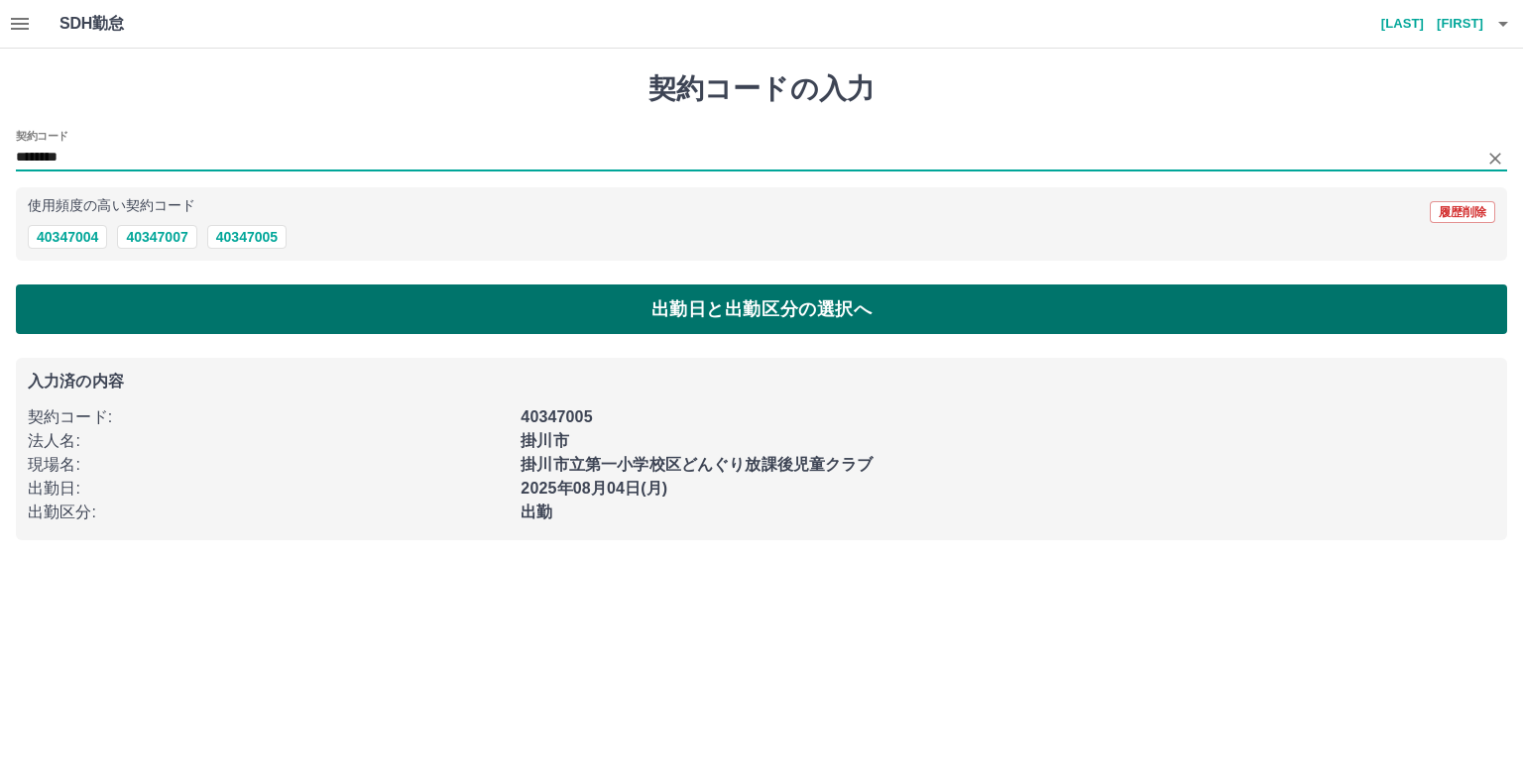 type on "********" 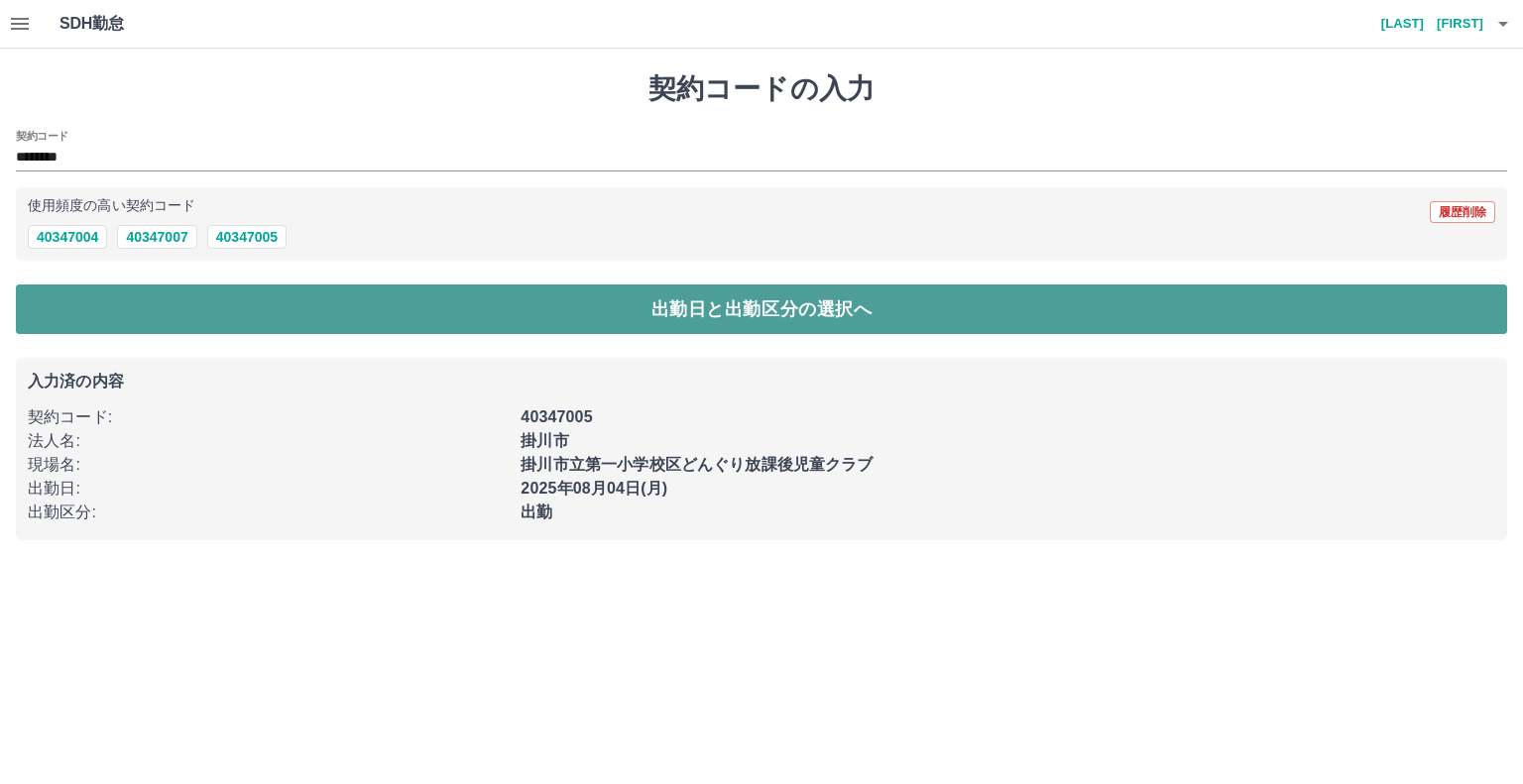 click on "出勤日と出勤区分の選択へ" at bounding box center (762, 309) 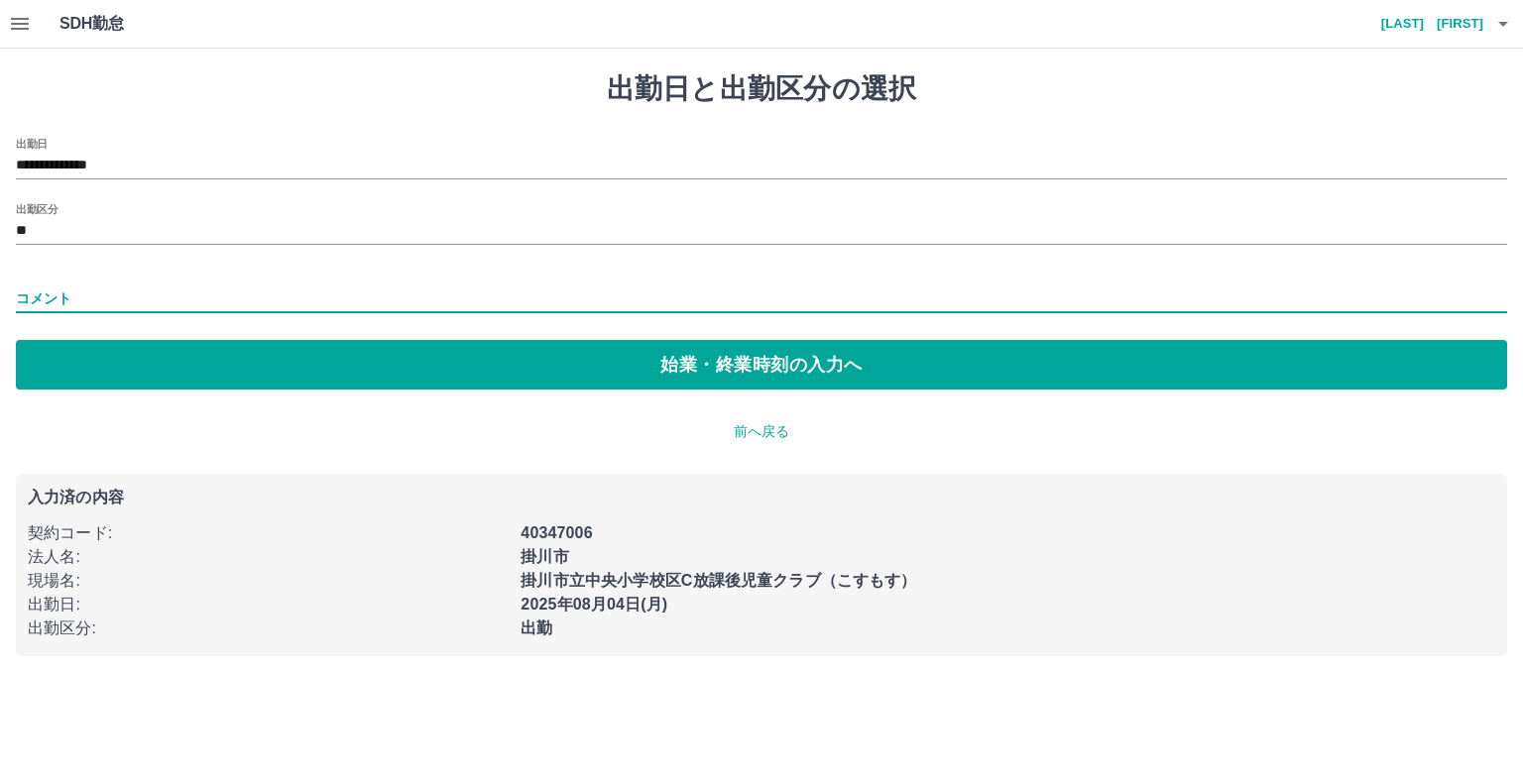 click on "コメント" at bounding box center (762, 298) 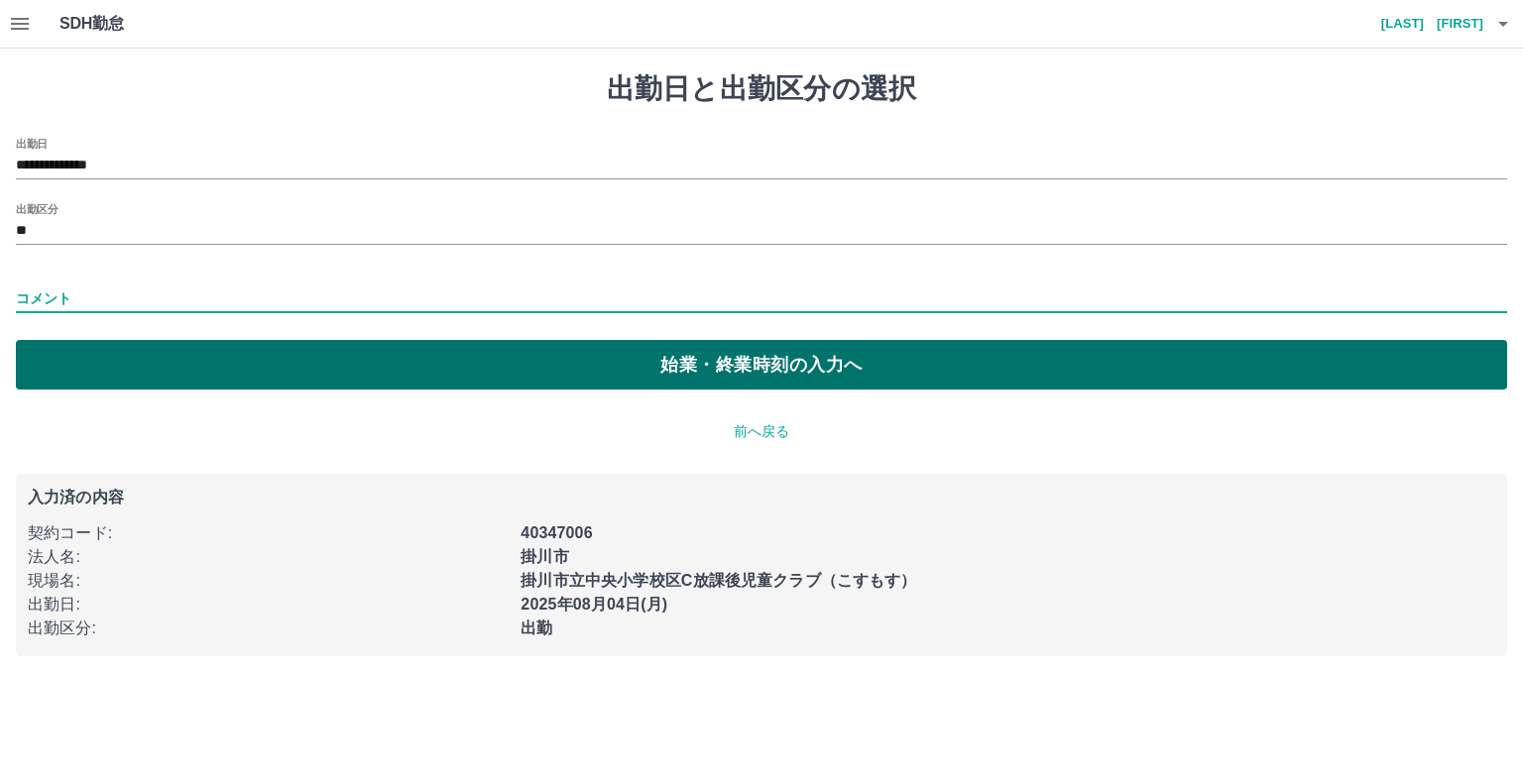 click on "始業・終業時刻の入力へ" at bounding box center [762, 365] 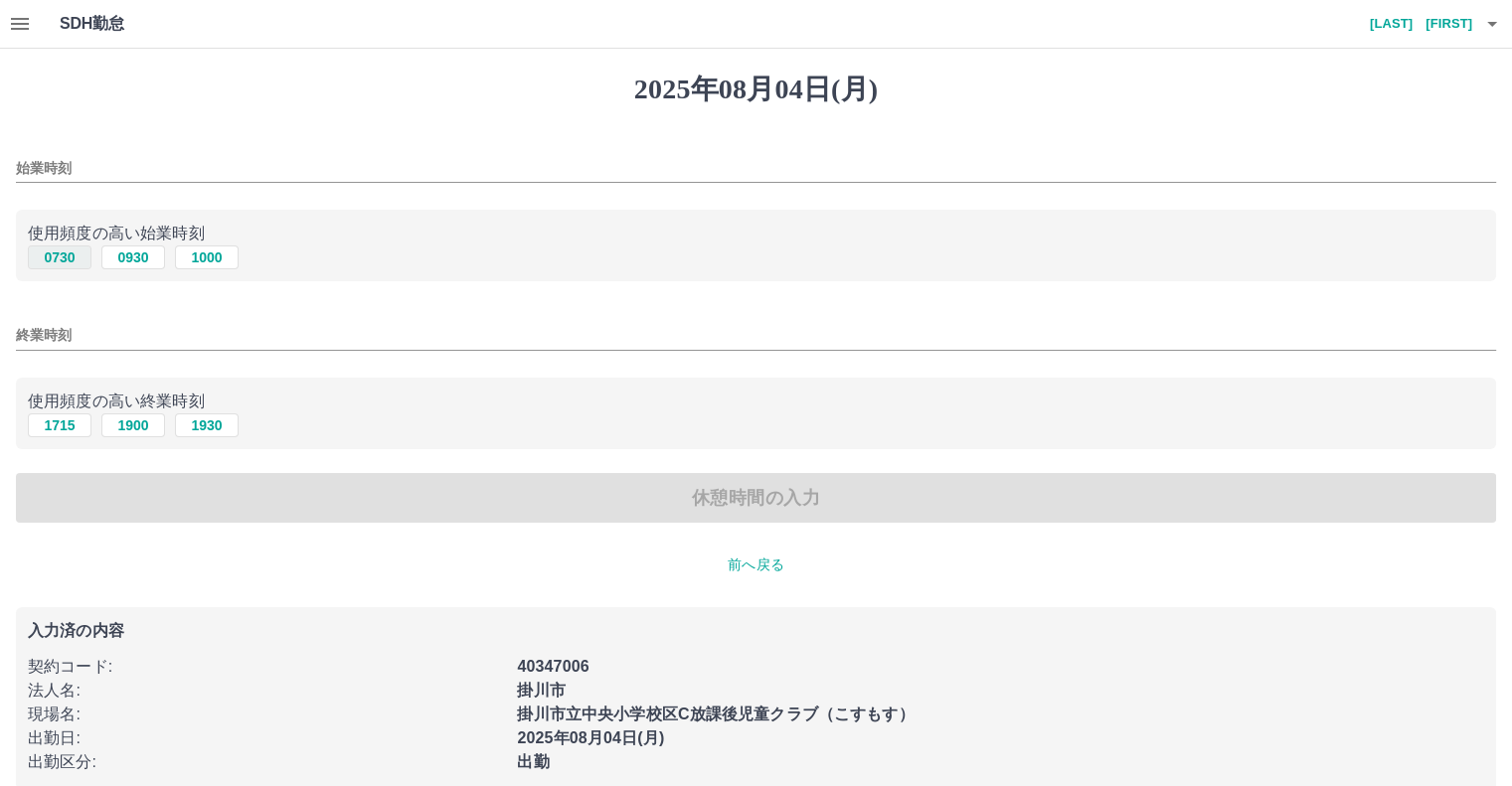 click on "0730" at bounding box center (60, 257) 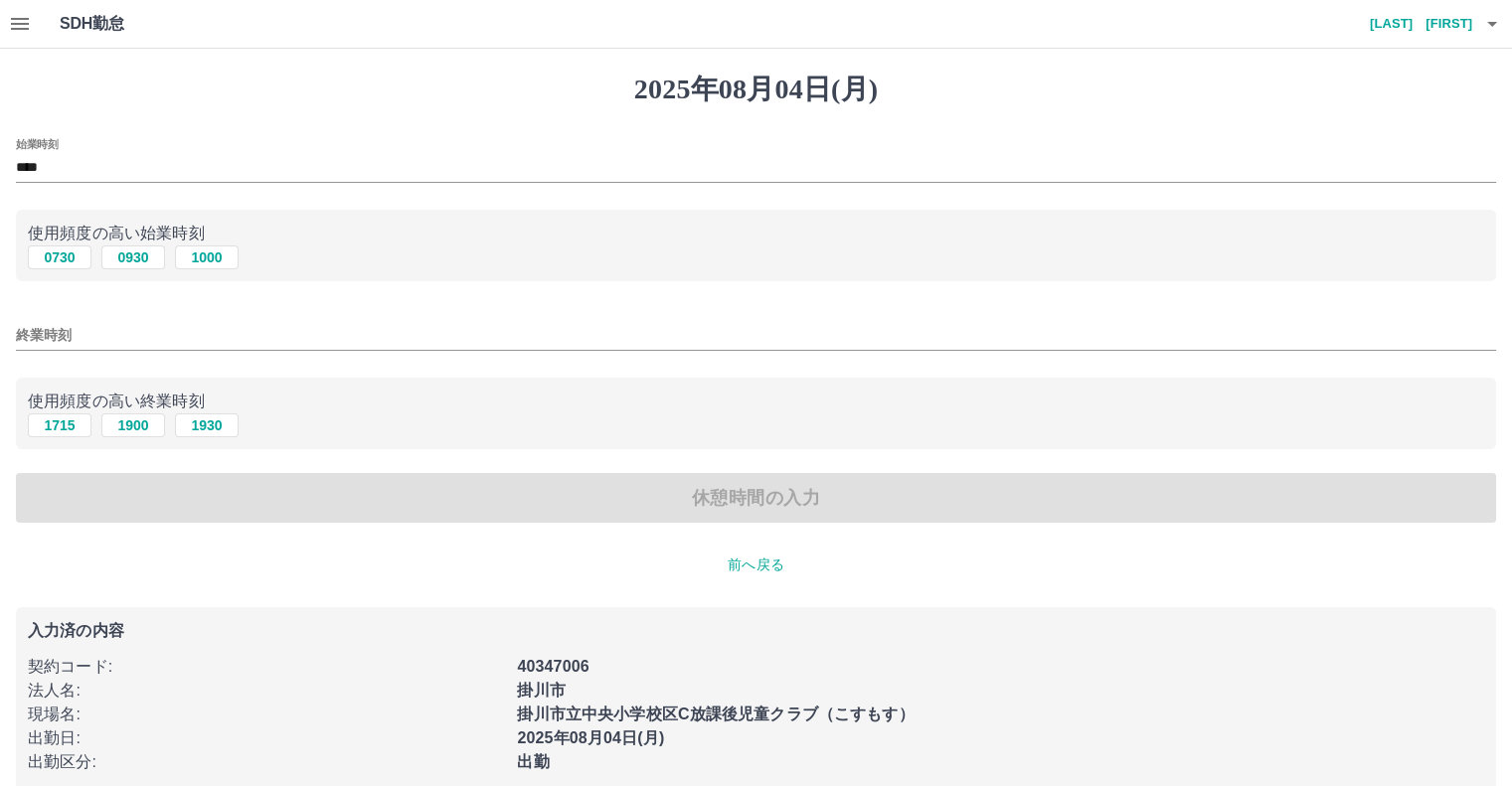 click on "終業時刻" at bounding box center [756, 335] 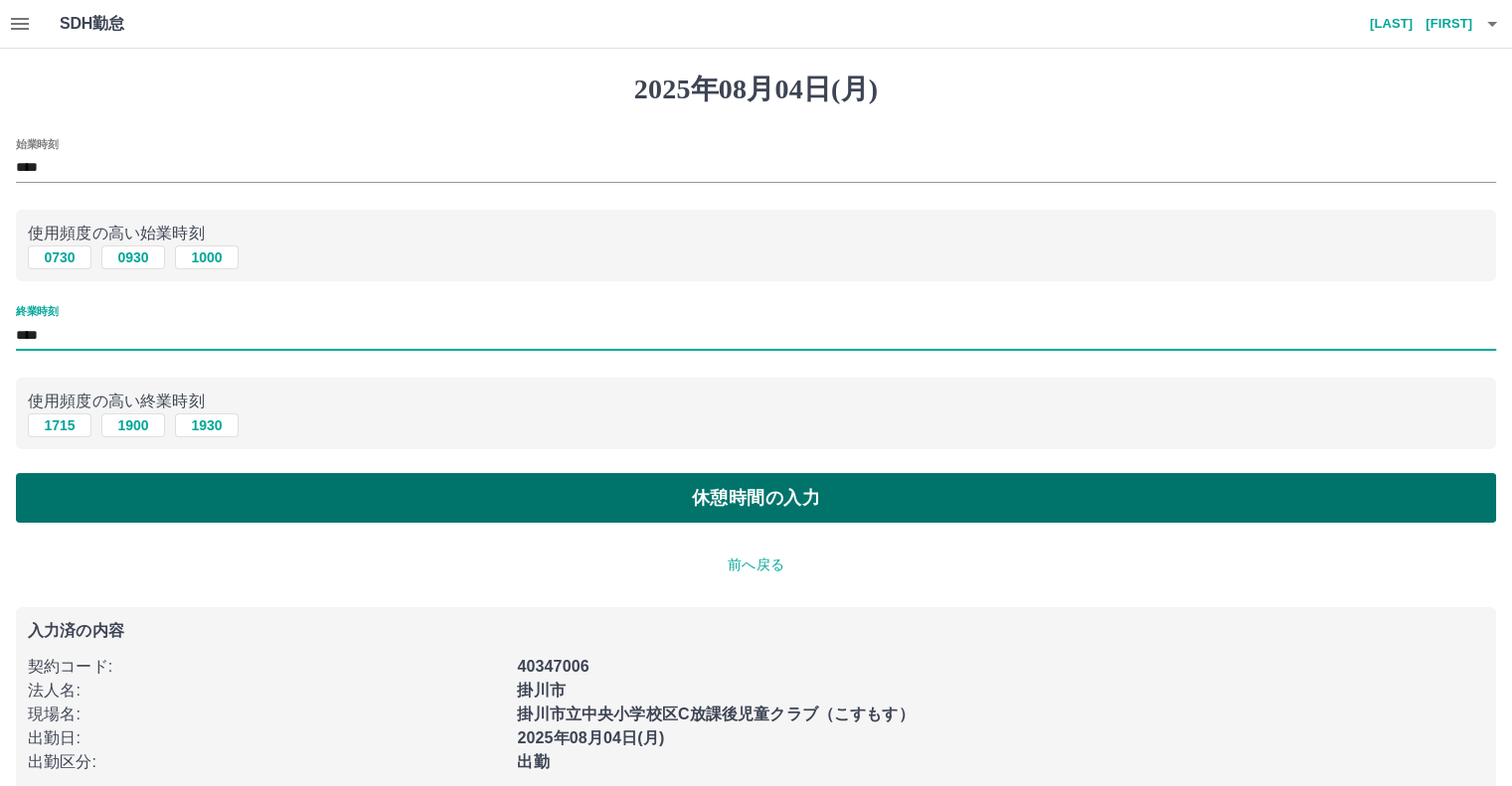type on "****" 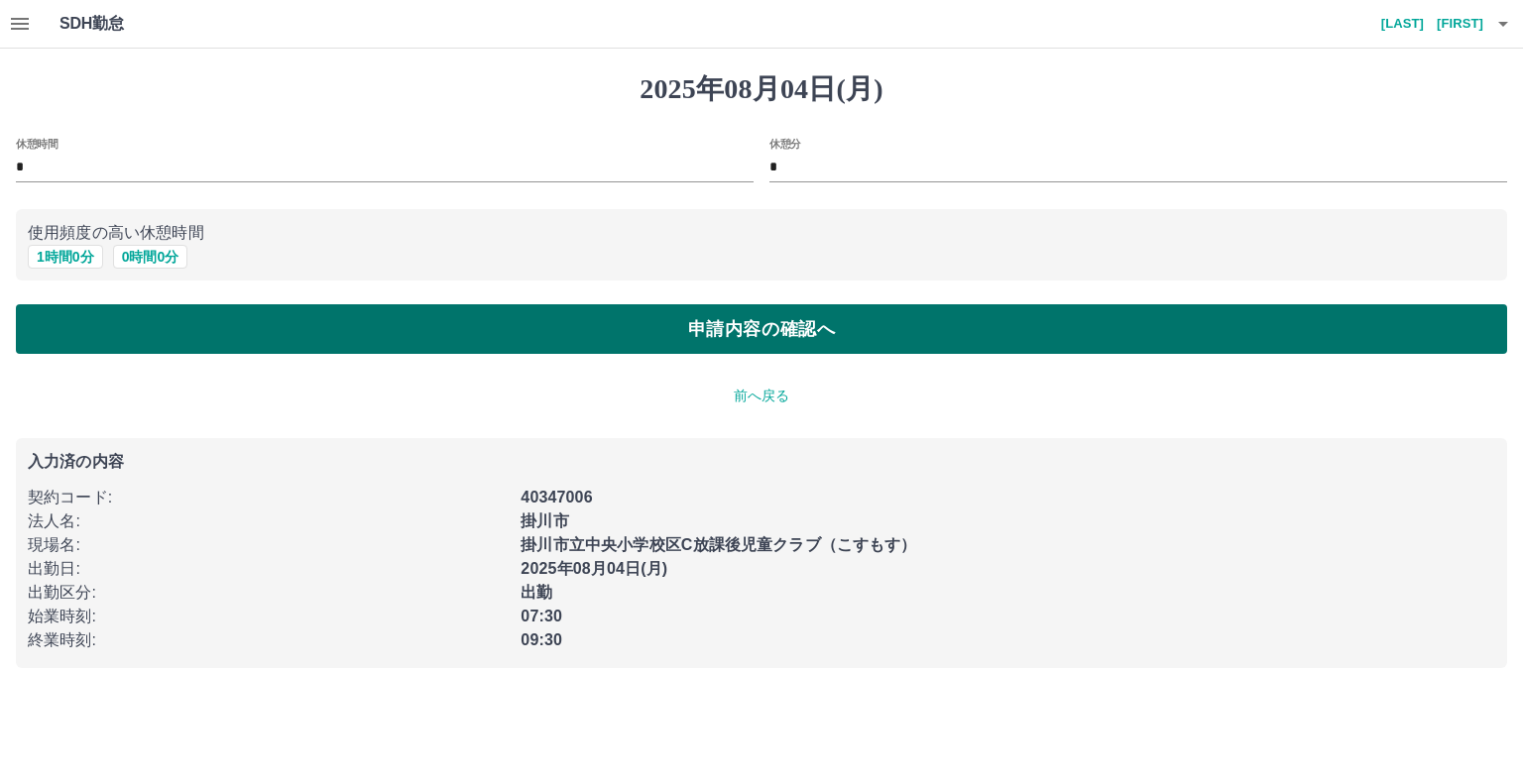 click on "申請内容の確認へ" at bounding box center (762, 329) 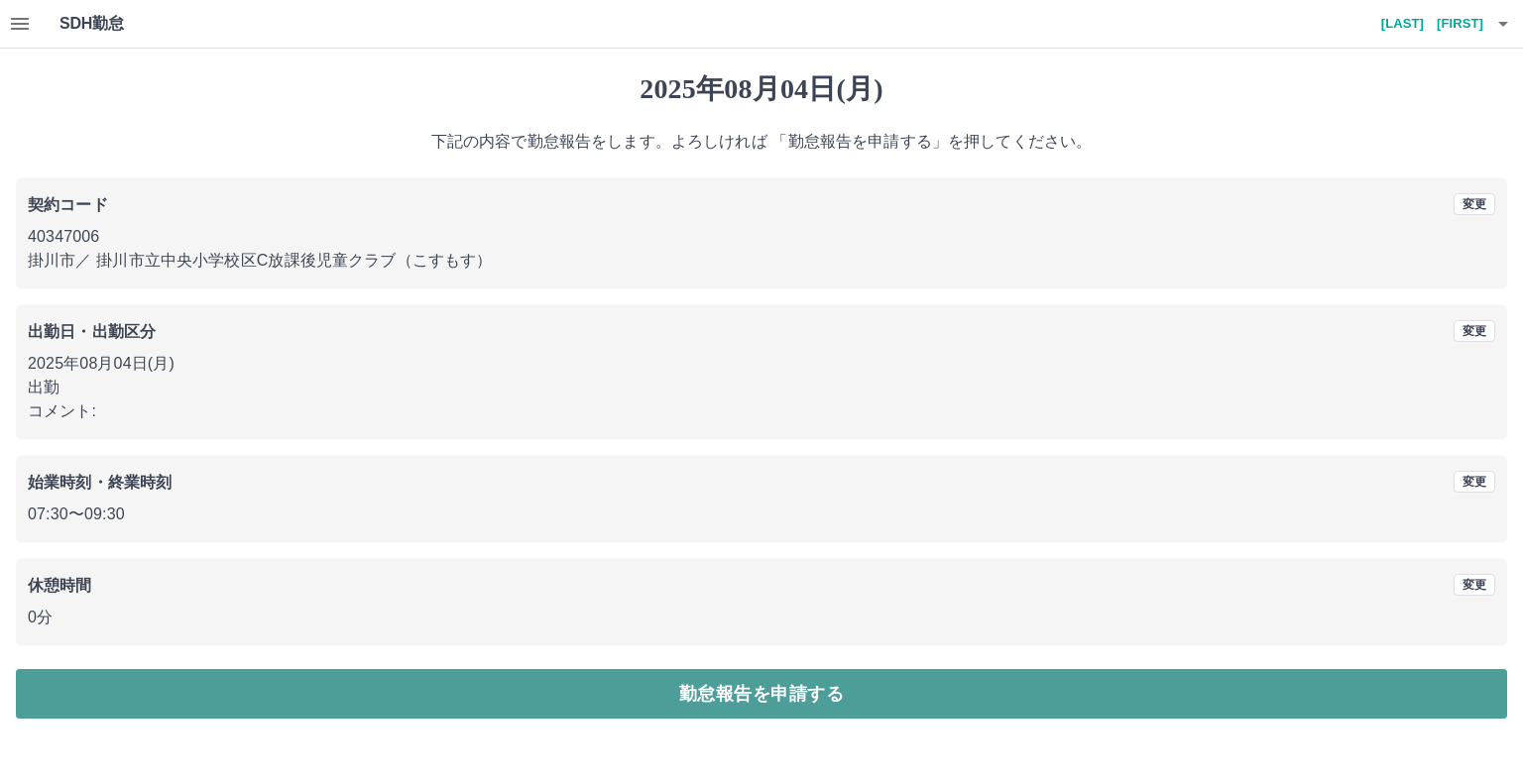click on "勤怠報告を申請する" at bounding box center (762, 694) 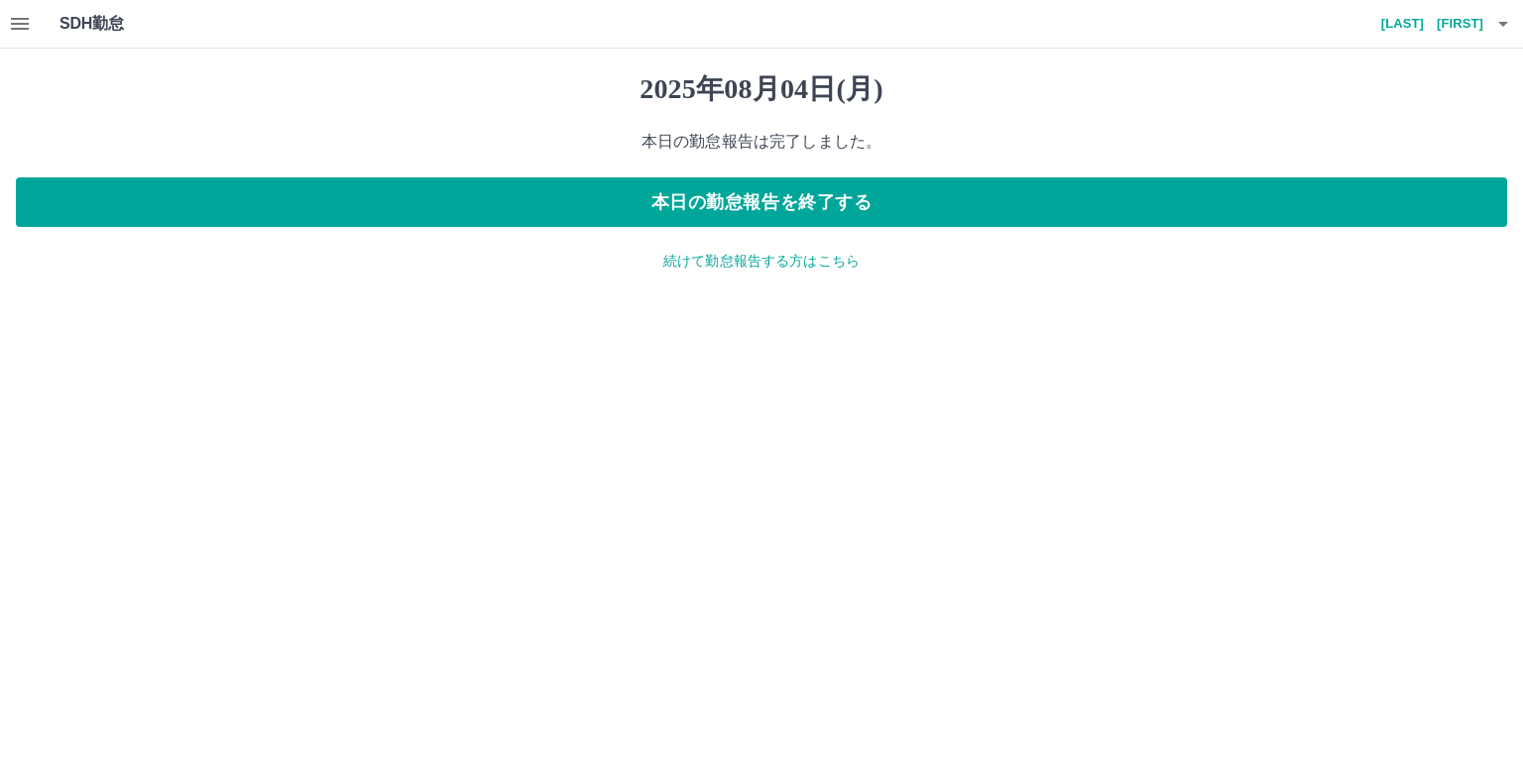click on "続けて勤怠報告する方はこちら" at bounding box center [762, 261] 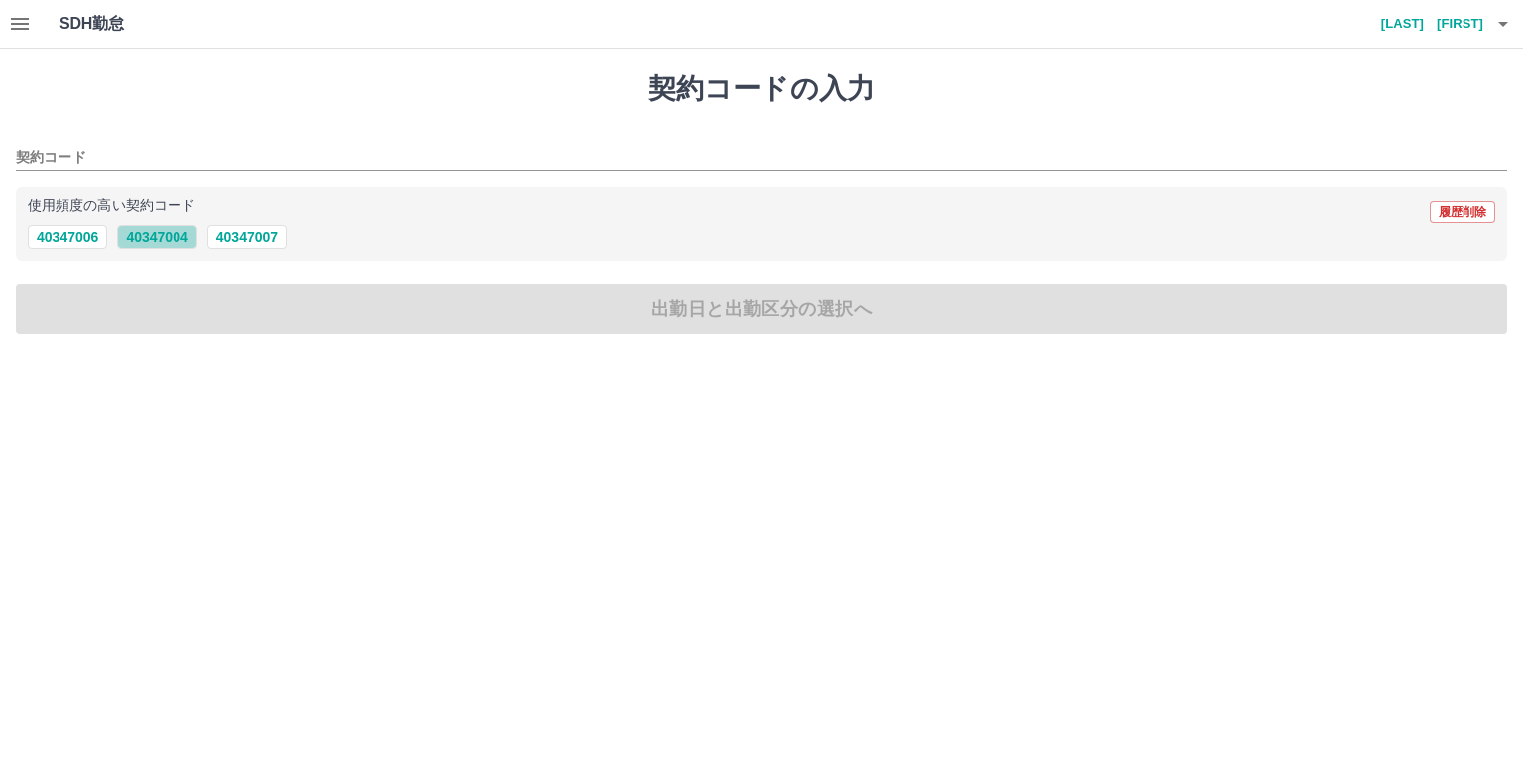 click on "40347004" at bounding box center [157, 237] 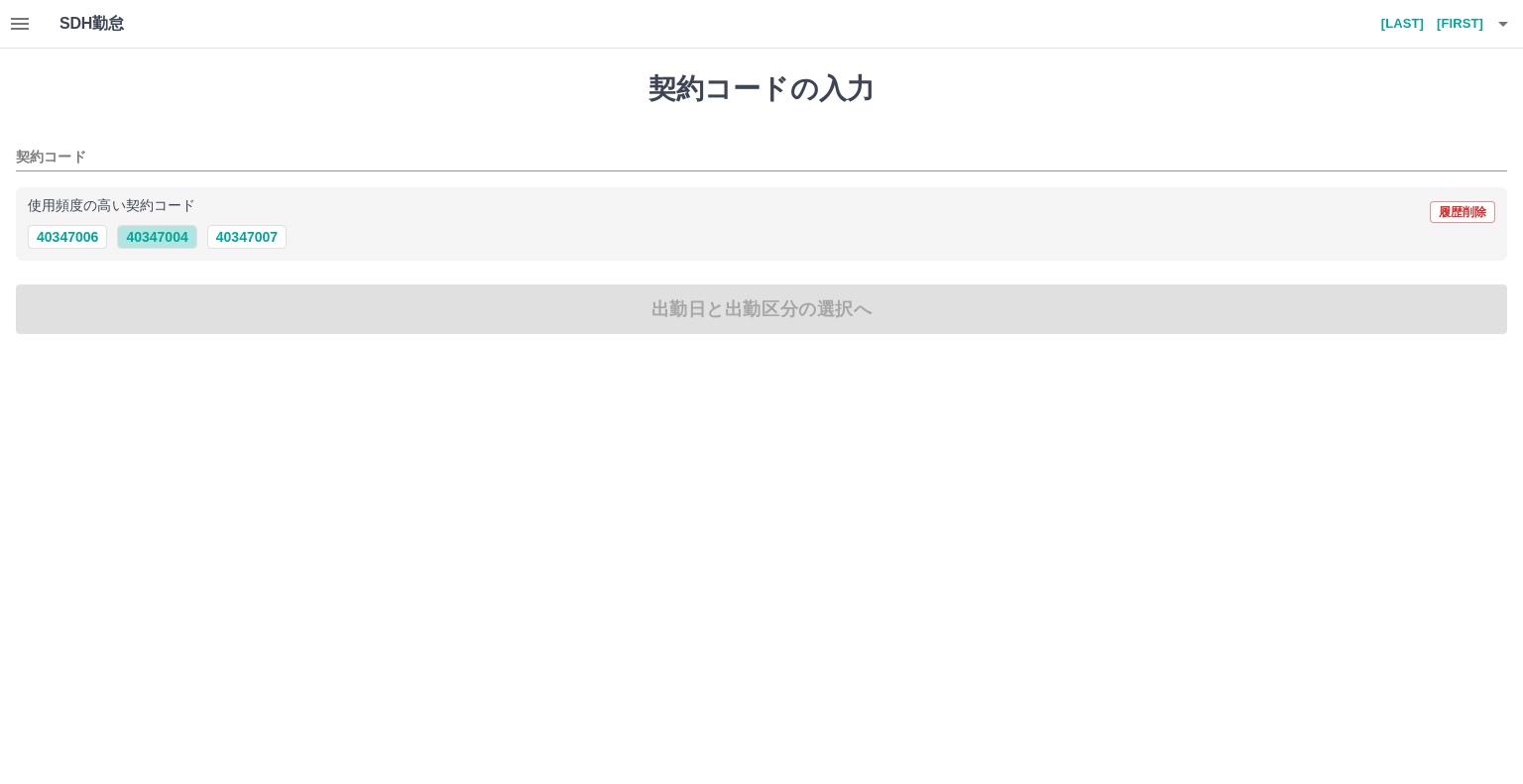 type on "********" 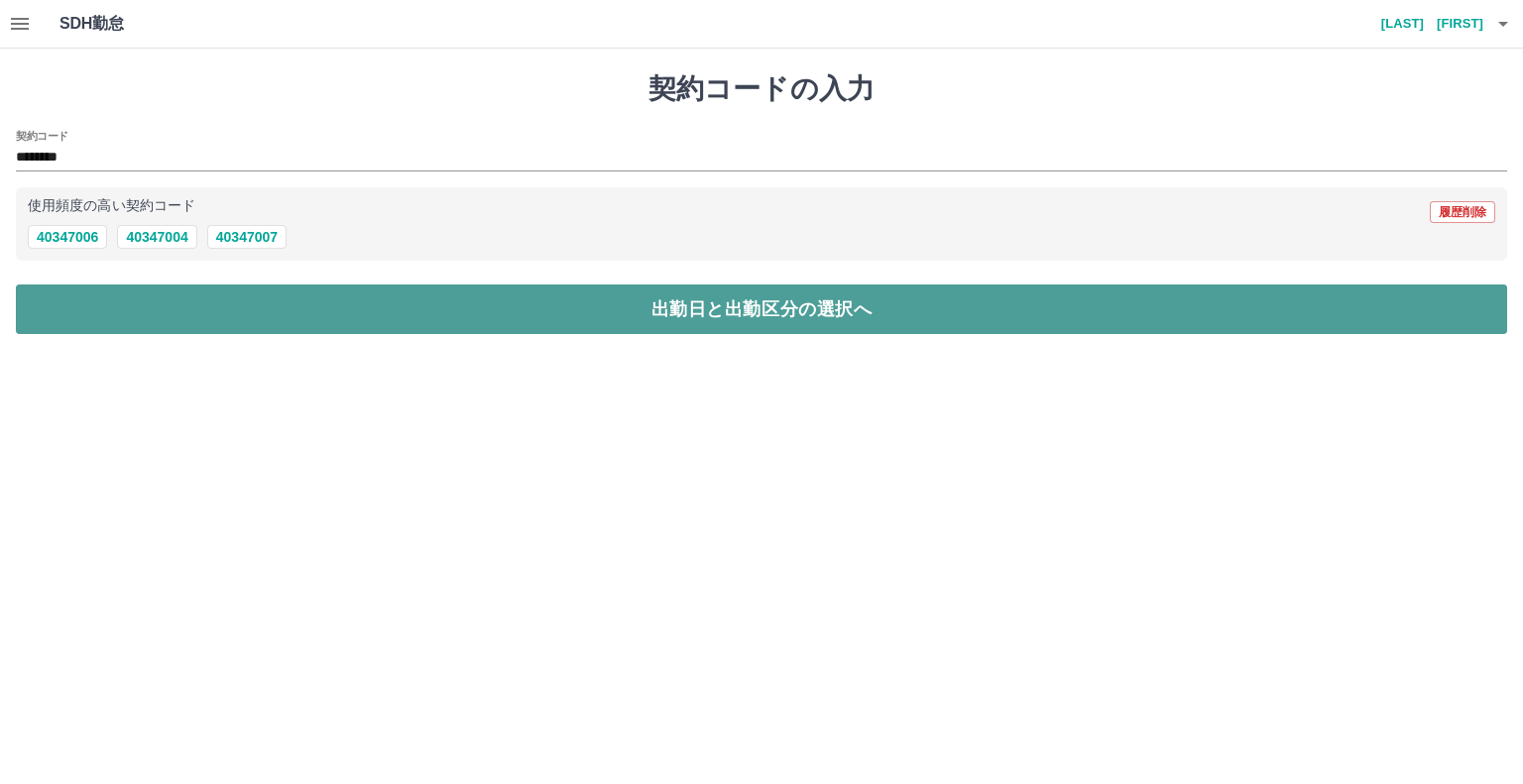 click on "出勤日と出勤区分の選択へ" at bounding box center (762, 309) 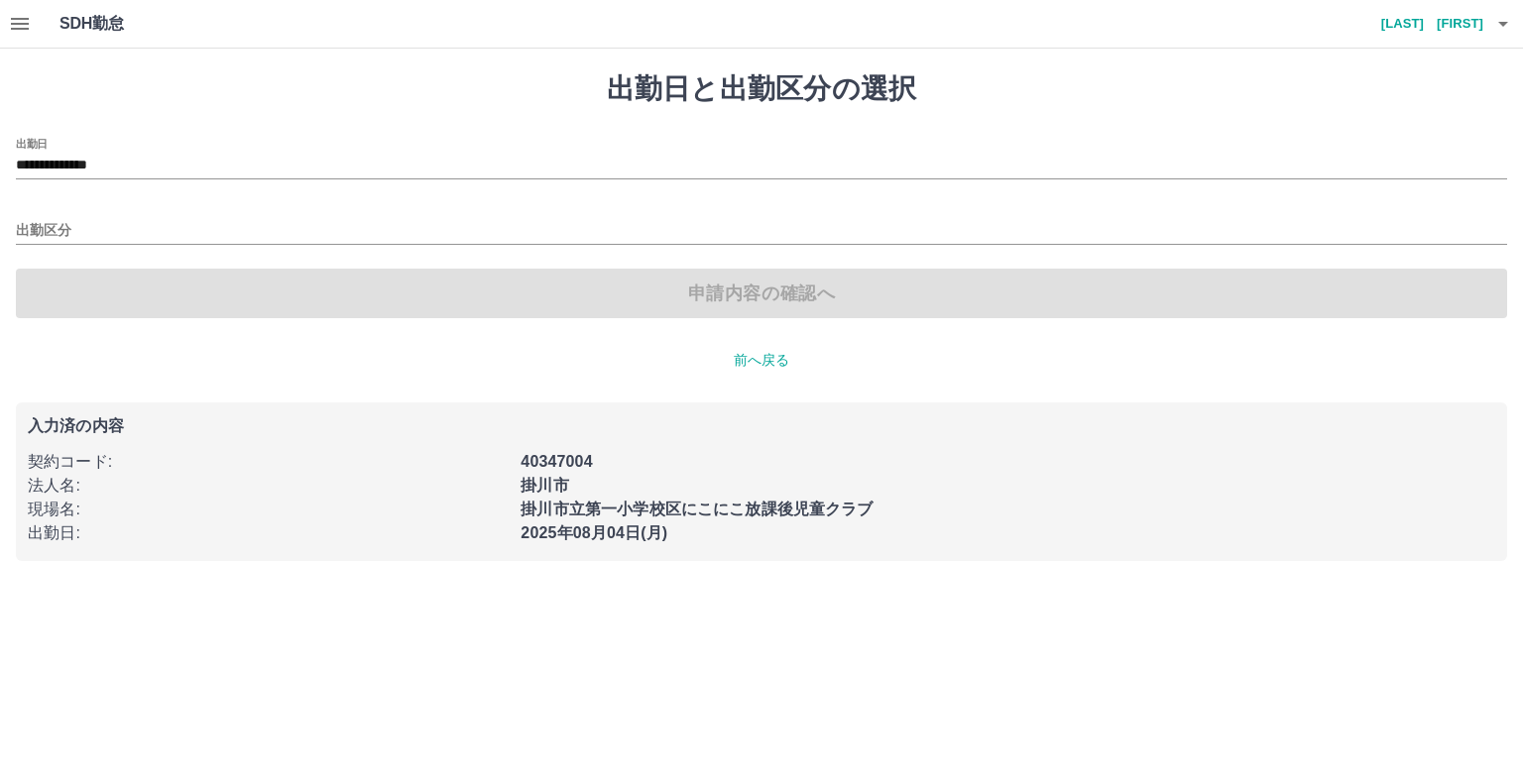 click on "出勤区分" at bounding box center [762, 224] 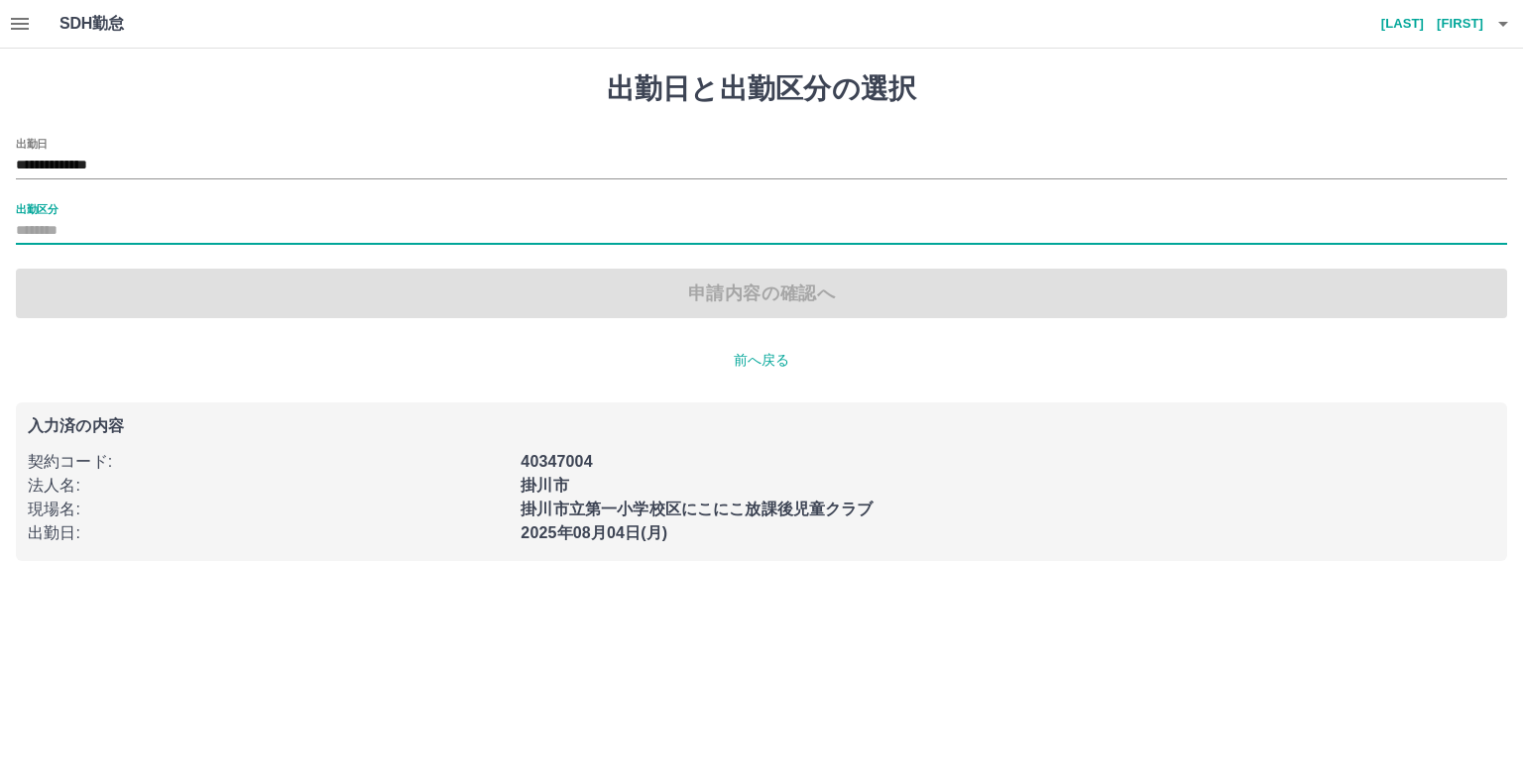 click at bounding box center (762, 232) 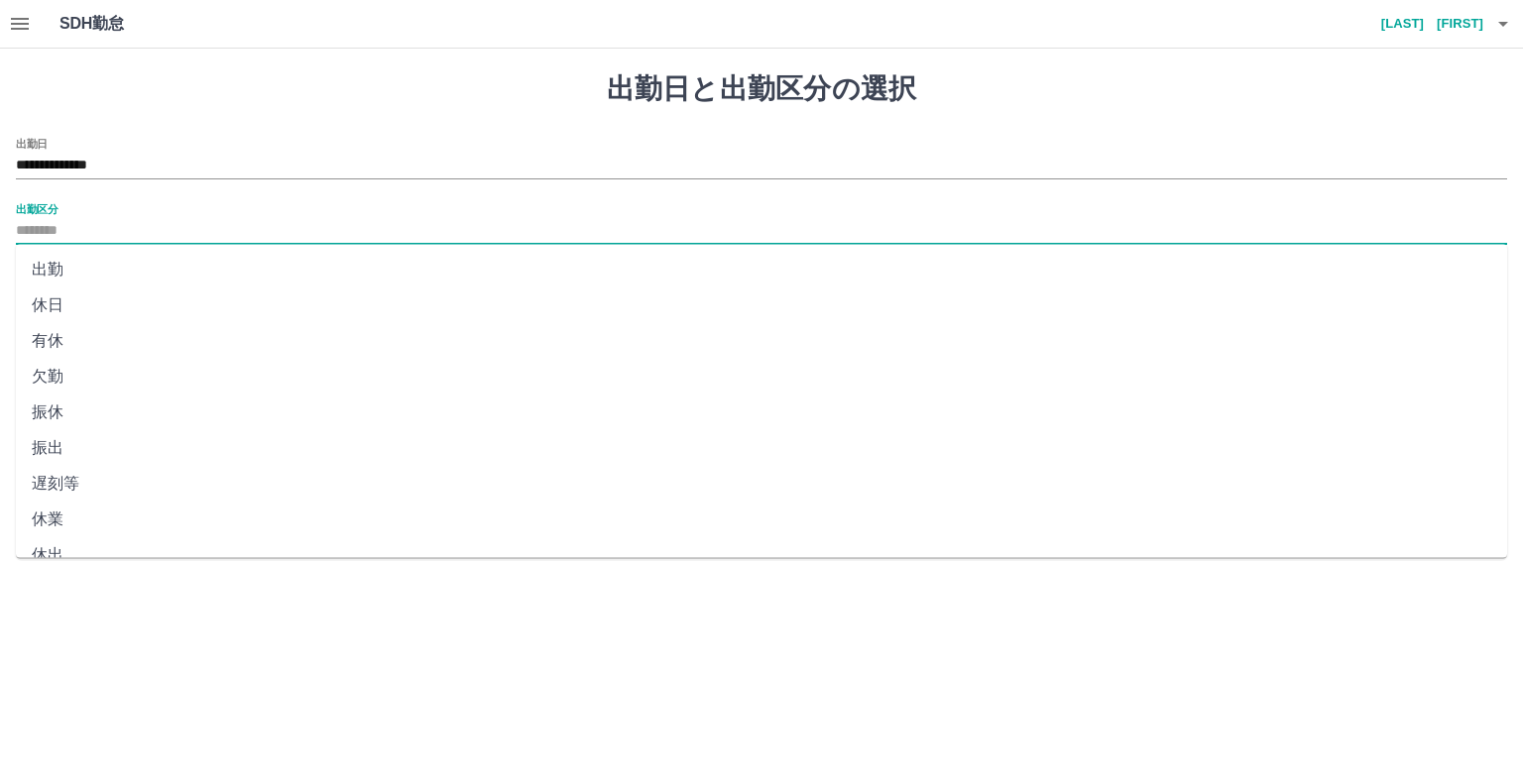 click on "出勤" at bounding box center (762, 270) 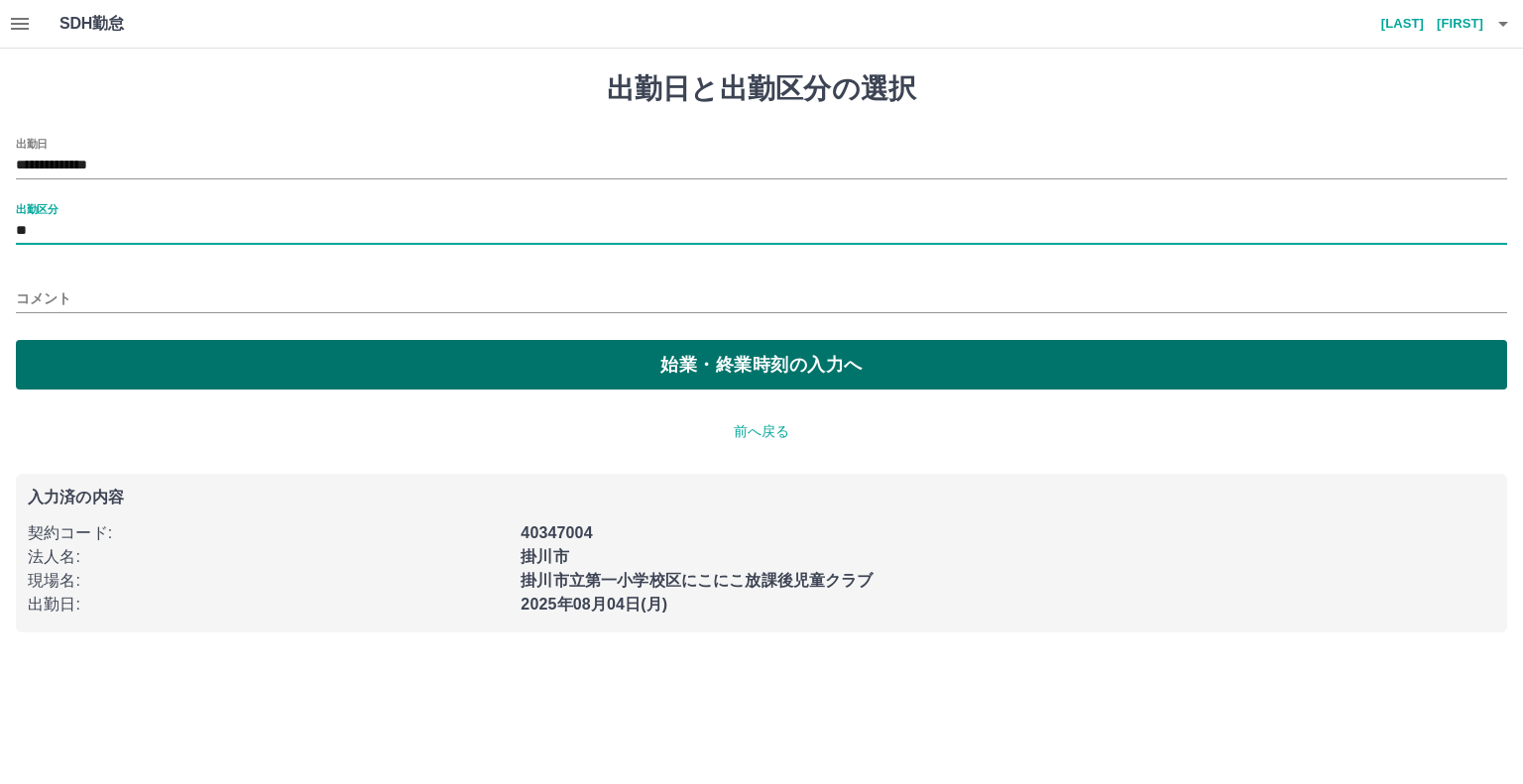 click on "始業・終業時刻の入力へ" at bounding box center [762, 365] 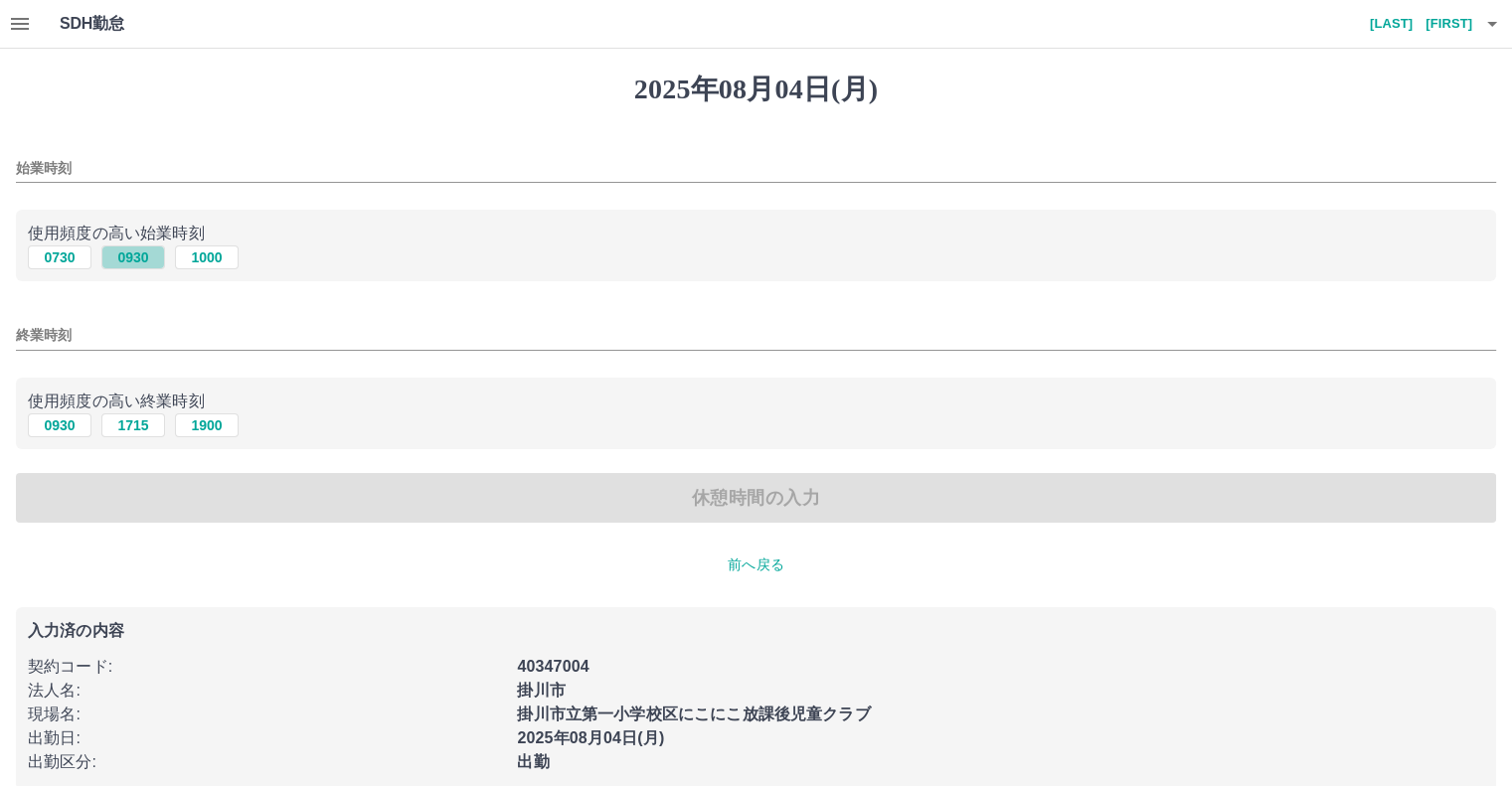 click on "0930" at bounding box center (133, 257) 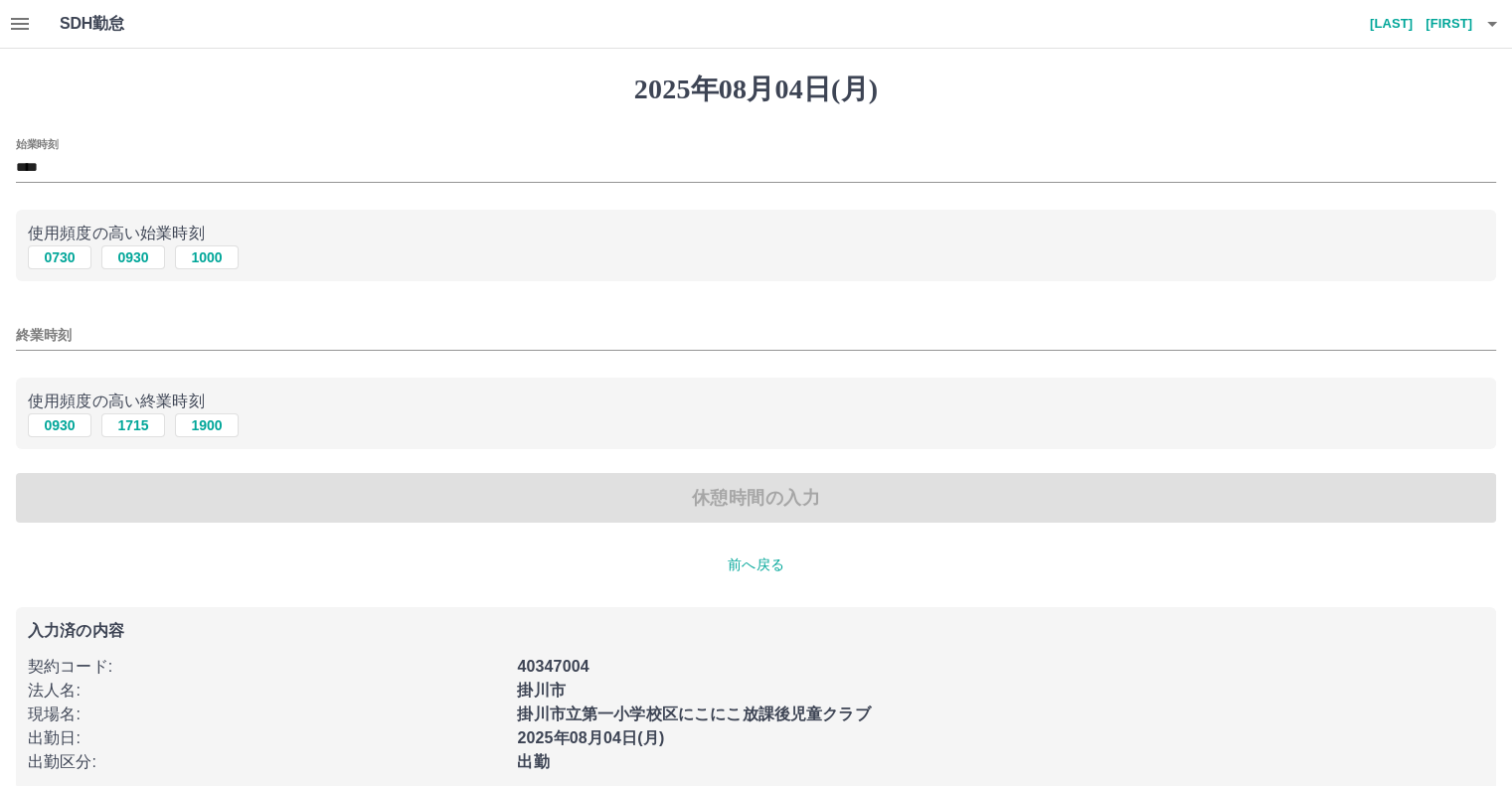 click on "終業時刻" at bounding box center [756, 335] 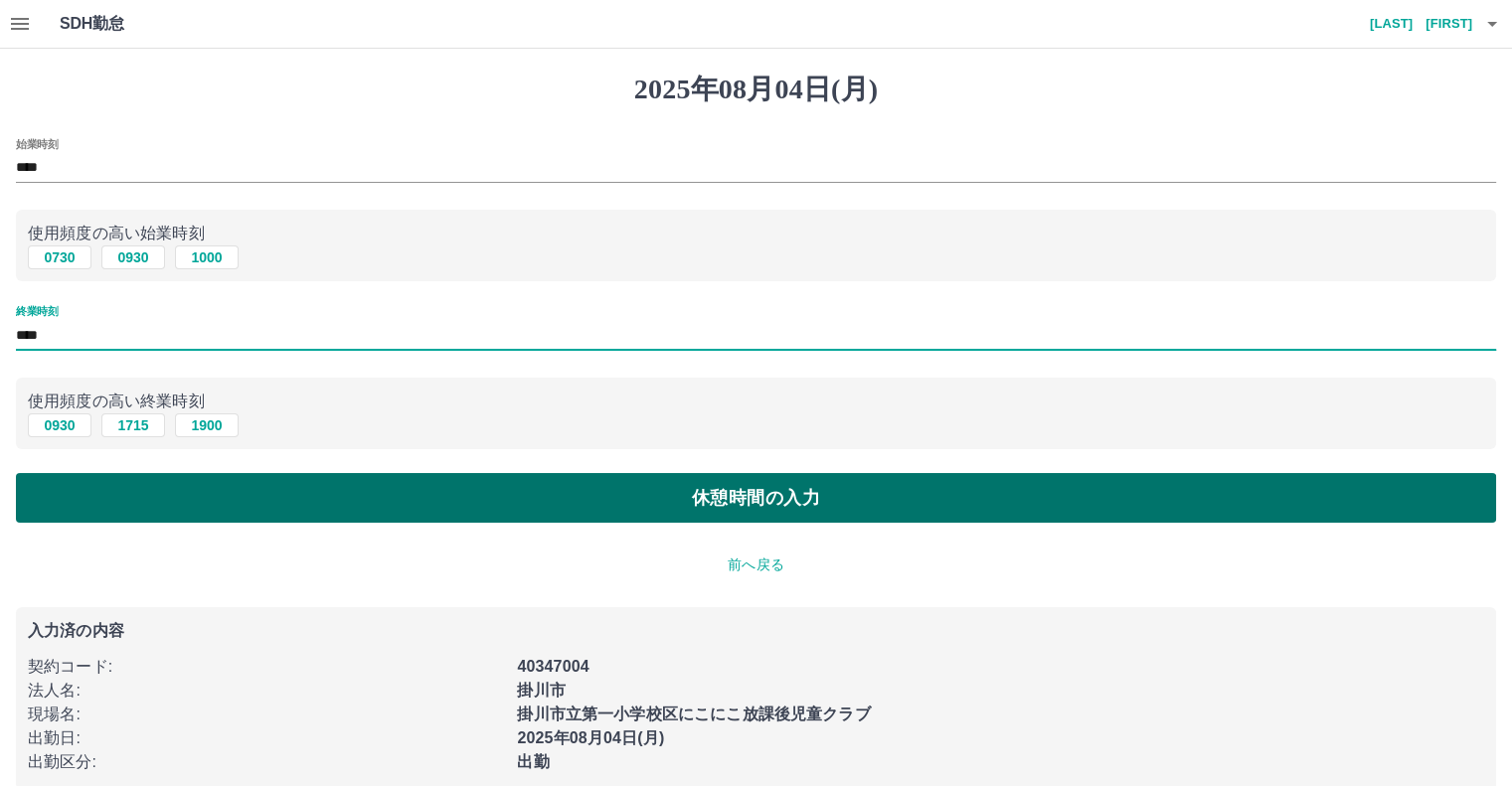type on "****" 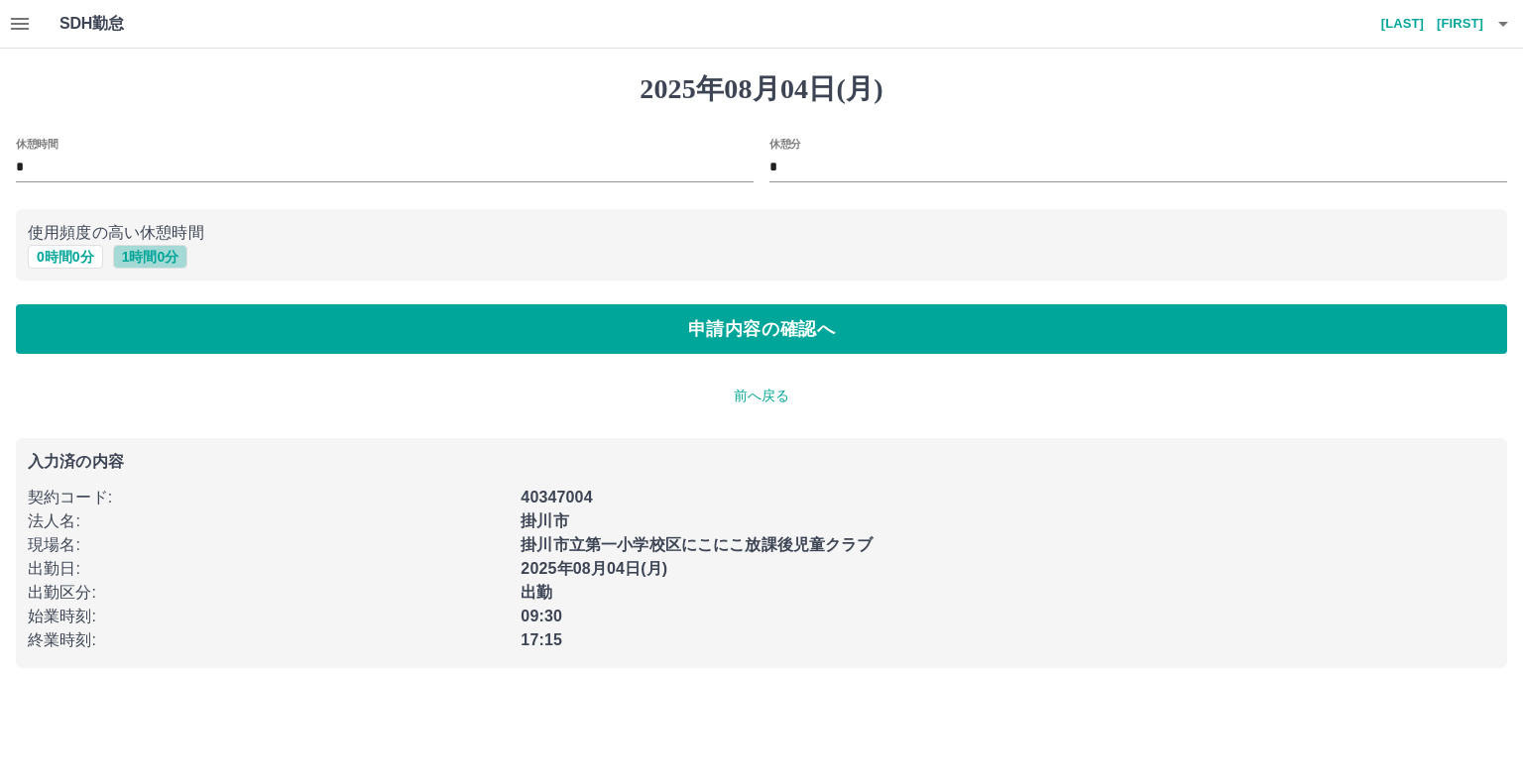 click on "1 時間 0 分" at bounding box center (151, 257) 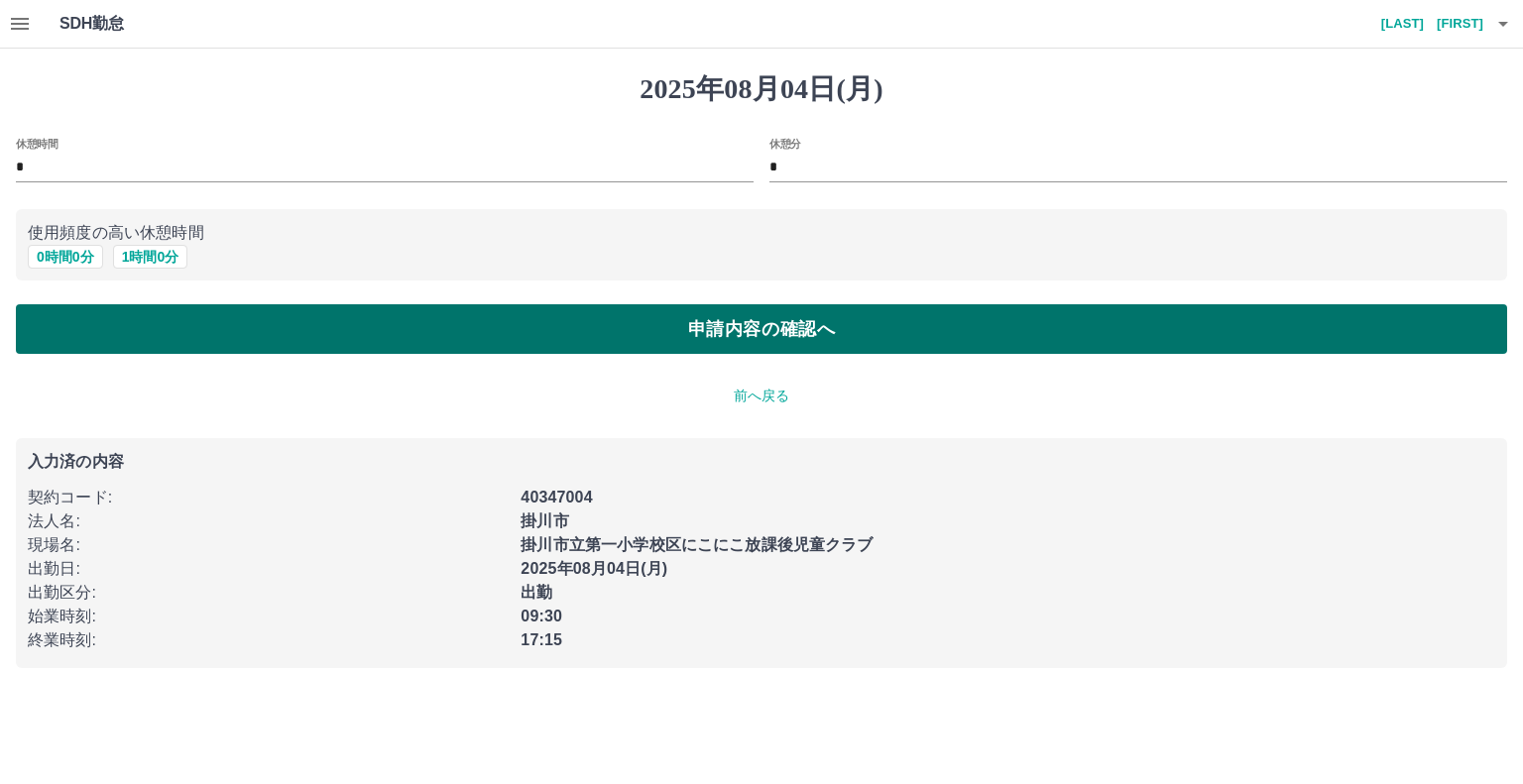click on "申請内容の確認へ" at bounding box center [762, 329] 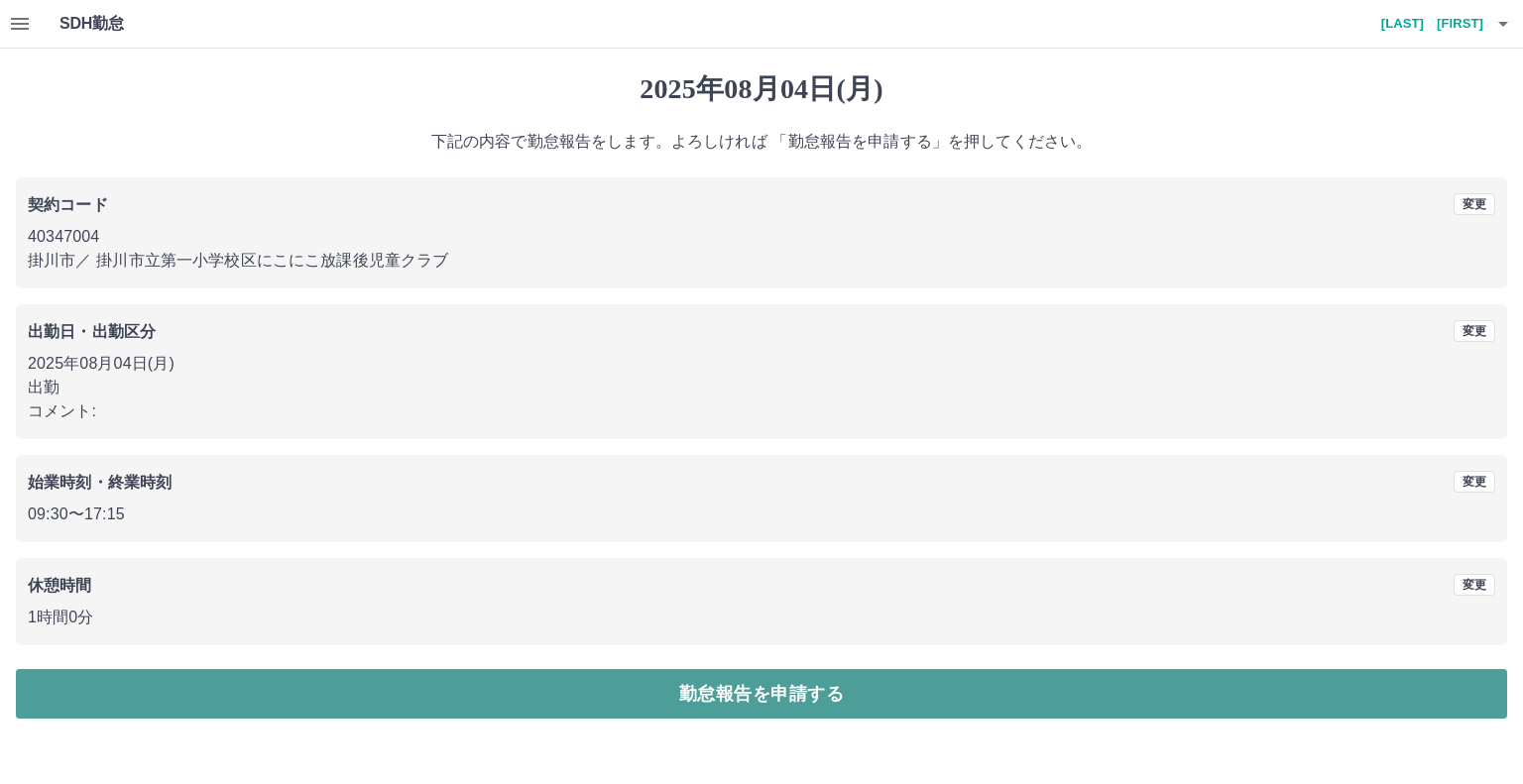 click on "勤怠報告を申請する" at bounding box center [762, 694] 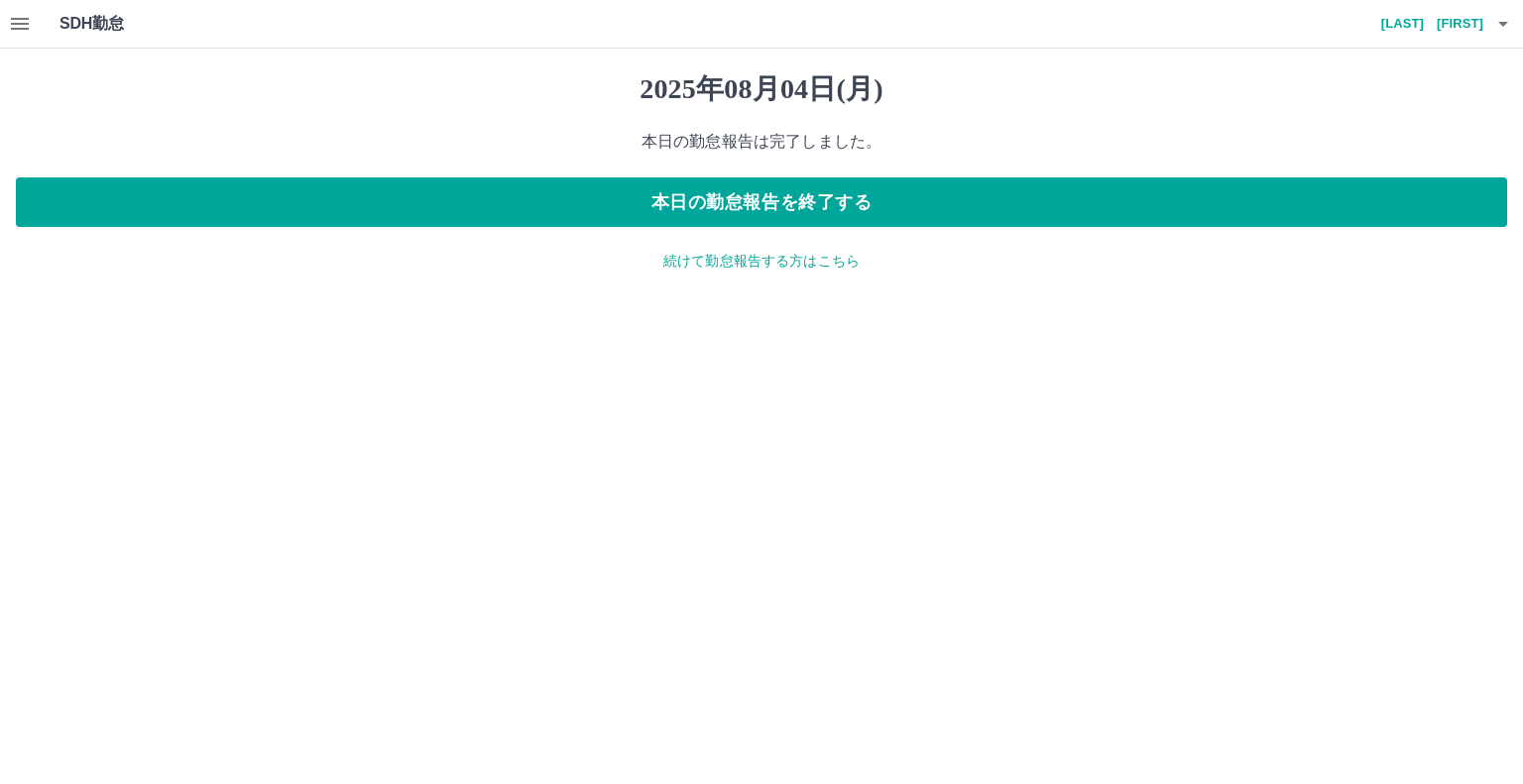 click 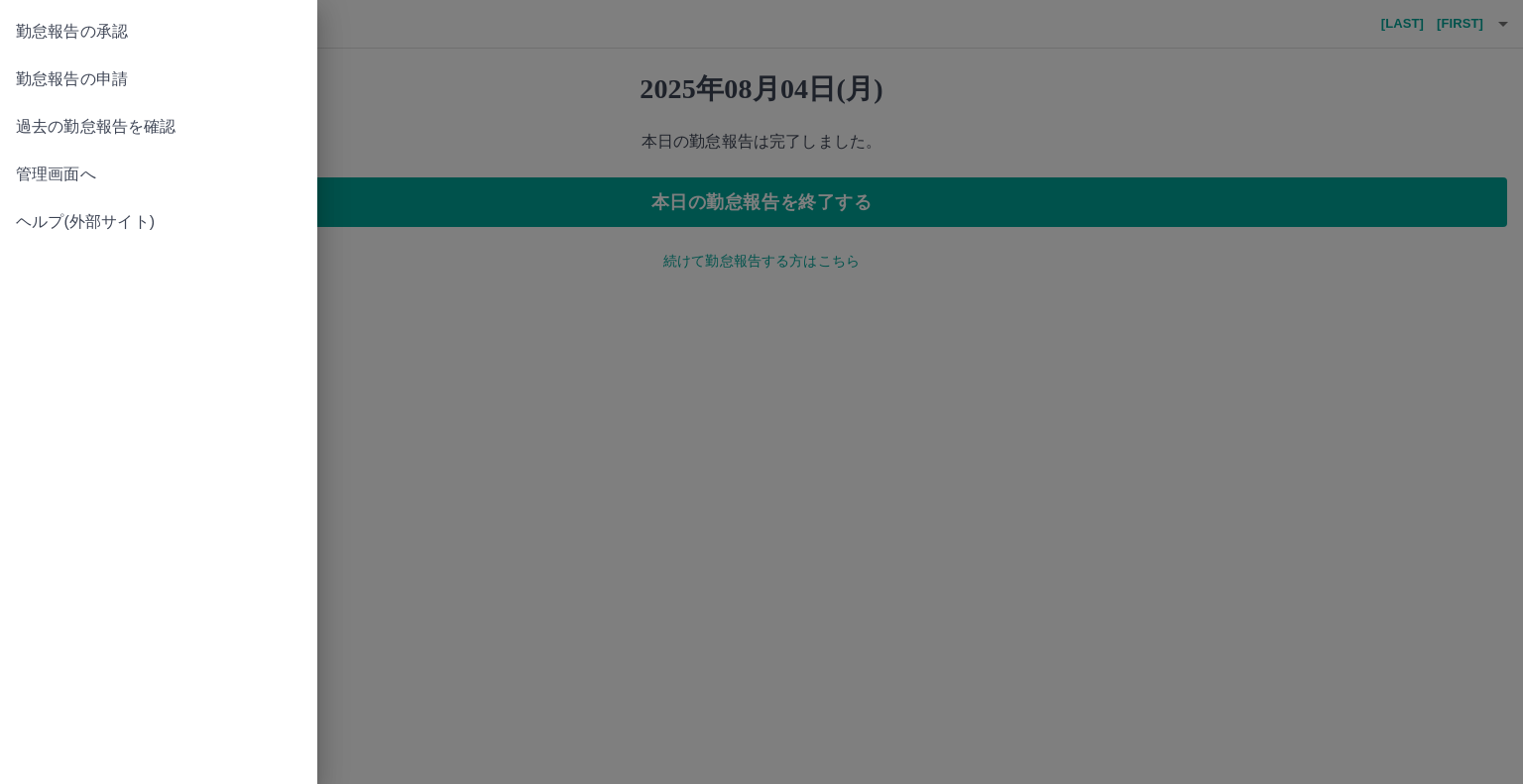 click on "管理画面へ" at bounding box center (159, 174) 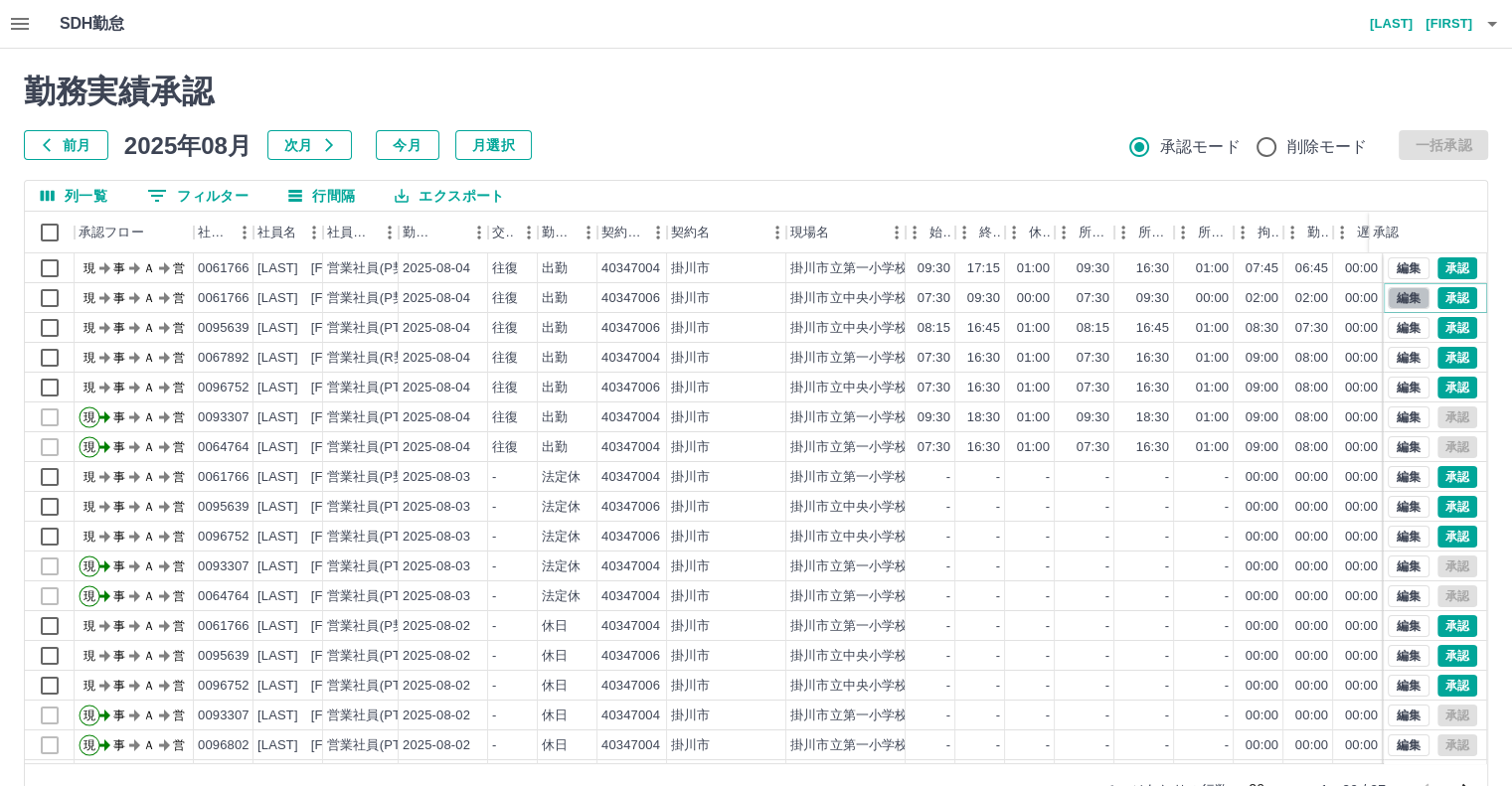 click on "編集" at bounding box center [1409, 298] 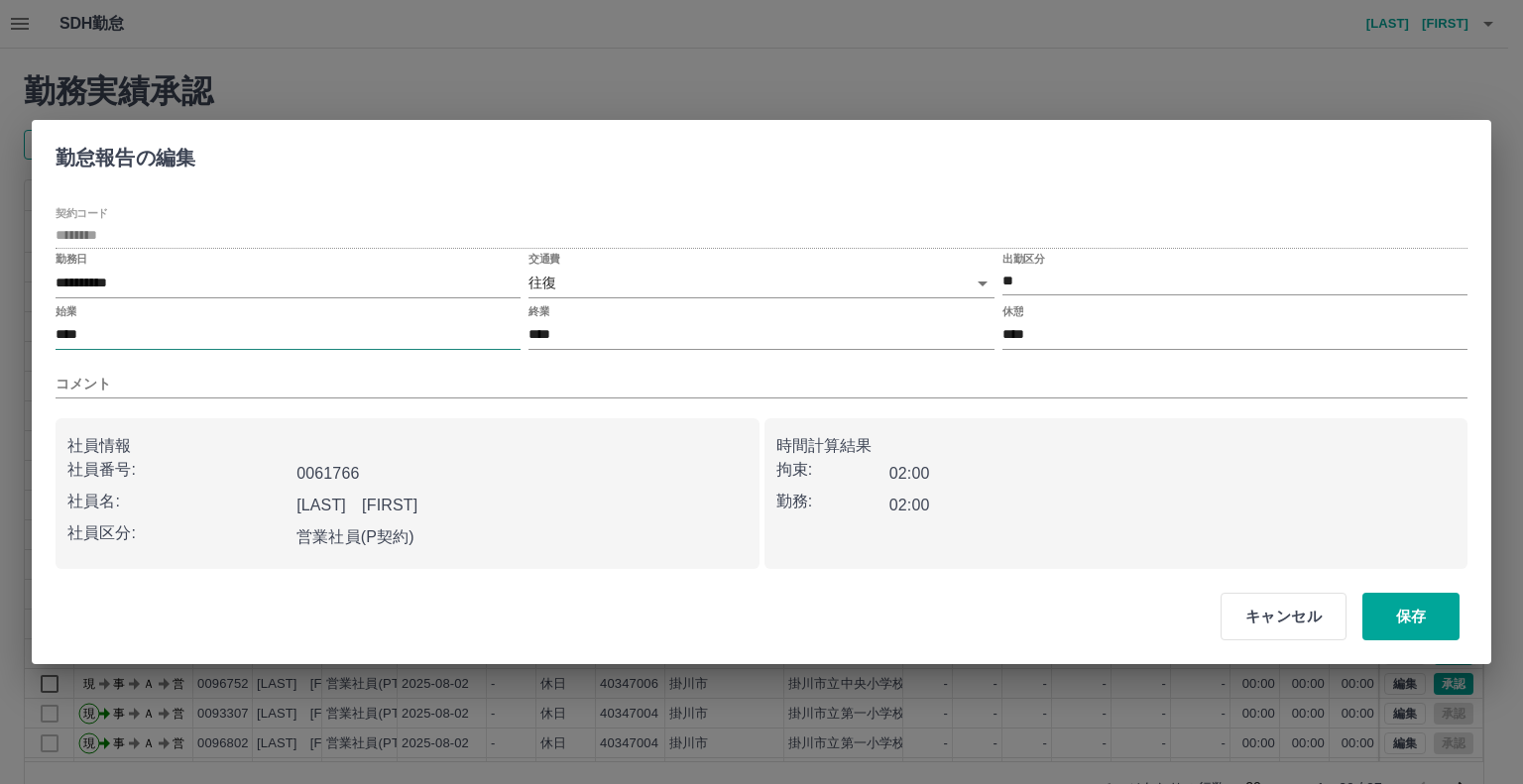 click on "****" at bounding box center (288, 335) 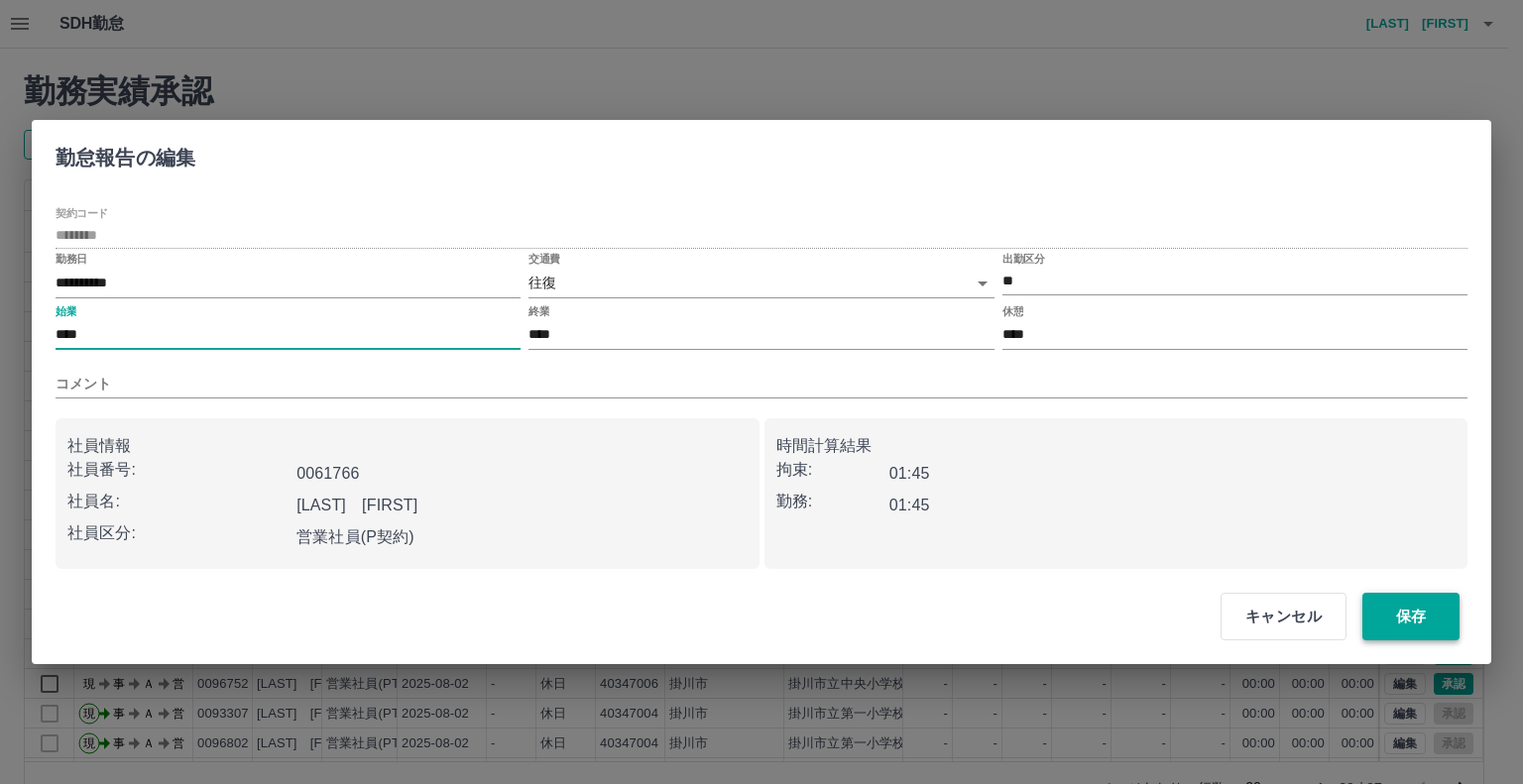 type on "****" 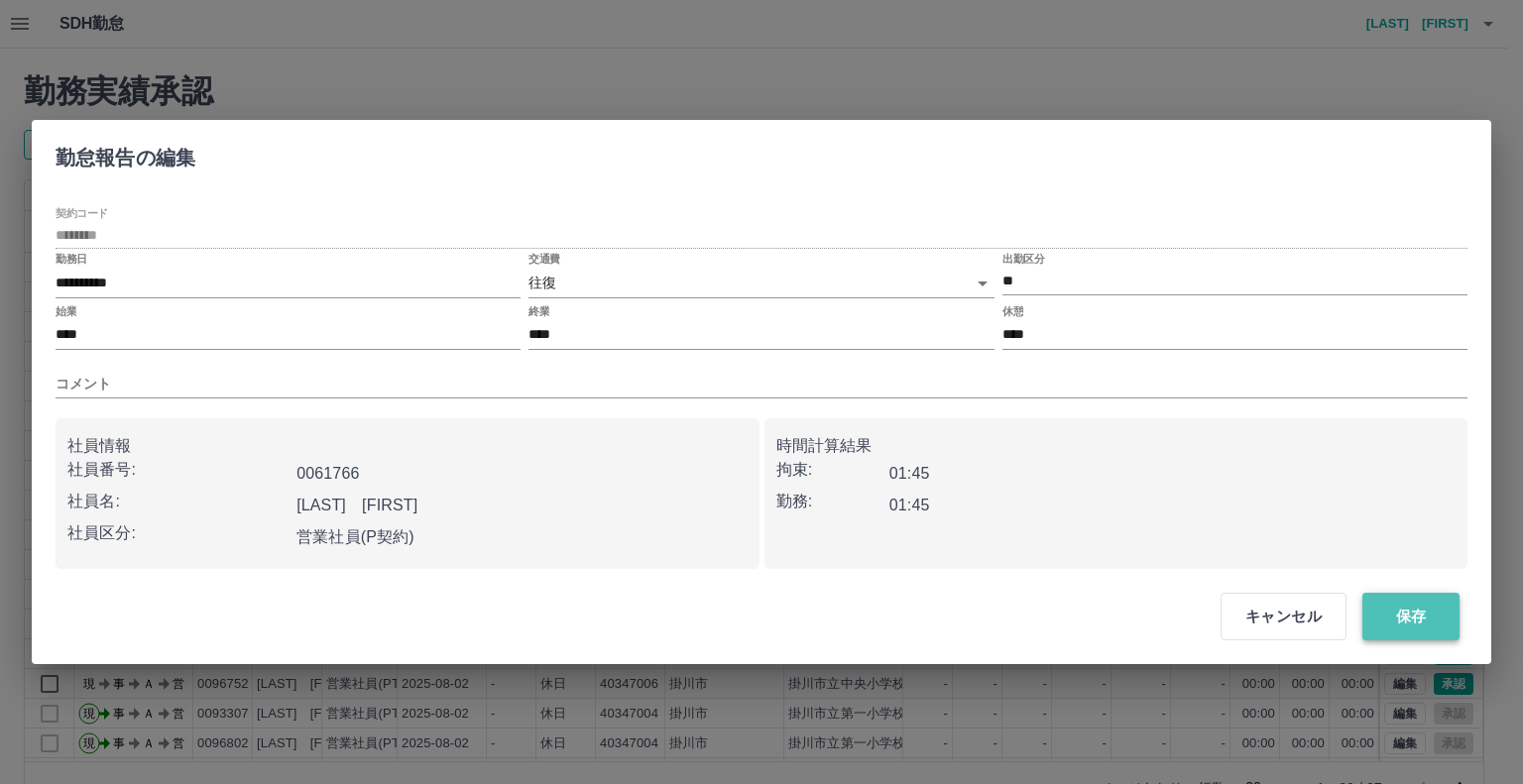 click on "保存" at bounding box center [1411, 616] 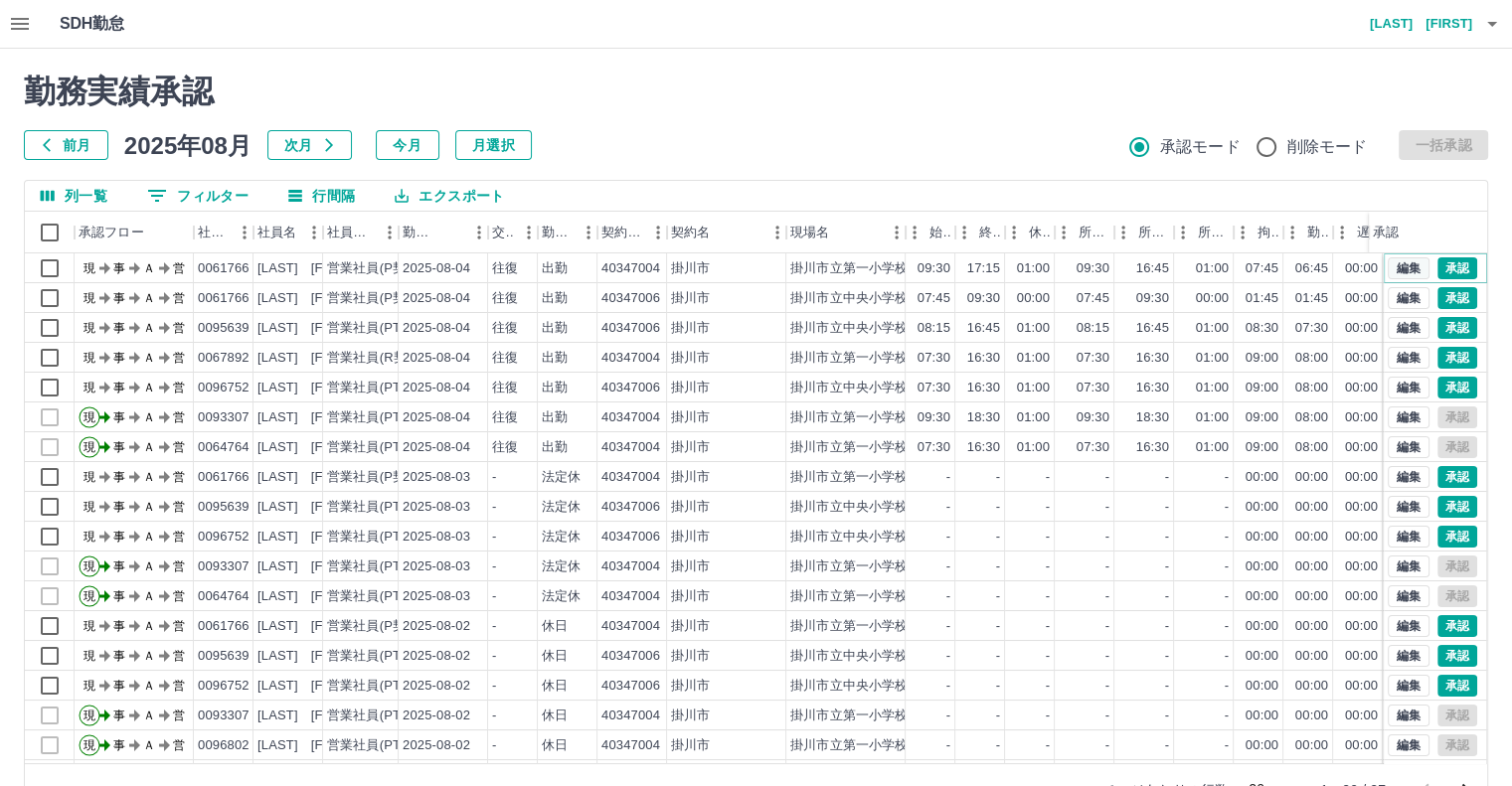 click on "編集" at bounding box center [1409, 268] 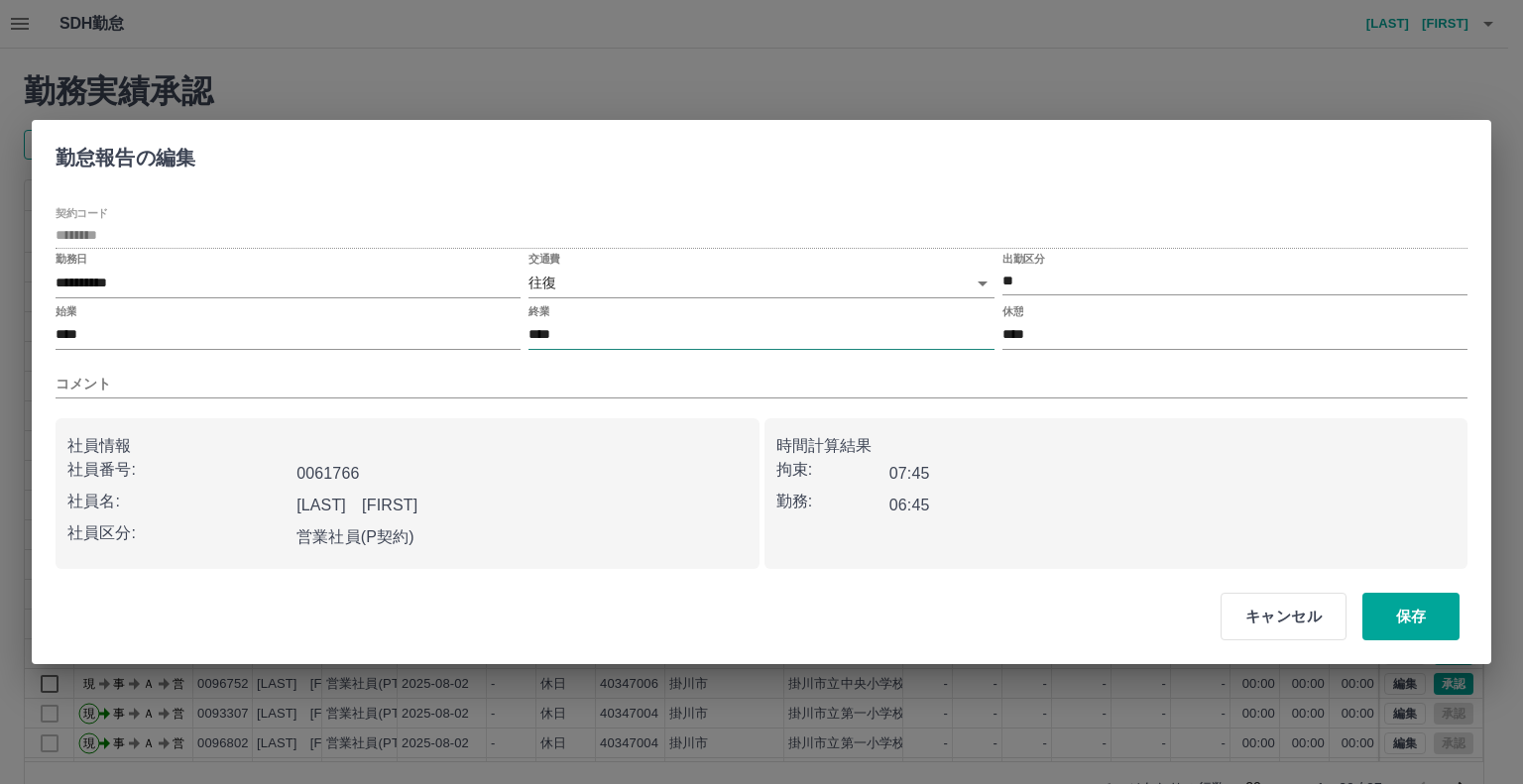 click on "****" at bounding box center [761, 335] 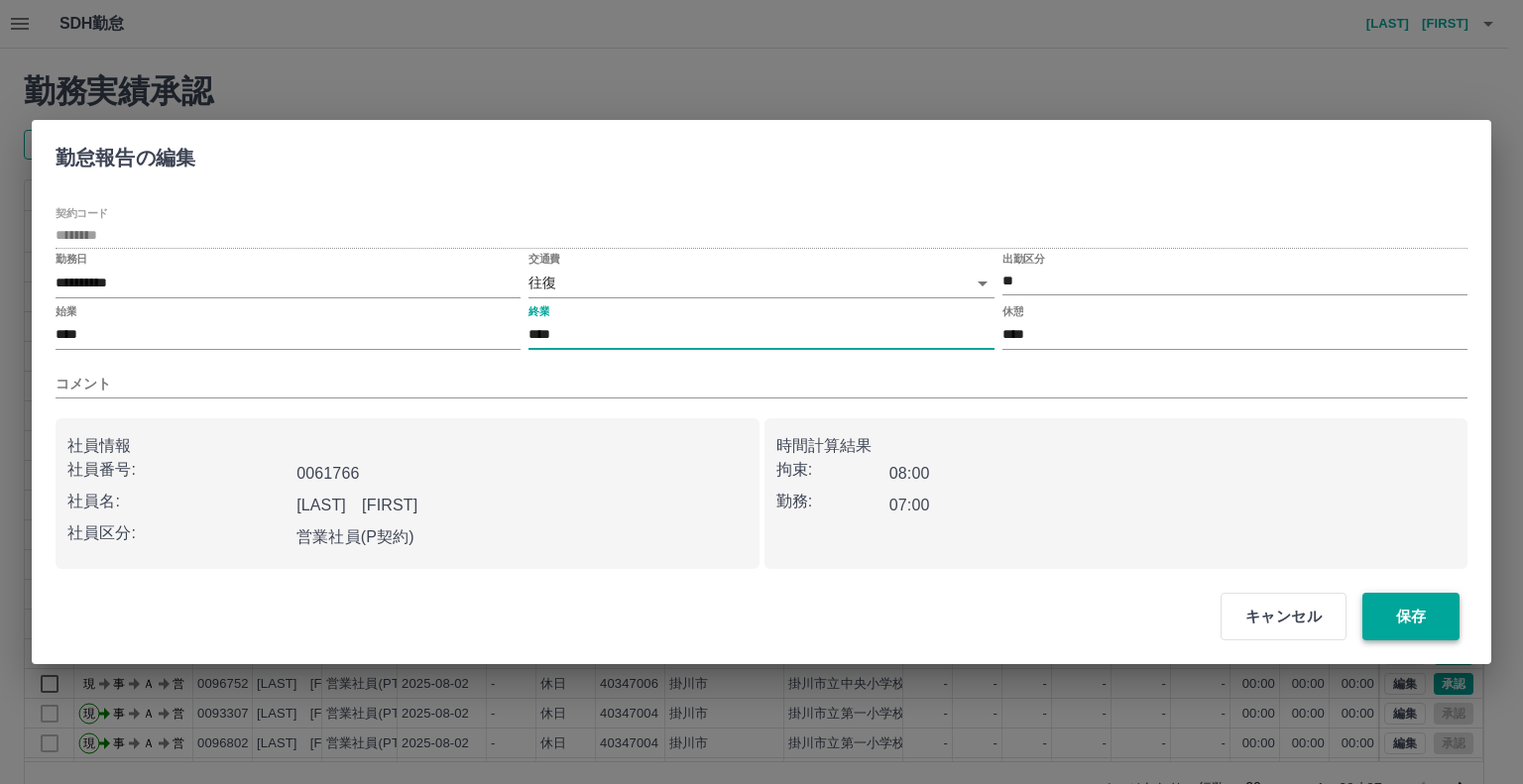 type on "****" 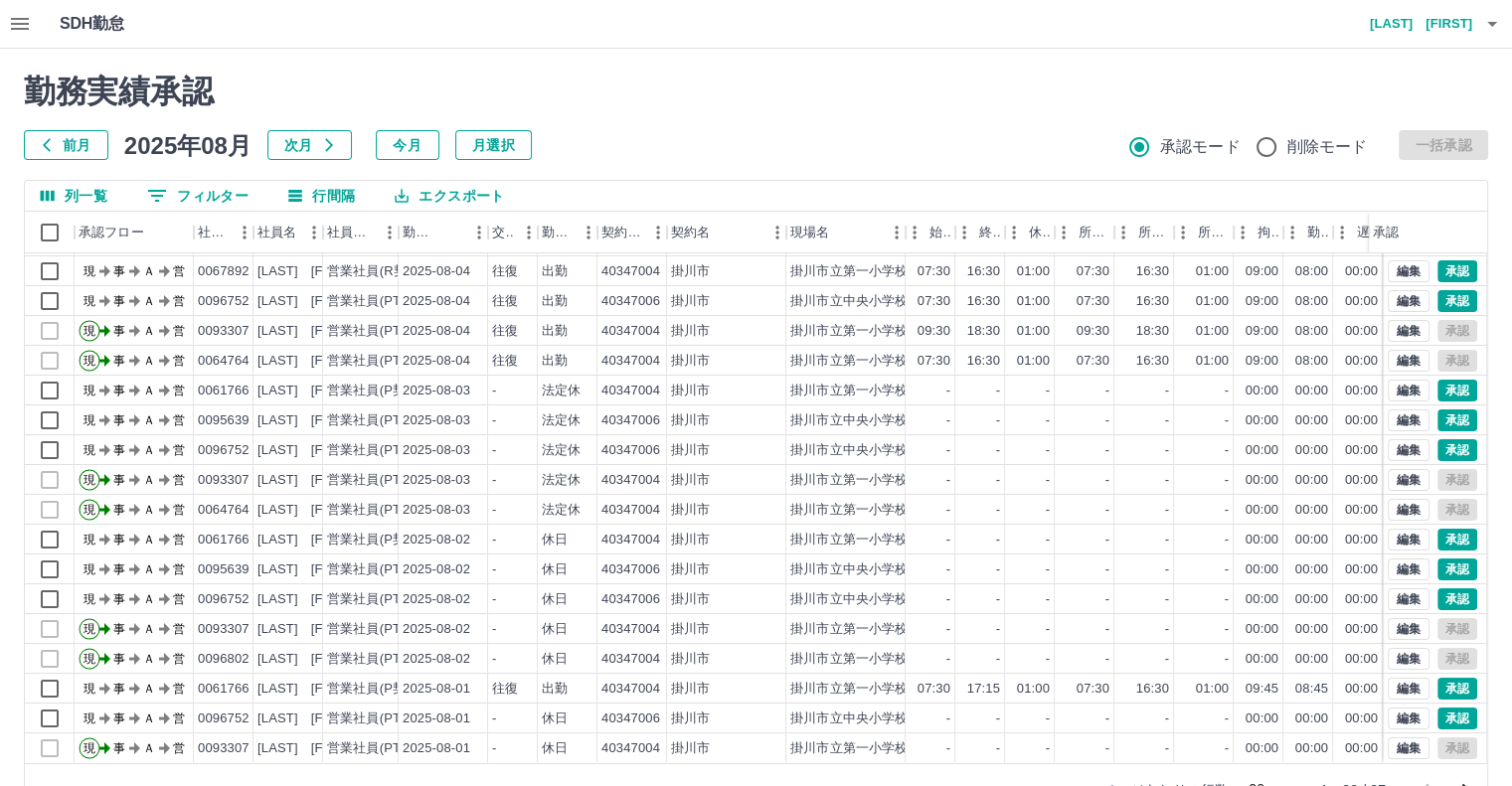 scroll, scrollTop: 100, scrollLeft: 0, axis: vertical 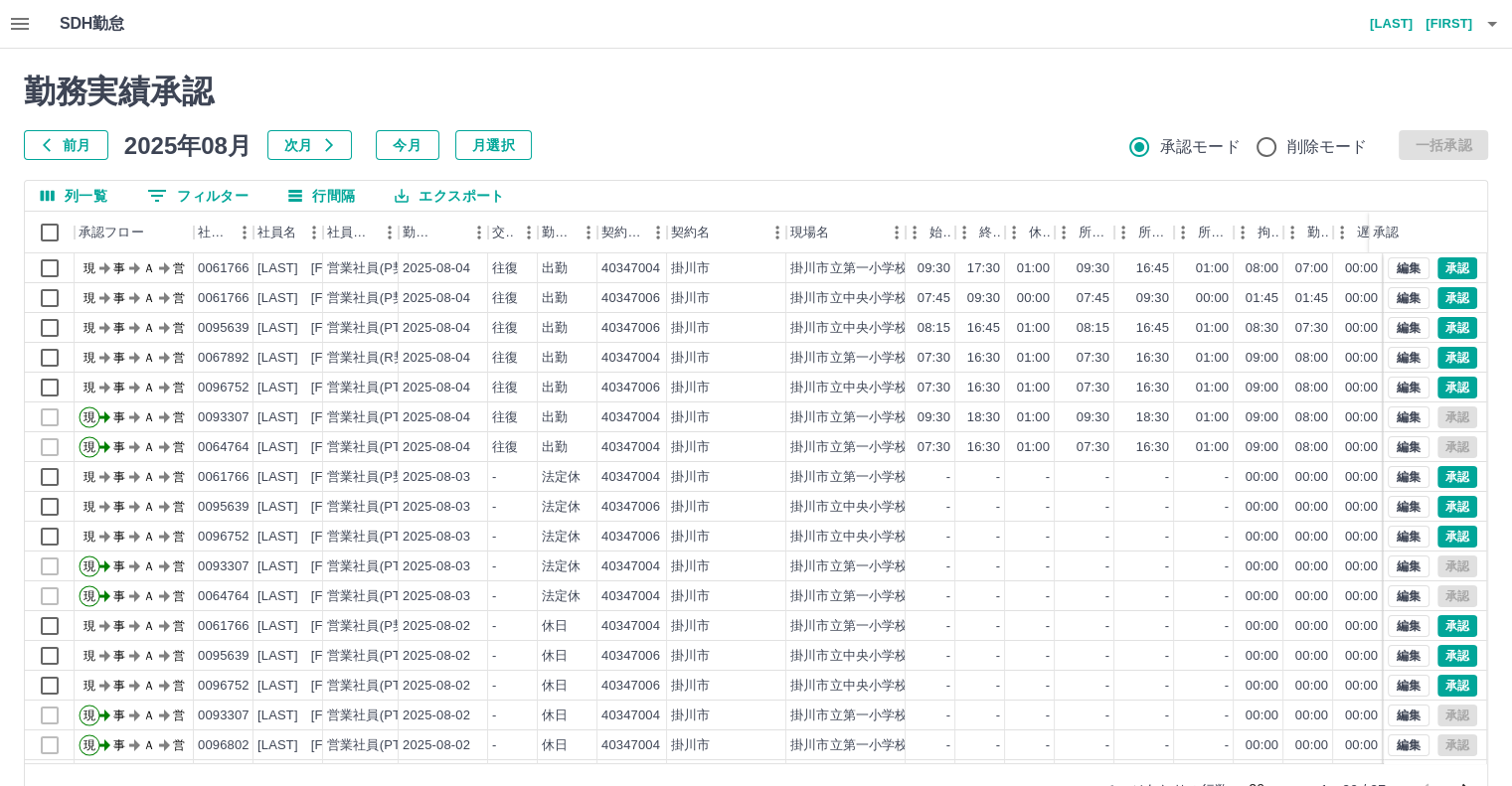 click 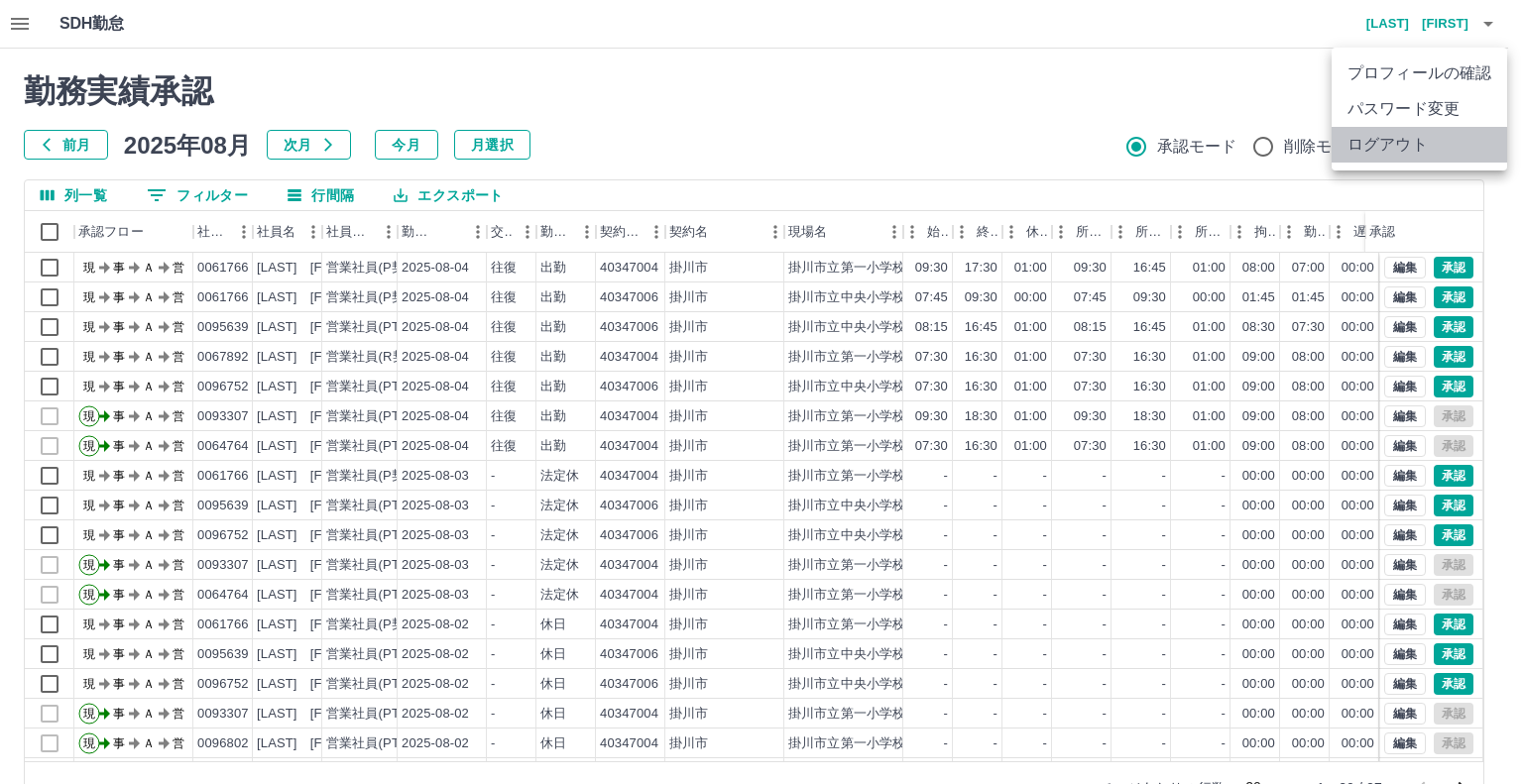 click on "ログアウト" at bounding box center [1419, 145] 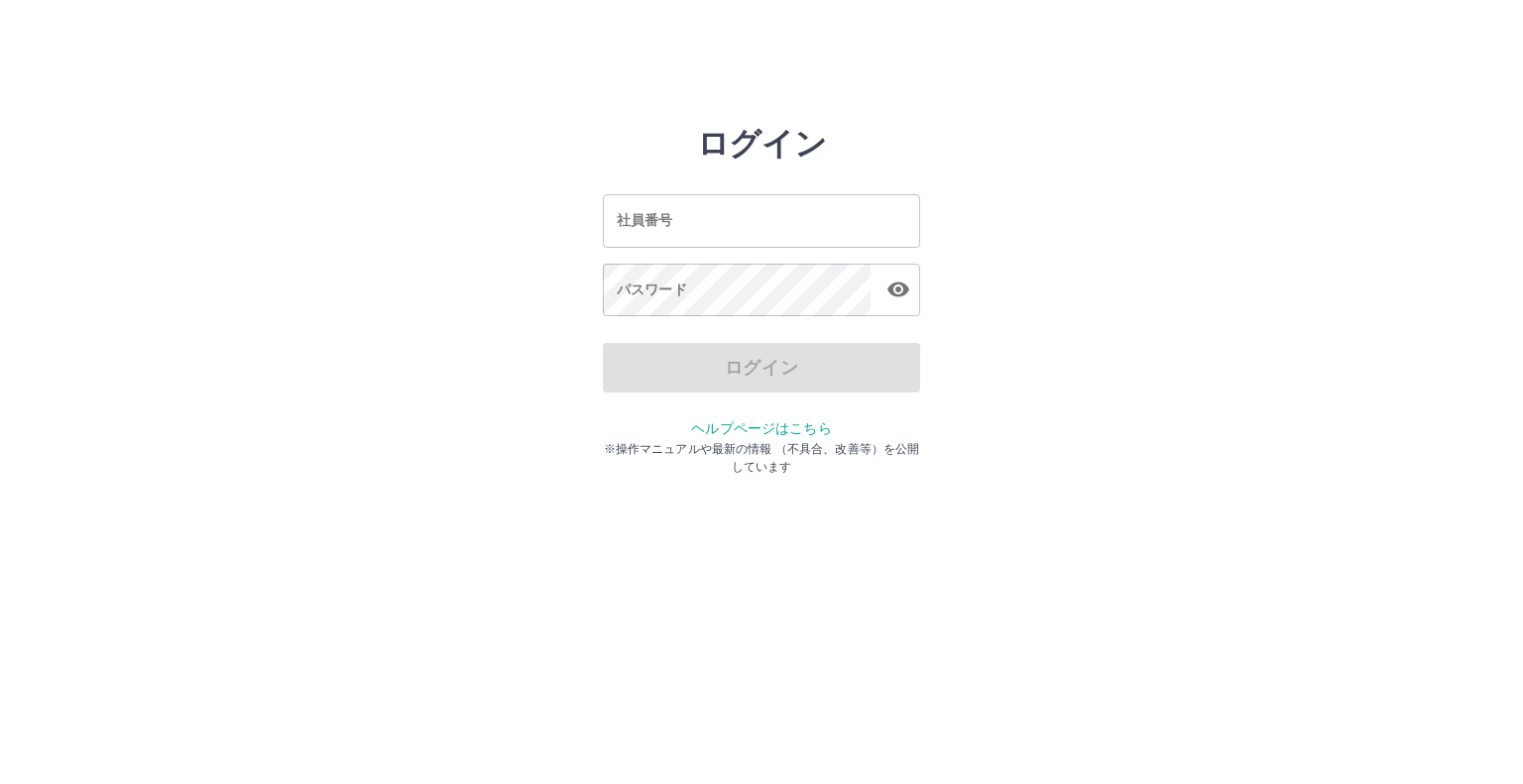 scroll, scrollTop: 0, scrollLeft: 0, axis: both 